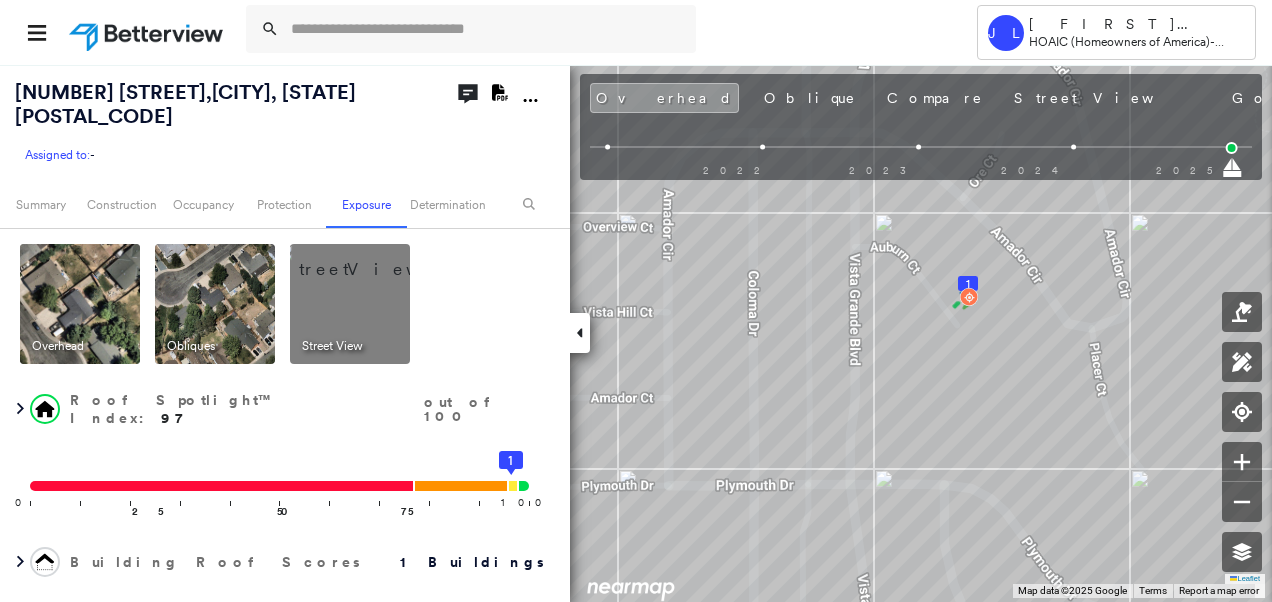 scroll, scrollTop: 0, scrollLeft: 0, axis: both 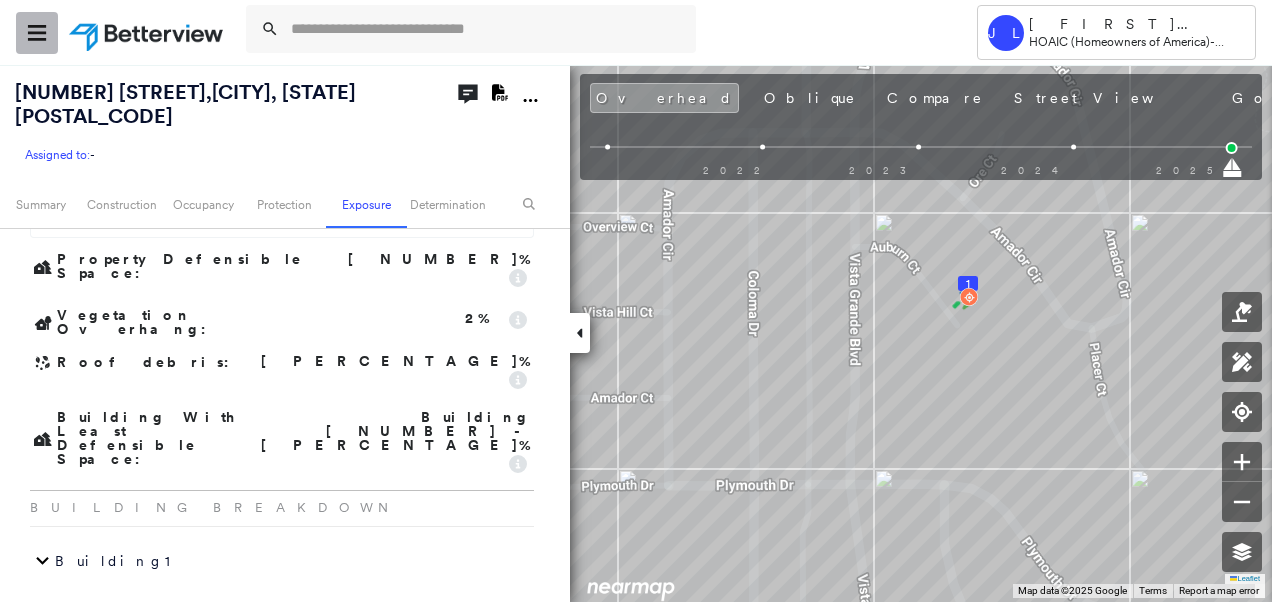click 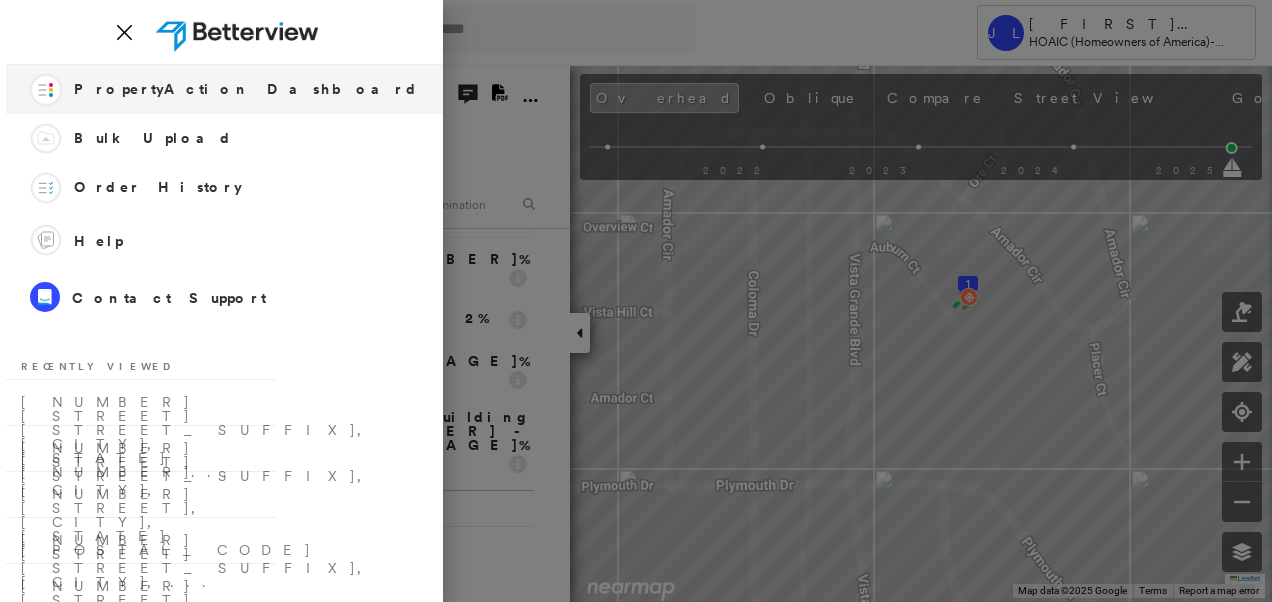 click on "PropertyAction Dashboard" at bounding box center [246, 89] 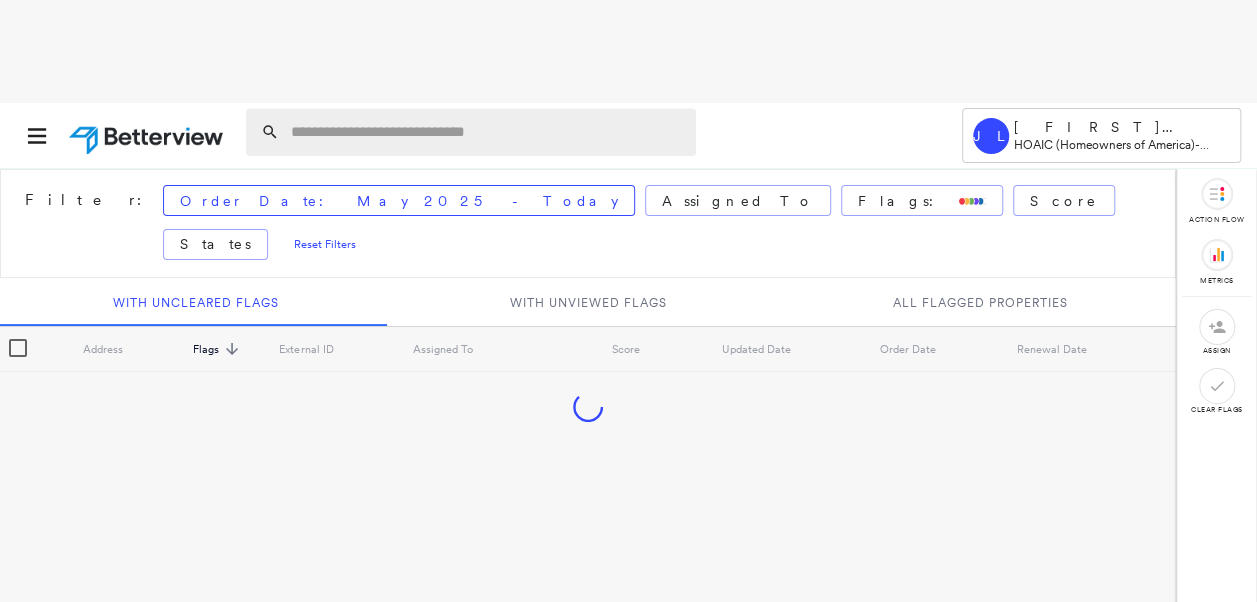 paste on "**********" 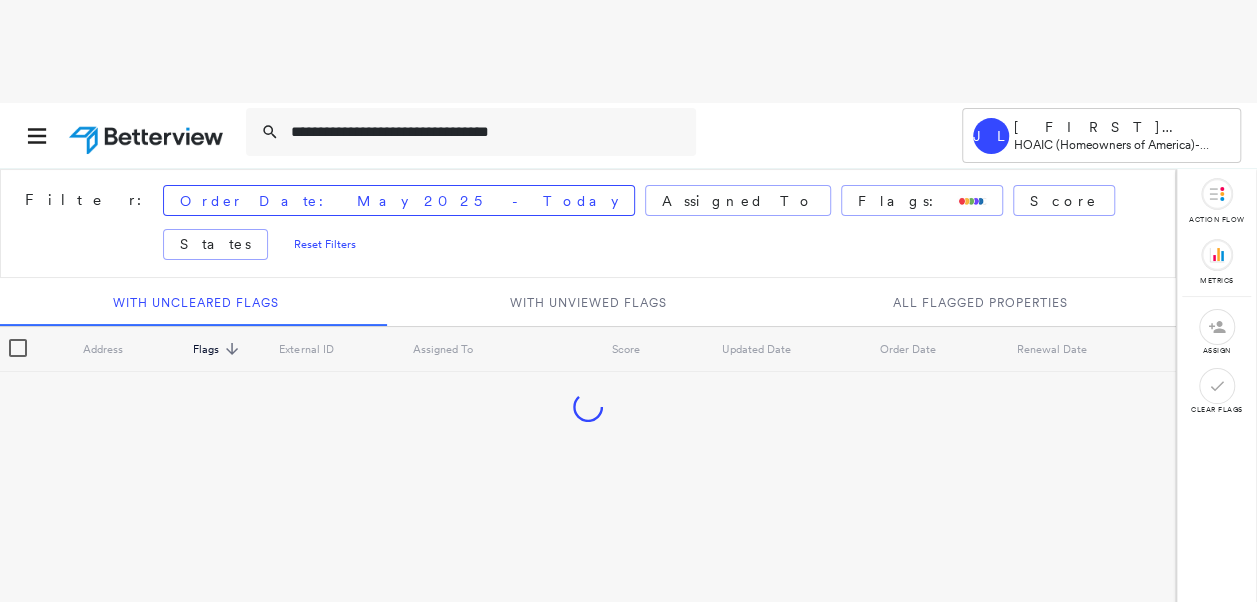 type on "**********" 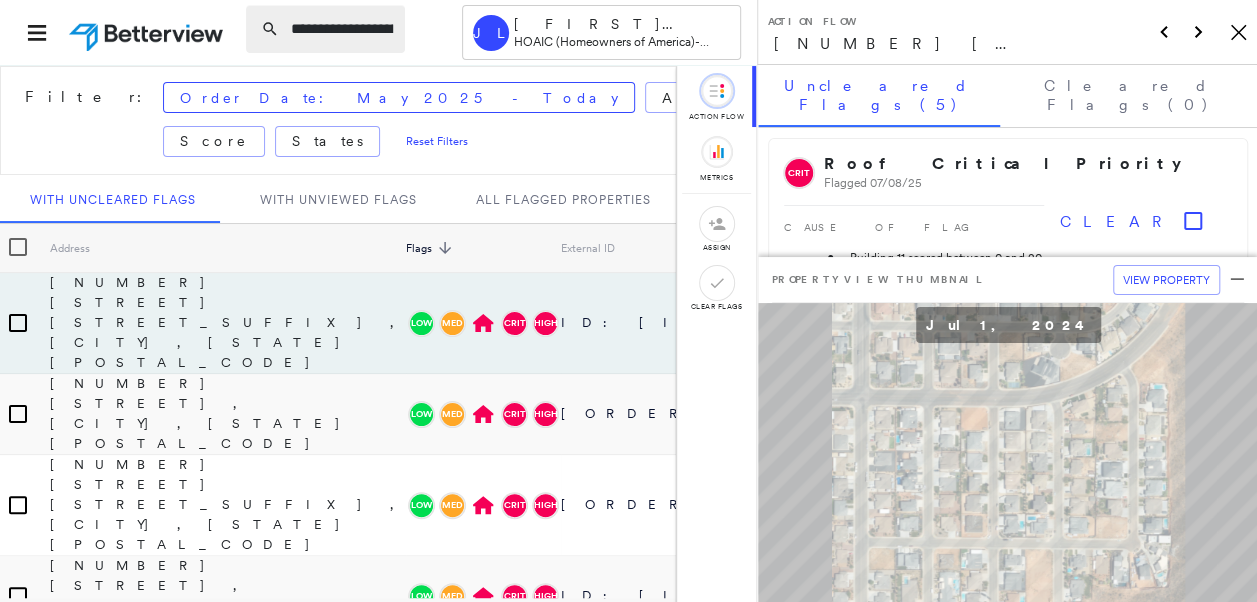 click on "**********" at bounding box center (342, 29) 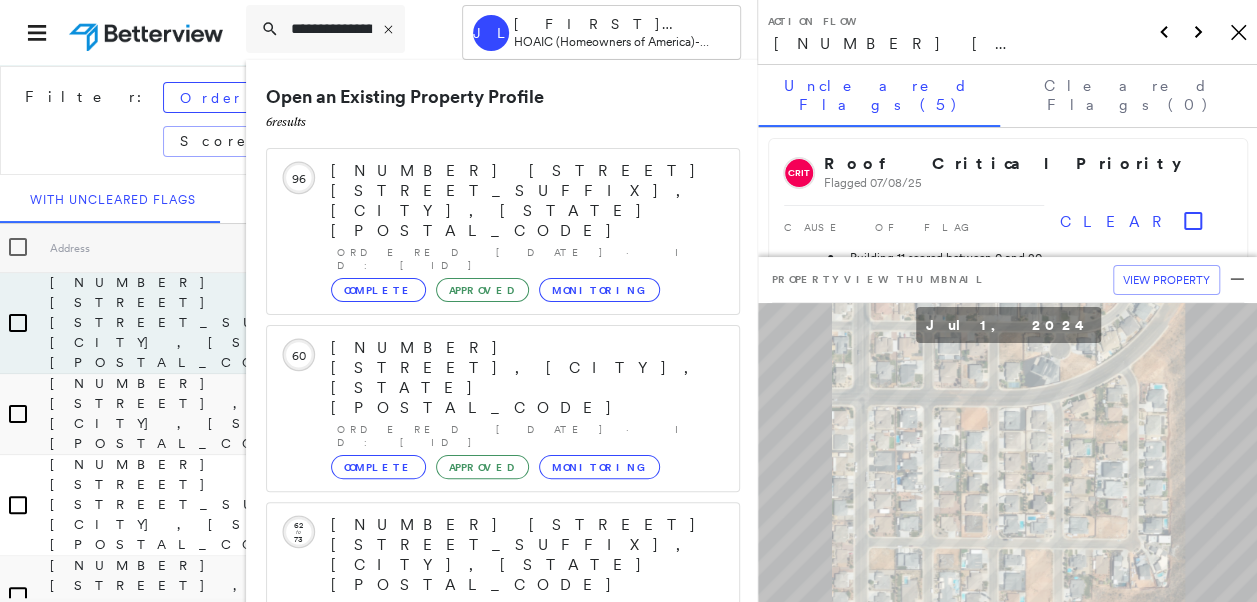 scroll, scrollTop: 2, scrollLeft: 0, axis: vertical 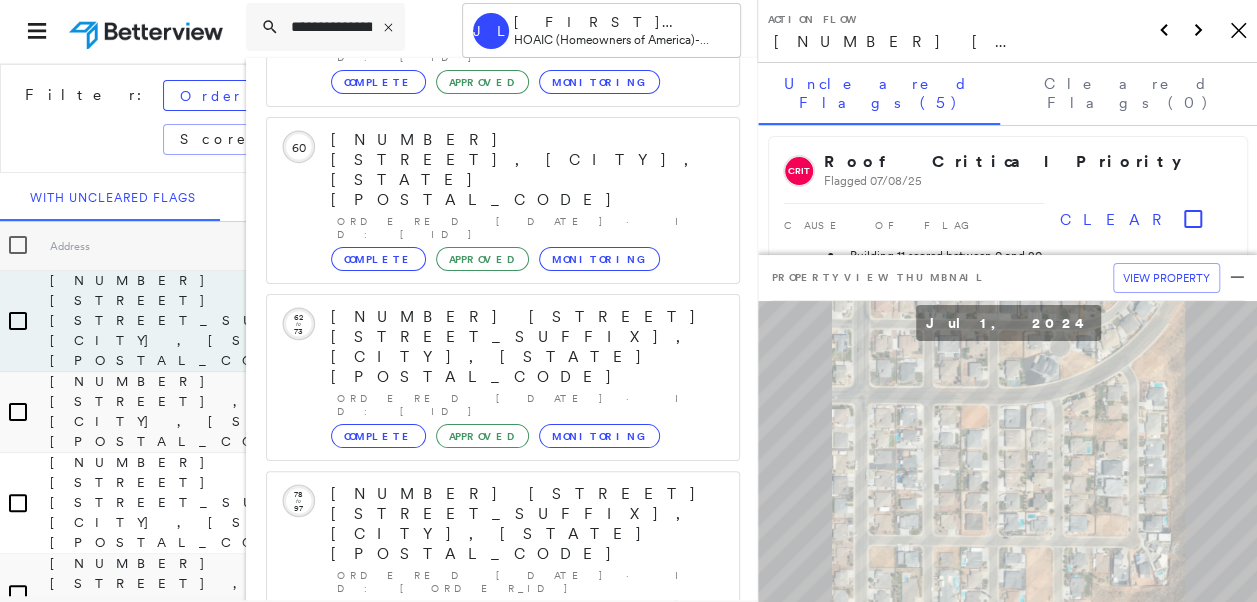 click on "Show  1  more existing properties" at bounding box center [504, 858] 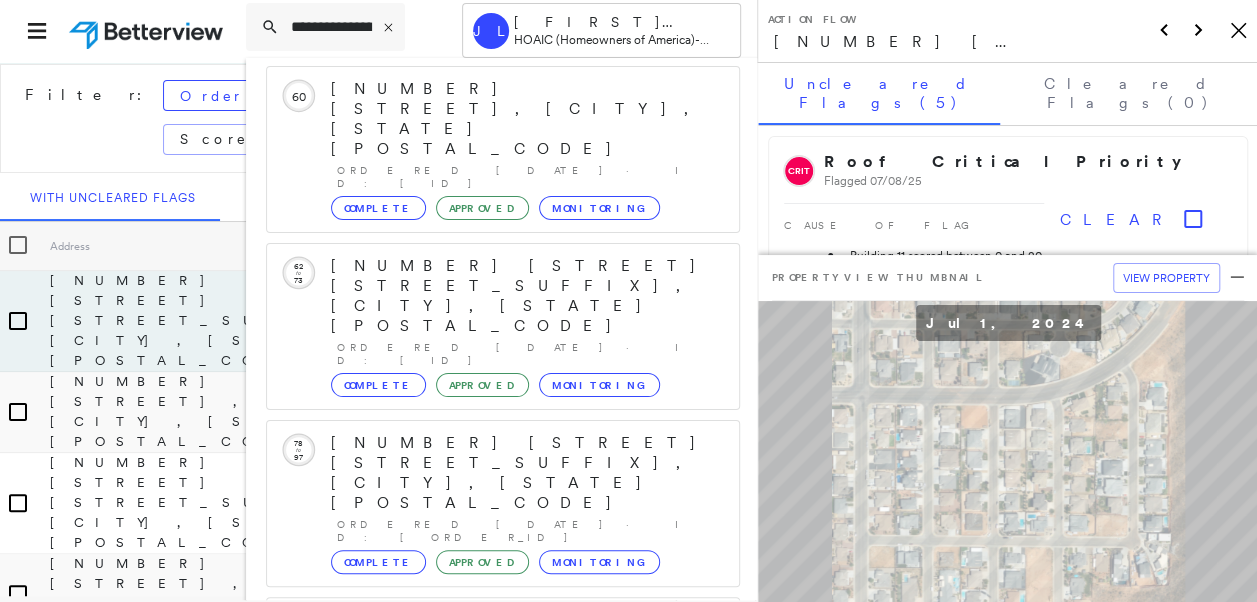 scroll, scrollTop: 68, scrollLeft: 0, axis: vertical 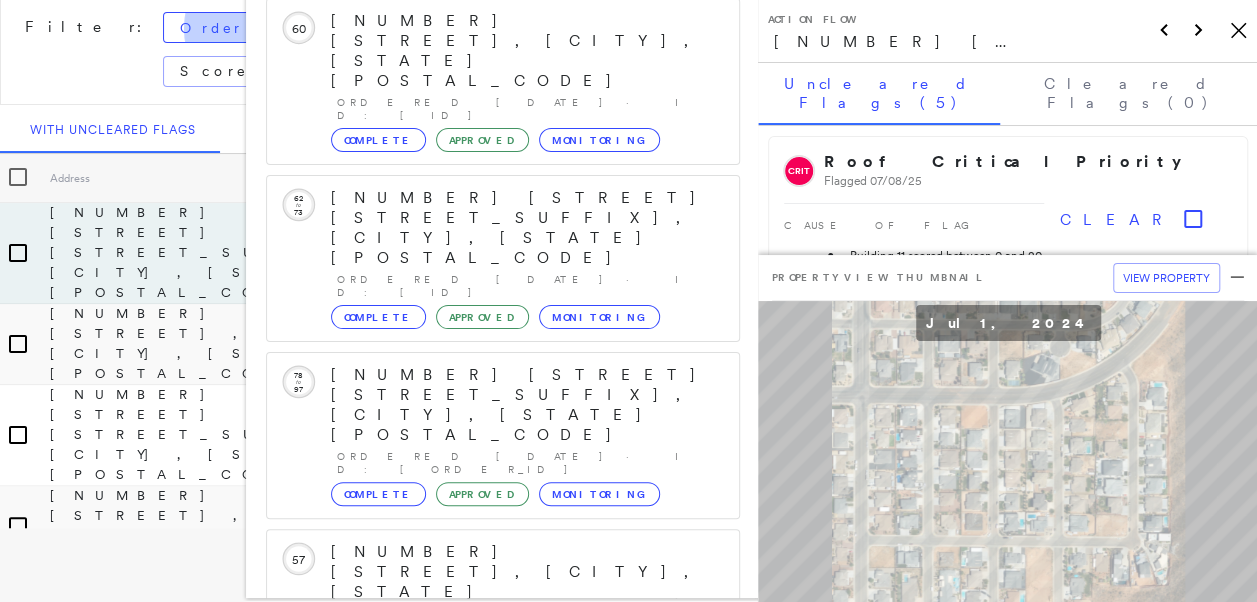 type 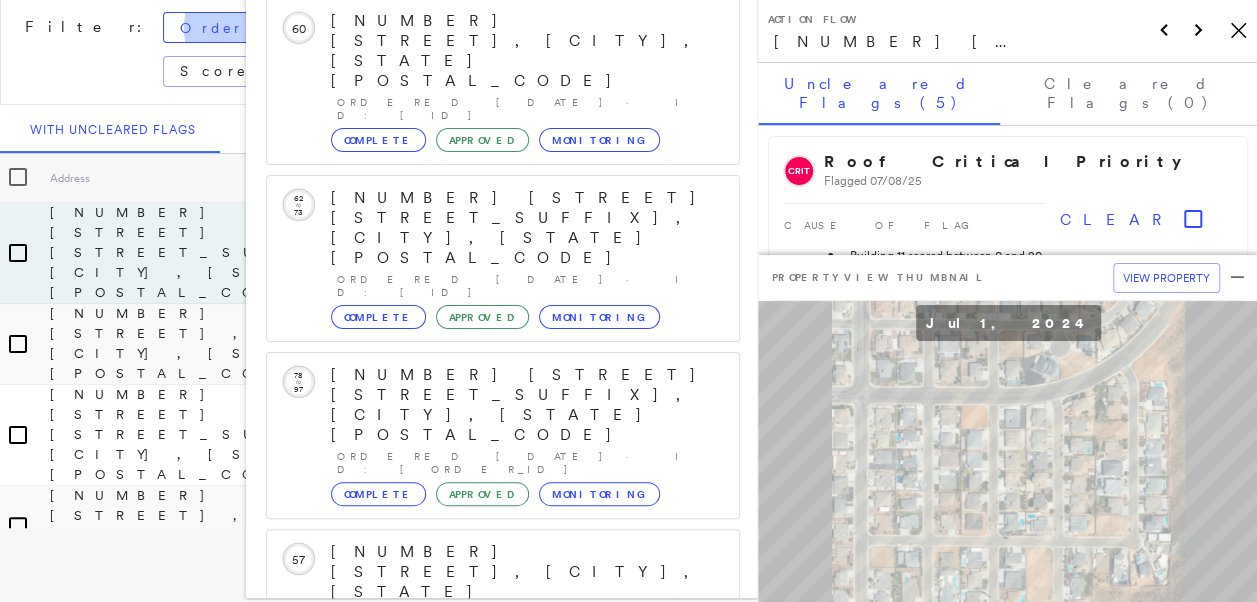 type 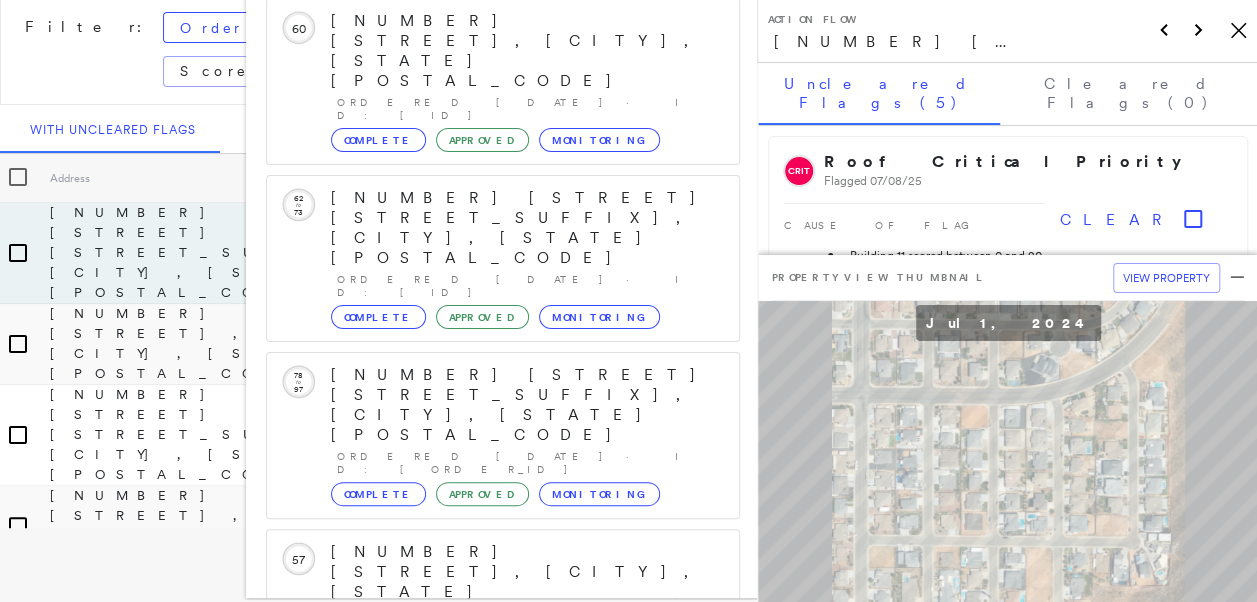 click on "[NUMBER] [STREET], [CITY], [STATE] [POSTAL_CODE]" at bounding box center [491, 1009] 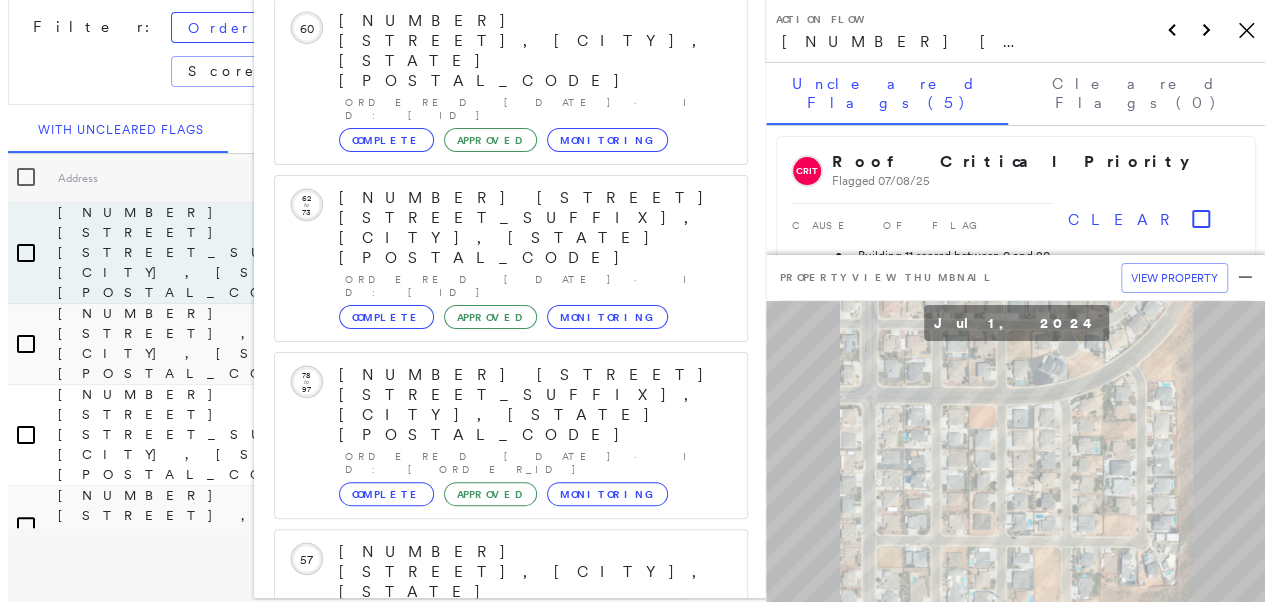 scroll, scrollTop: 0, scrollLeft: 0, axis: both 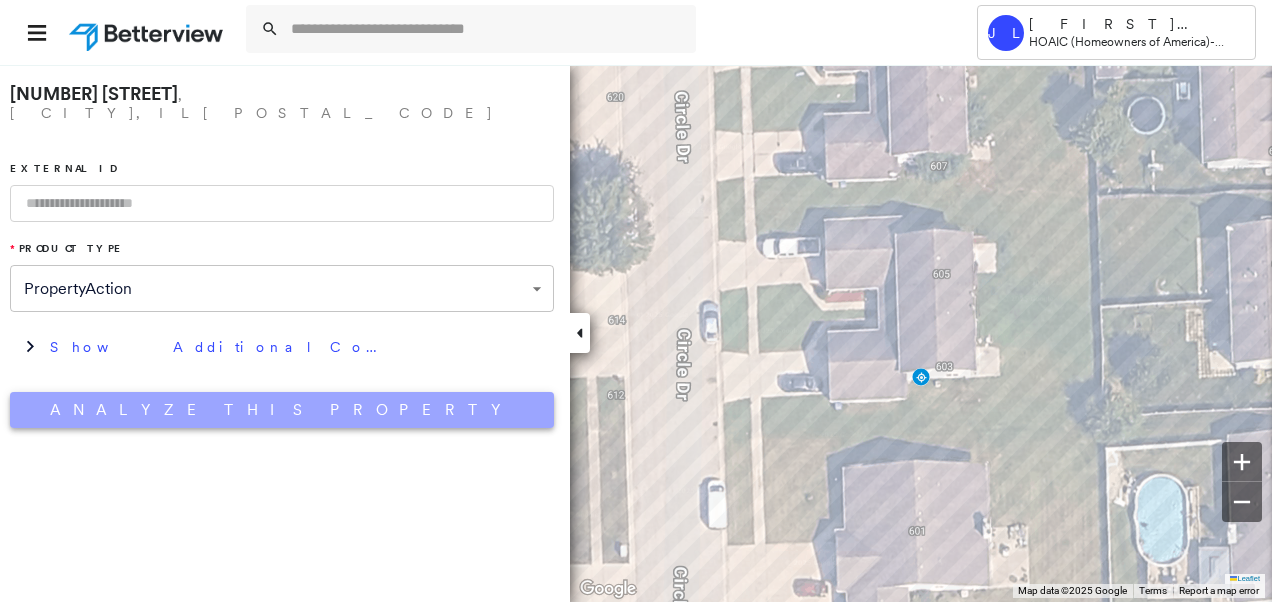 click on "Analyze This Property" at bounding box center (282, 410) 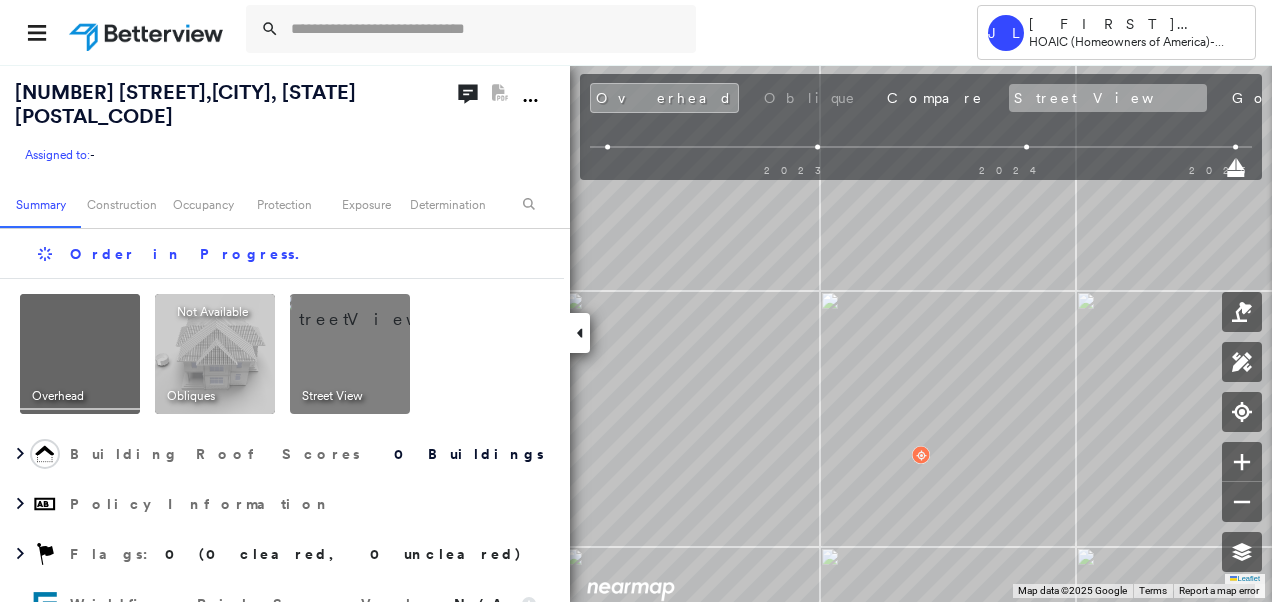 click on "Street View" at bounding box center (1108, 98) 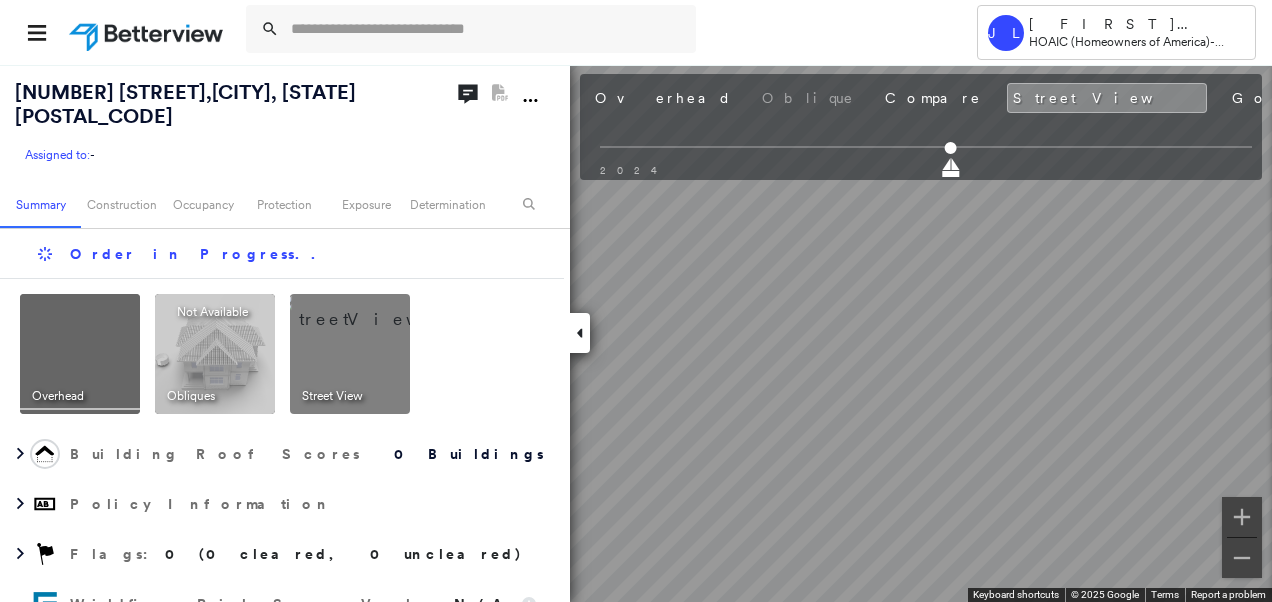 click on "Tower JL [FIRST] [LAST] HOAIC (Homeowners of America)  -   Personal Lines [NUMBER] [STREET] [STREET_SUFFIX] ,  [CITY], [STATE] [POSTAL_CODE] Assigned to:  - Assigned to:  - Assigned to:  - Open Comments PDF Report Not Available Summary Construction Occupancy Protection Exposure Determination Order in Progress .. Overhead Obliques Not Available ; Street View Building Roof Scores 0 Buildings Policy Information Flags :  0 (0 cleared, 0 uncleared) Wildfire Risk Score Value :  N/A Analysis dpv vacant :  N/A Assessment LSale Recording Date :  N/A RDI :  N/A Owner Name :  N/A Construction Occupancy Protection Exposure Determination Flags :  0 (0 cleared, 0 uncleared) Uncleared Flags (0) Cleared Flags  (0) There are no  uncleared  flags. Action Taken New Entry History Quote/New Business Terms & Conditions Added ACV Endorsement Added Cosmetic Endorsement Inspection/Loss Control Report Information Added to Inspection Survey Onsite Inspection Ordered Determined No Inspection Needed General Used Report to Further Agent/Insured Discussion Save Renewal" at bounding box center [636, 301] 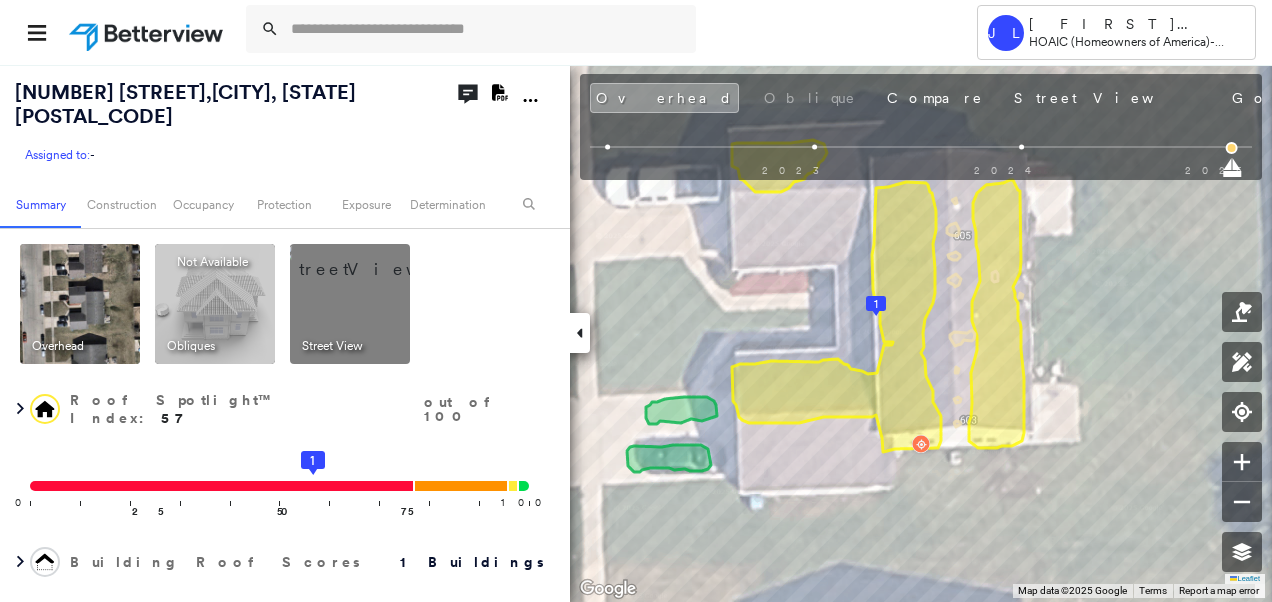 drag, startPoint x: 886, startPoint y: 98, endPoint x: 892, endPoint y: 134, distance: 36.496574 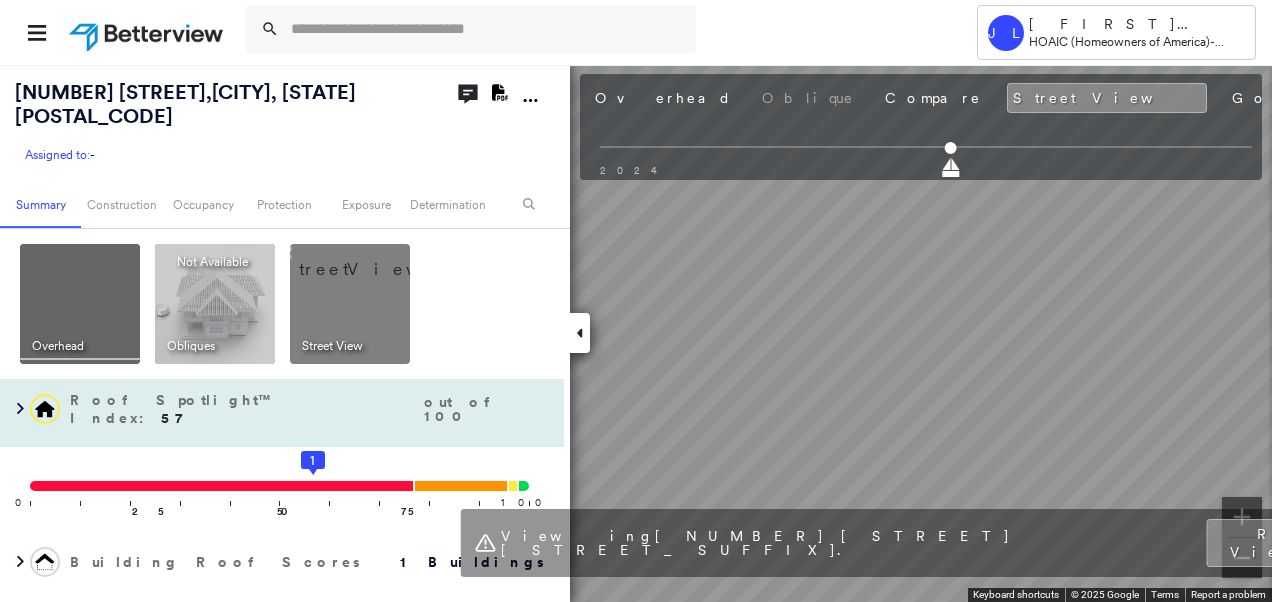 click on "Tower JL [FIRST] [LAST] HOAIC (Homeowners of America)  -   Personal Lines [NUMBER] [STREET] [STREET_SUFFIX] ,  [CITY], [STATE] [POSTAL_CODE] Assigned to:  - Assigned to:  - Assigned to:  - Open Comments Download PDF Report Summary Construction Occupancy Protection Exposure Determination Overhead Obliques Street View Roof Spotlight™ Index :  97 out of 100 0 100 25 50 75 1 Building Roof Scores 1 Buildings Policy Information Flags :  1 (1 cleared, 0 uncleared) Wildfire Risk Score Value :  N/A Analysis dpv vacant :  N Assessment LSale Recording Date :  N/A RDI :  Residential Owner Name :  N/A Geocode Construction Roof Spotlights :  Skylight, Chimney, Vent, Satellite Dish Property Features :  Car, Boat, Water Hazard, Playground, Repaired Pavement Roof Age :  4.5 - 5.5 years old. 1 Building 1 :  4.5 - 5.5 years COMPARE Before :  [DATE] [NUMBER] ft² After :  [DATE] [NUMBER] ft² Roof Size & Shape :  1 building  - Gable | Asphalt Shingle Assessor and MLS Details Occupancy Ownership Place Detail Property Lookup   City [CITY] Construction Type 1" at bounding box center [636, 333] 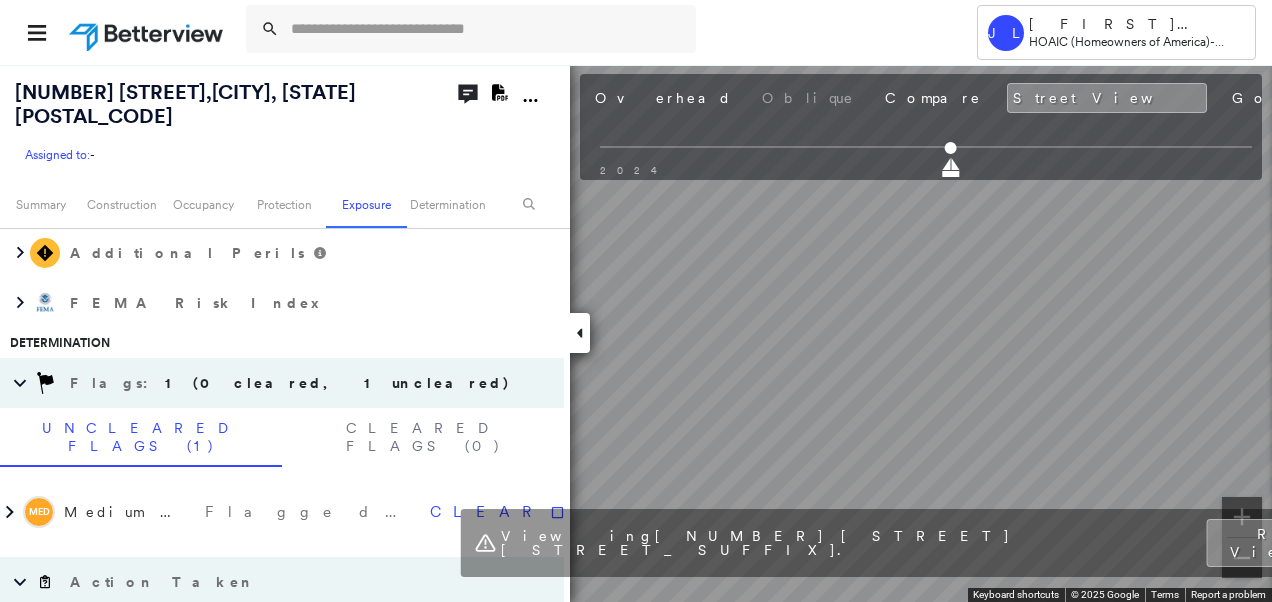 scroll, scrollTop: 1000, scrollLeft: 0, axis: vertical 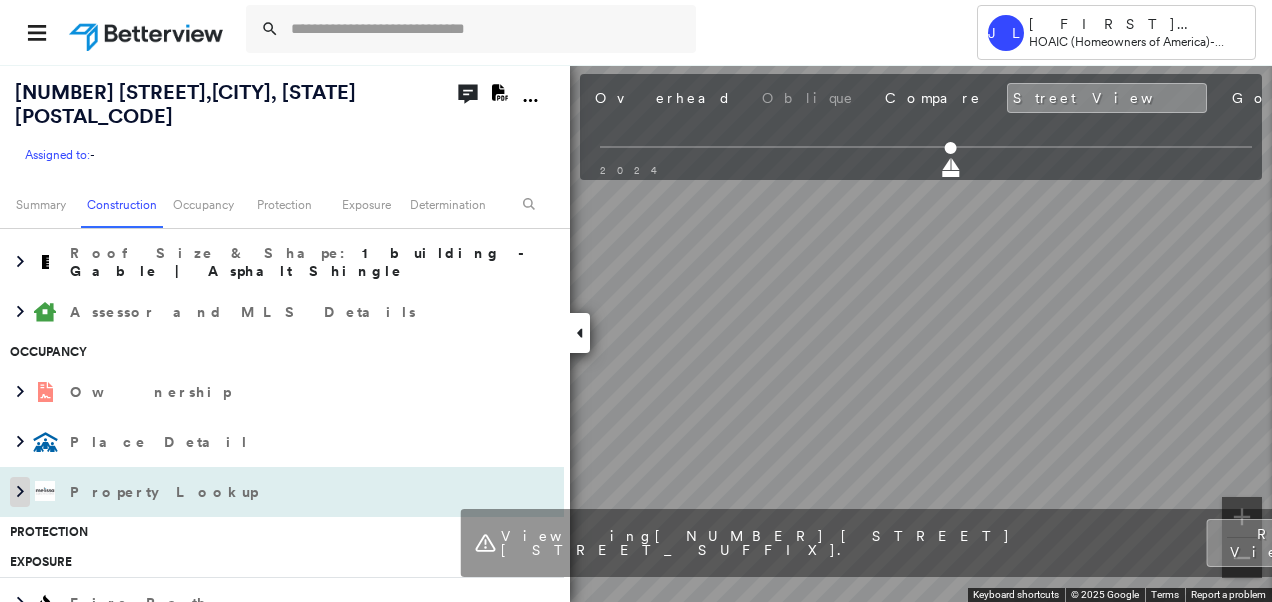 click at bounding box center (20, 492) 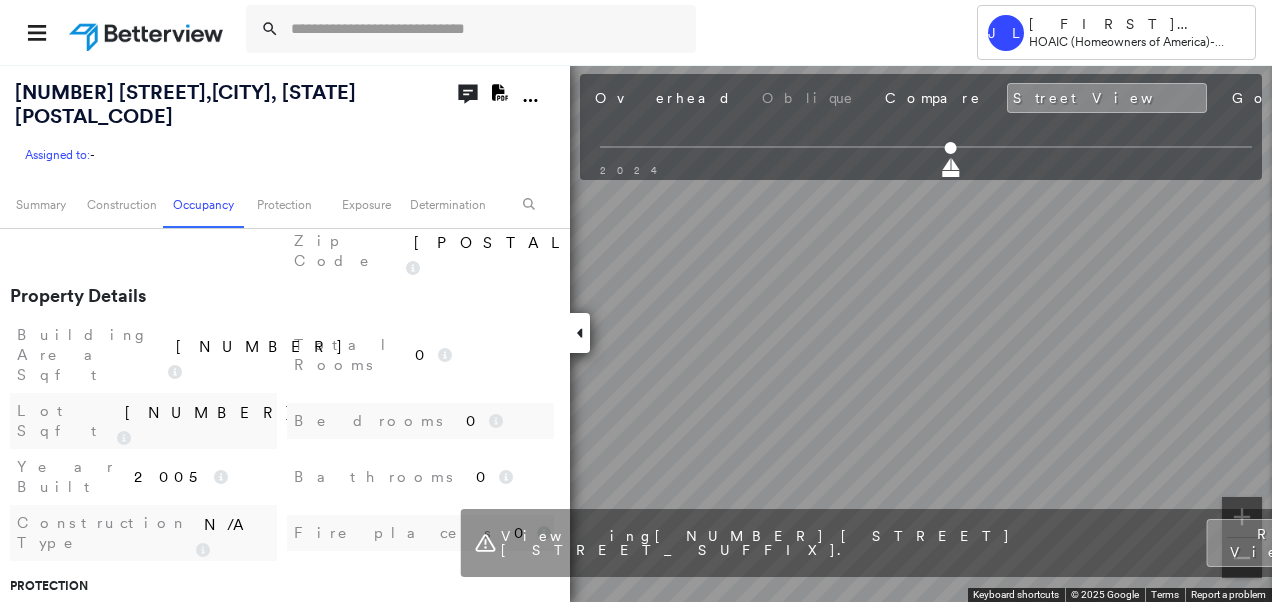 scroll, scrollTop: 1500, scrollLeft: 0, axis: vertical 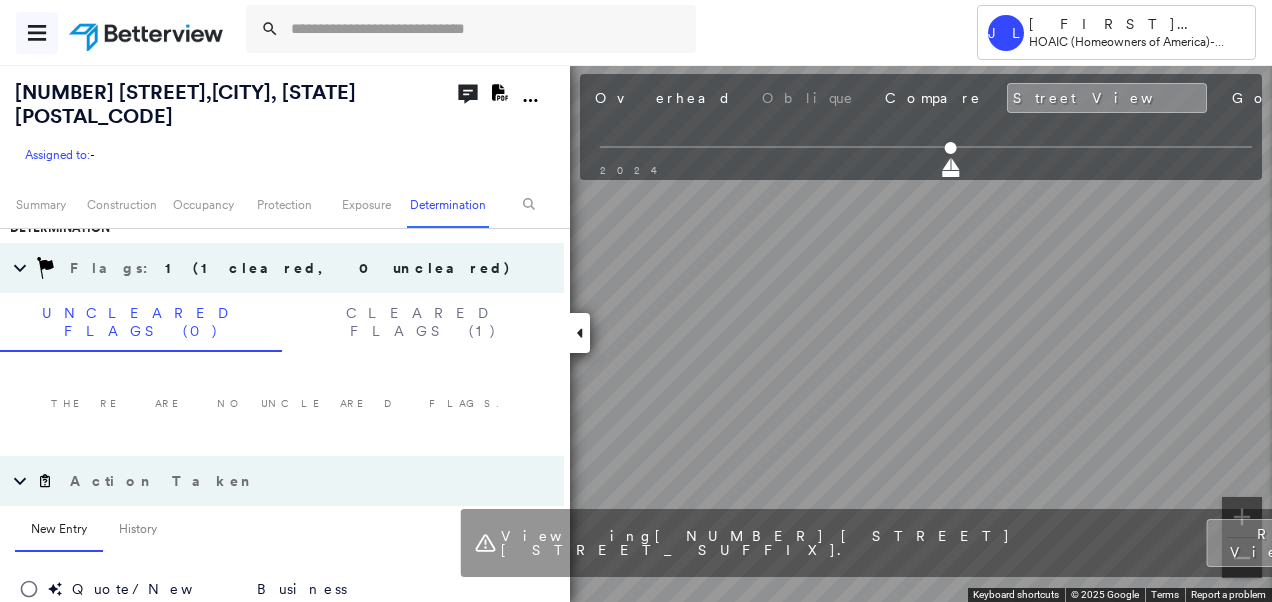 click 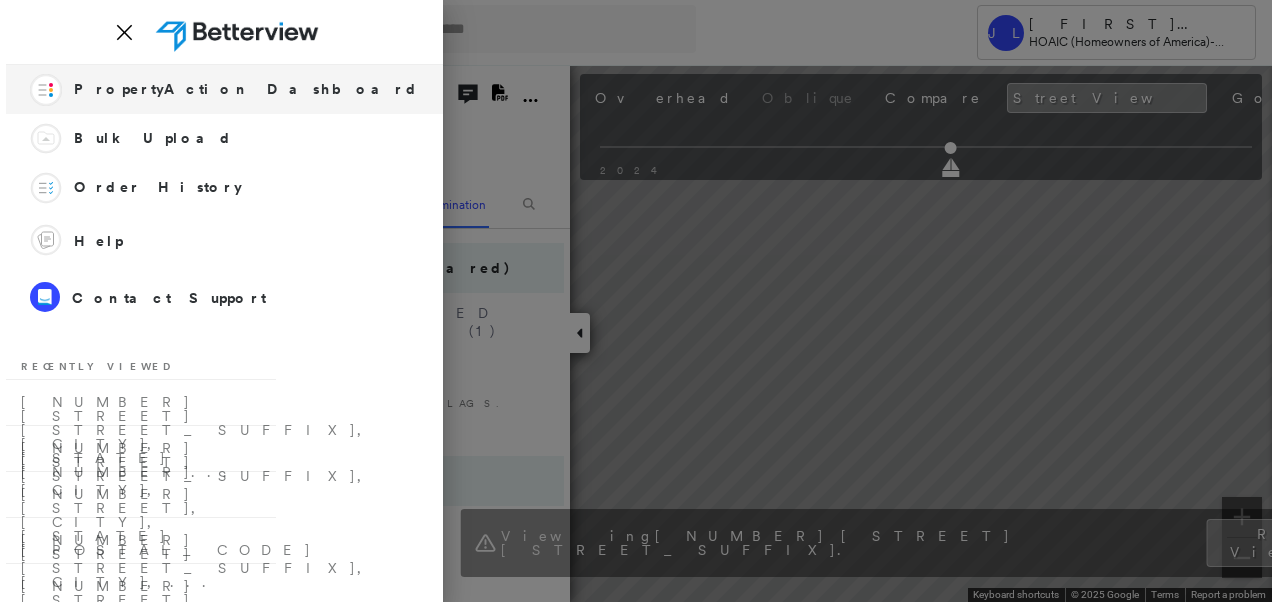 click on "PropertyAction Dashboard" at bounding box center (246, 89) 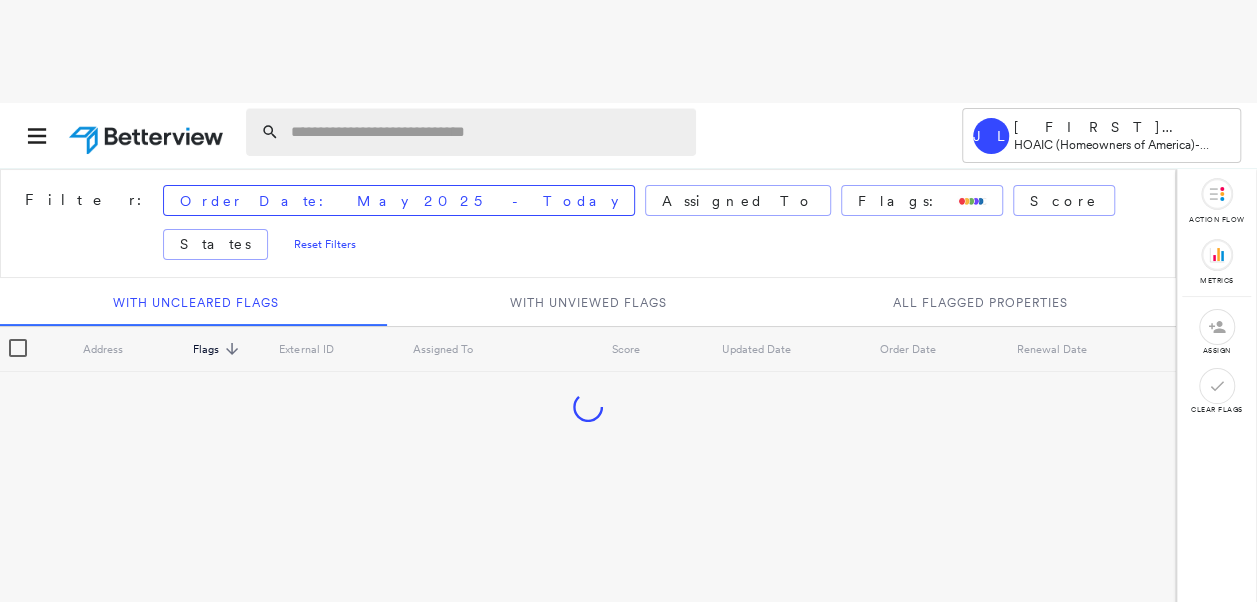 click at bounding box center [487, 132] 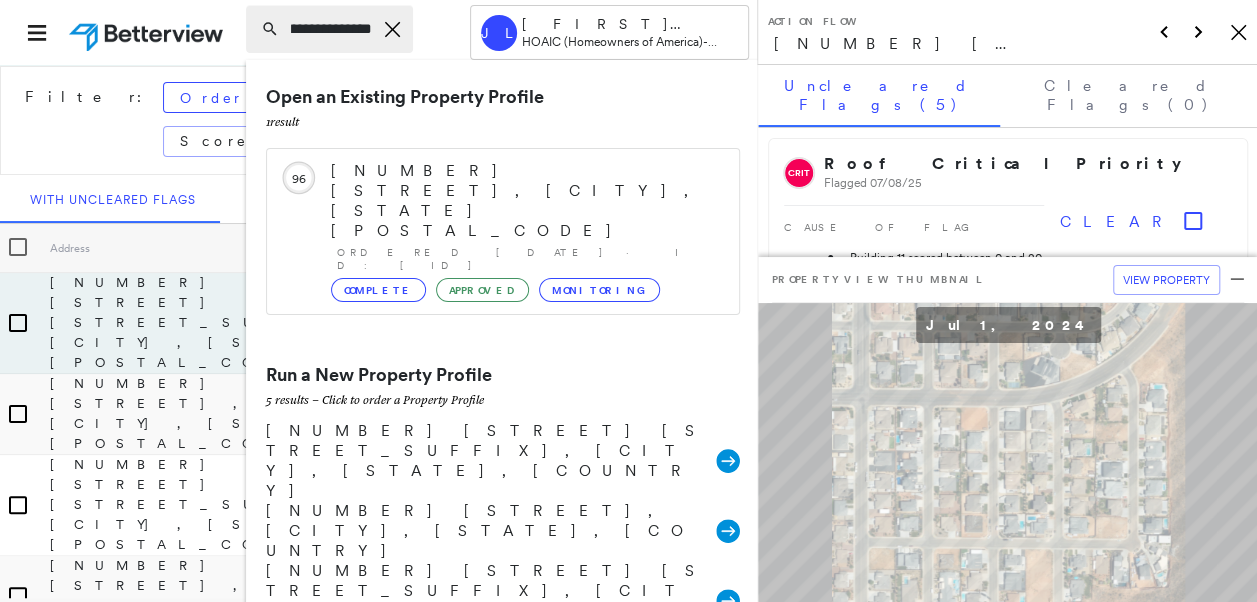 scroll, scrollTop: 0, scrollLeft: 45, axis: horizontal 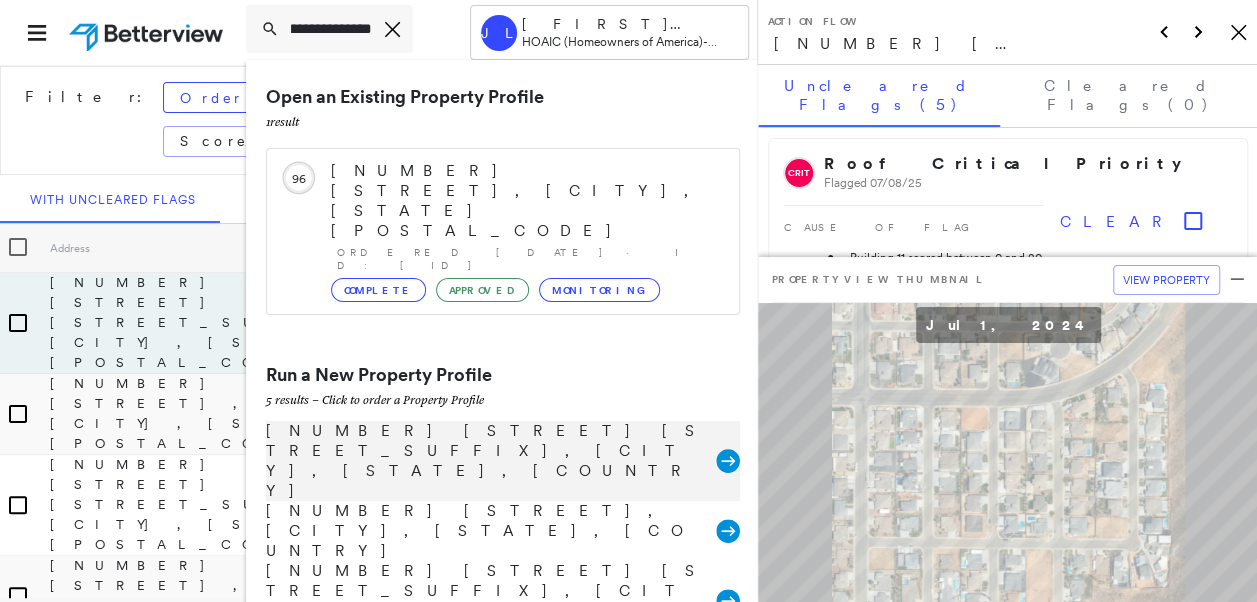 type on "**********" 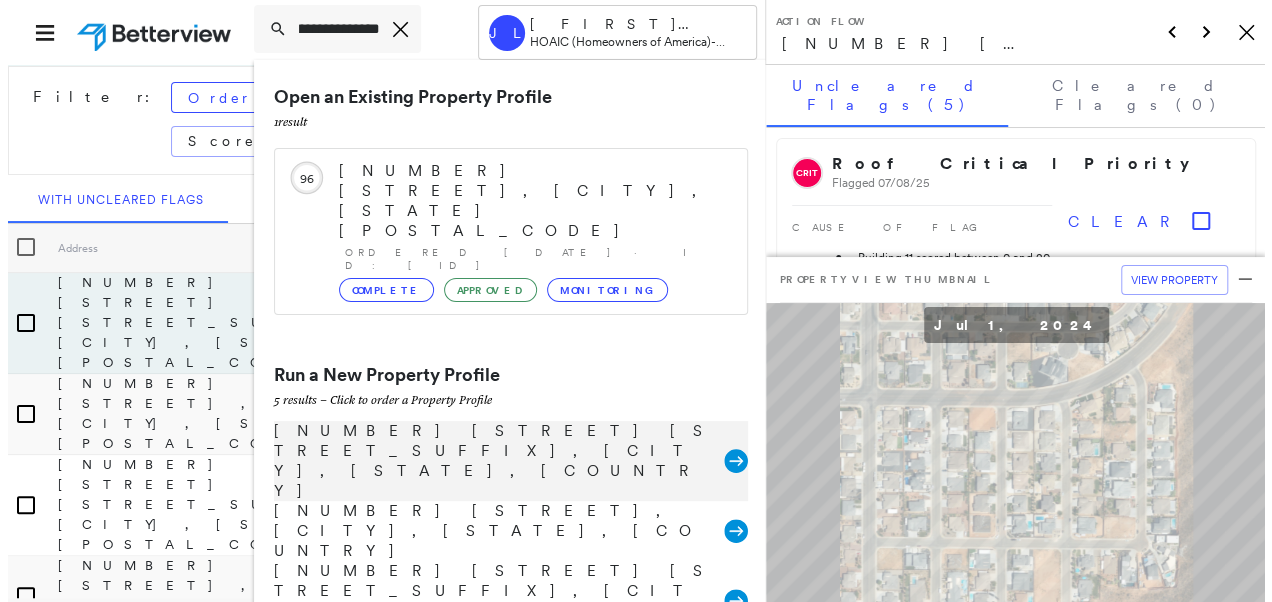 scroll, scrollTop: 0, scrollLeft: 0, axis: both 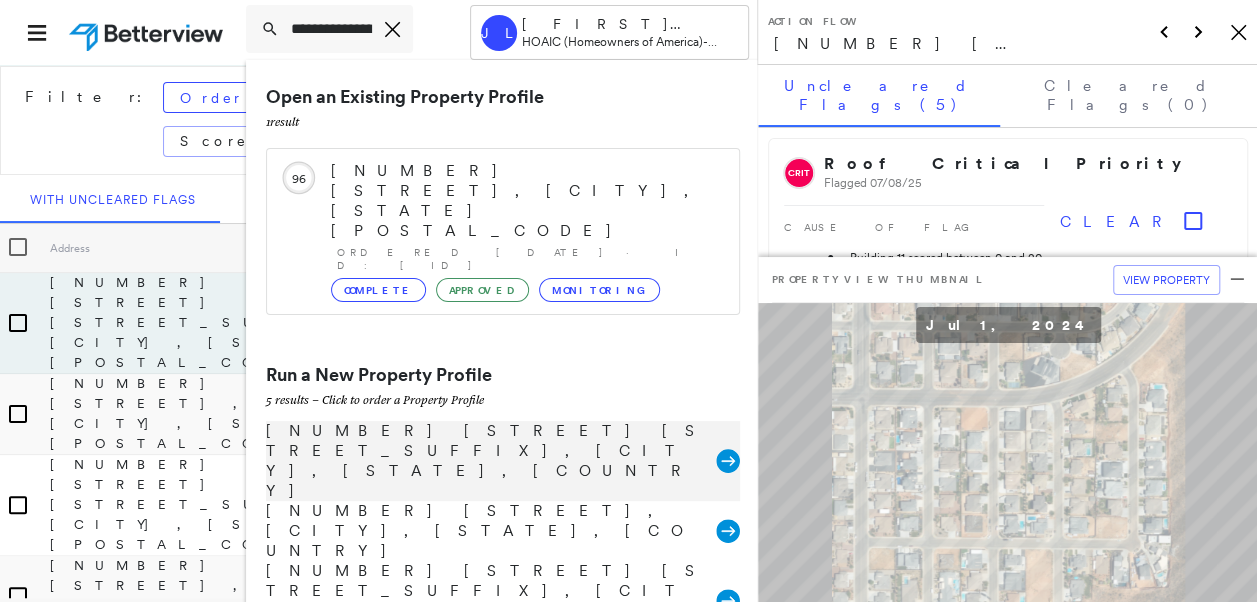 click on "[NUMBER] [STREET] [STREET_SUFFIX], [CITY], [STATE], [COUNTRY]" at bounding box center (491, 461) 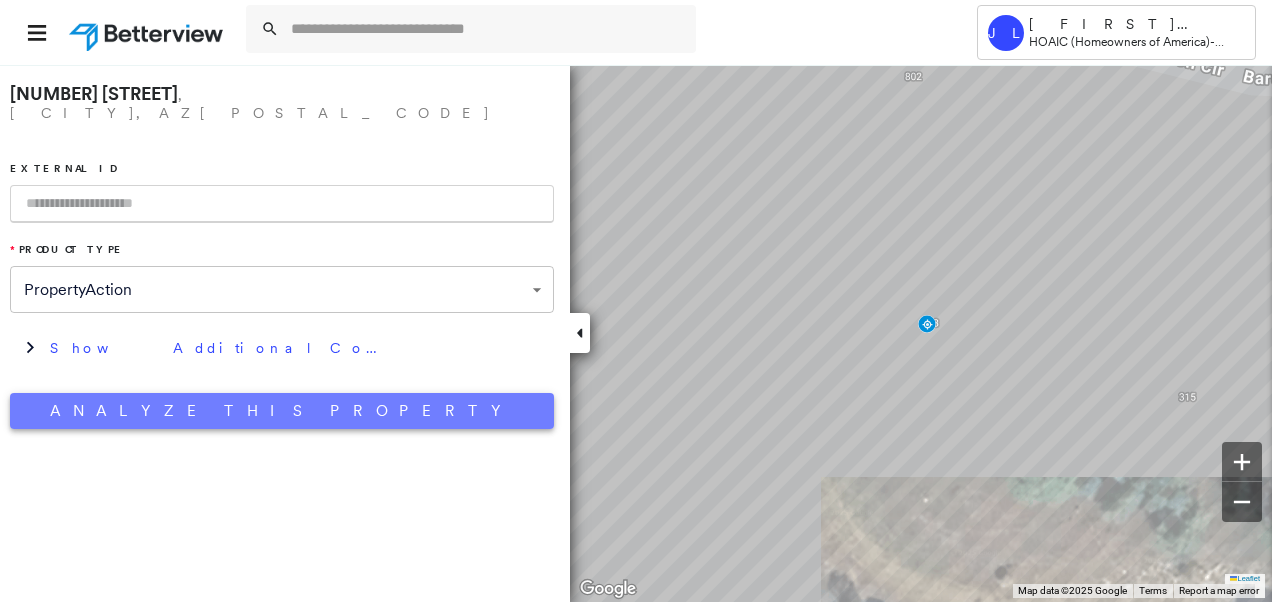 click on "Analyze This Property" at bounding box center [282, 411] 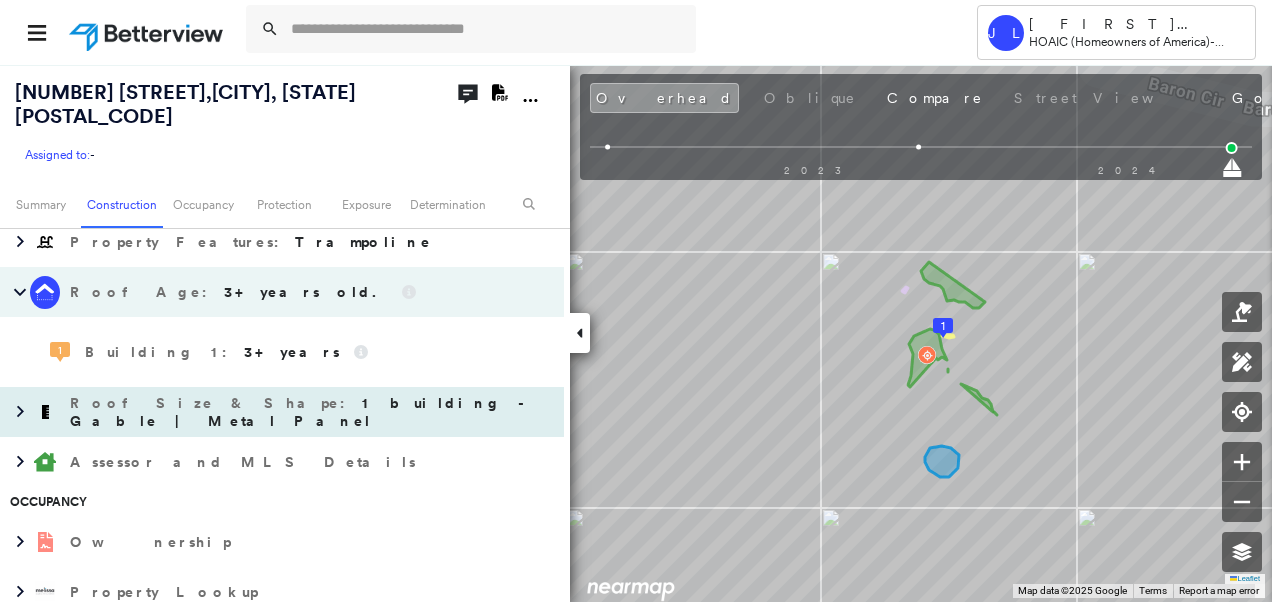 scroll, scrollTop: 1100, scrollLeft: 0, axis: vertical 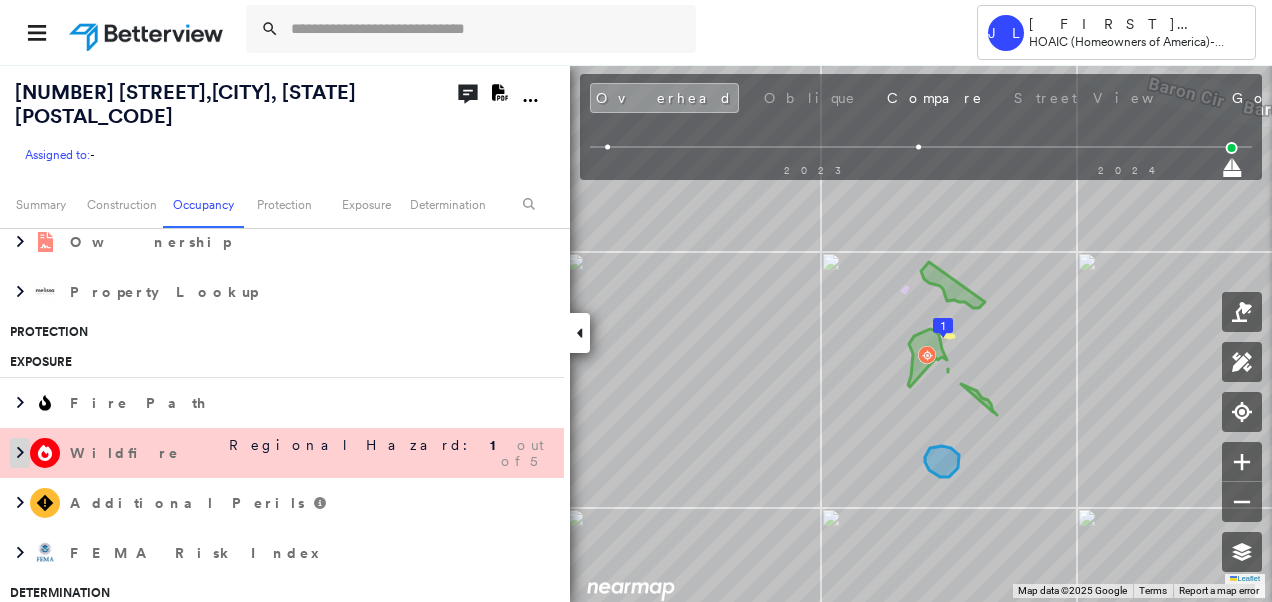 click at bounding box center (20, 453) 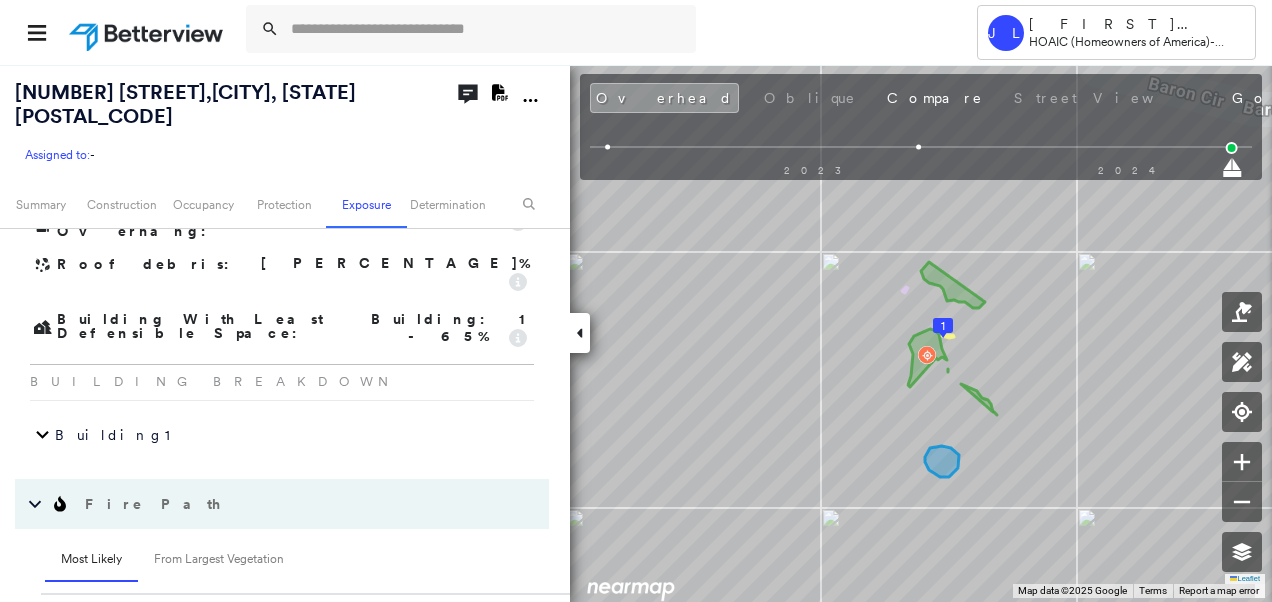 scroll, scrollTop: 2700, scrollLeft: 0, axis: vertical 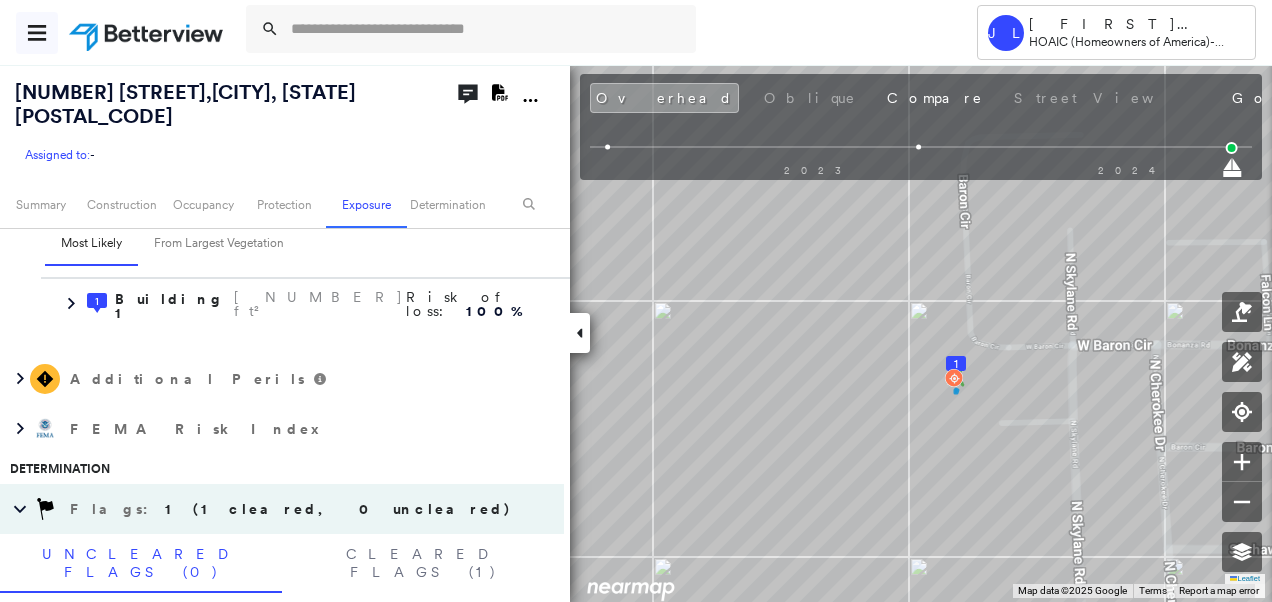 click at bounding box center (37, 33) 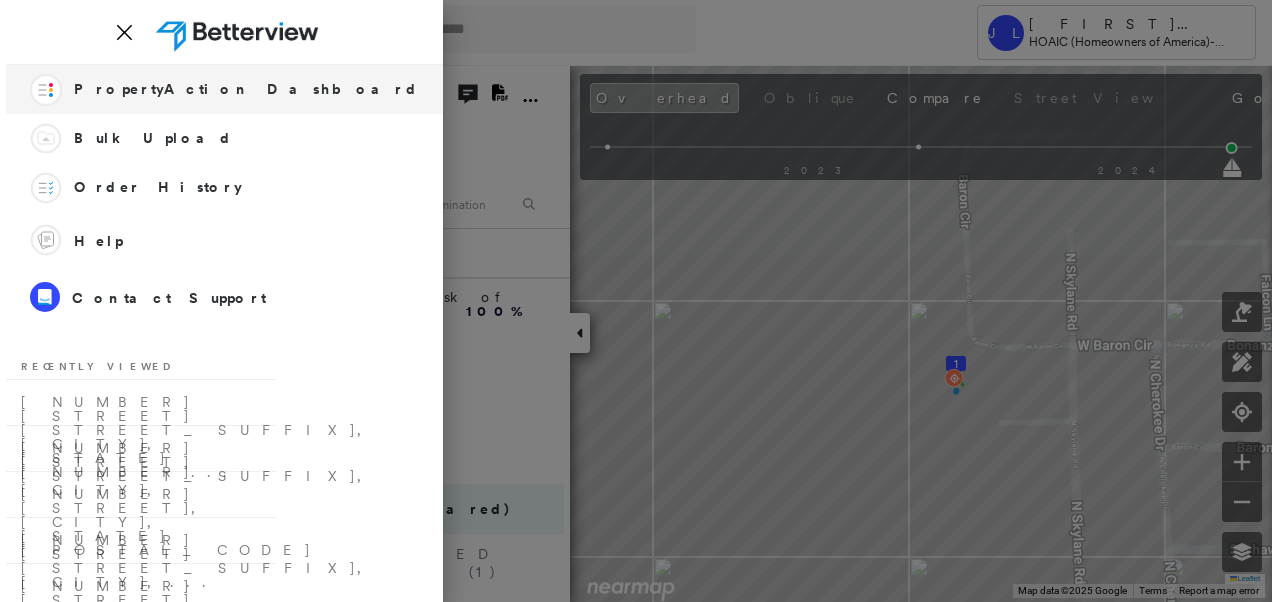 click on "PropertyAction Dashboard" at bounding box center [246, 89] 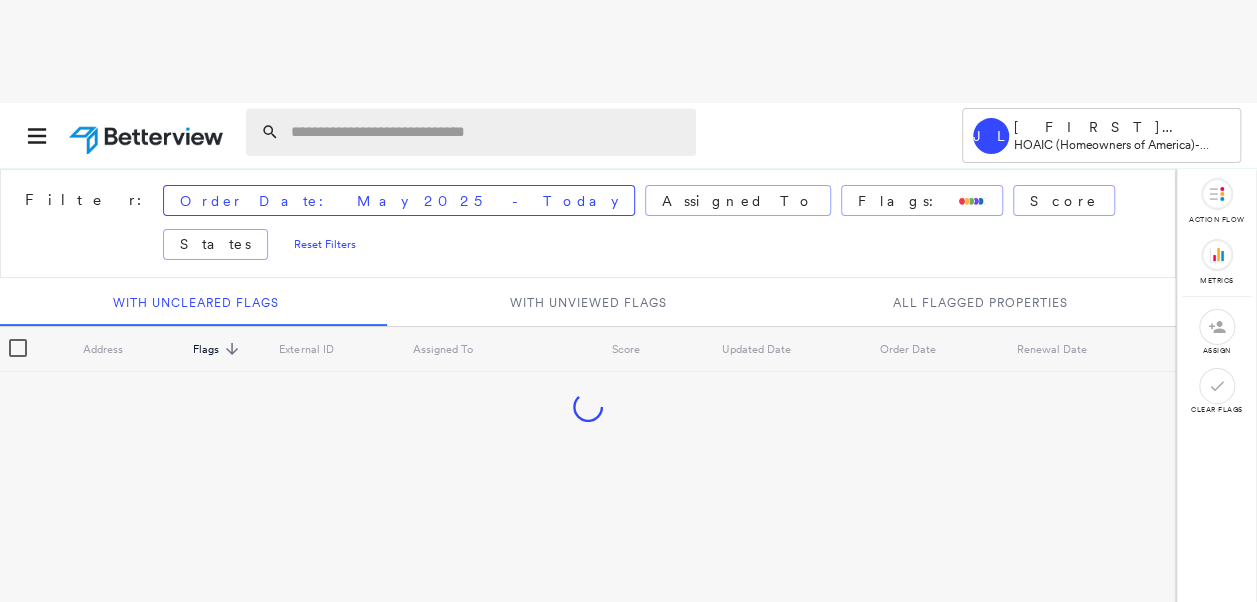 click at bounding box center (487, 132) 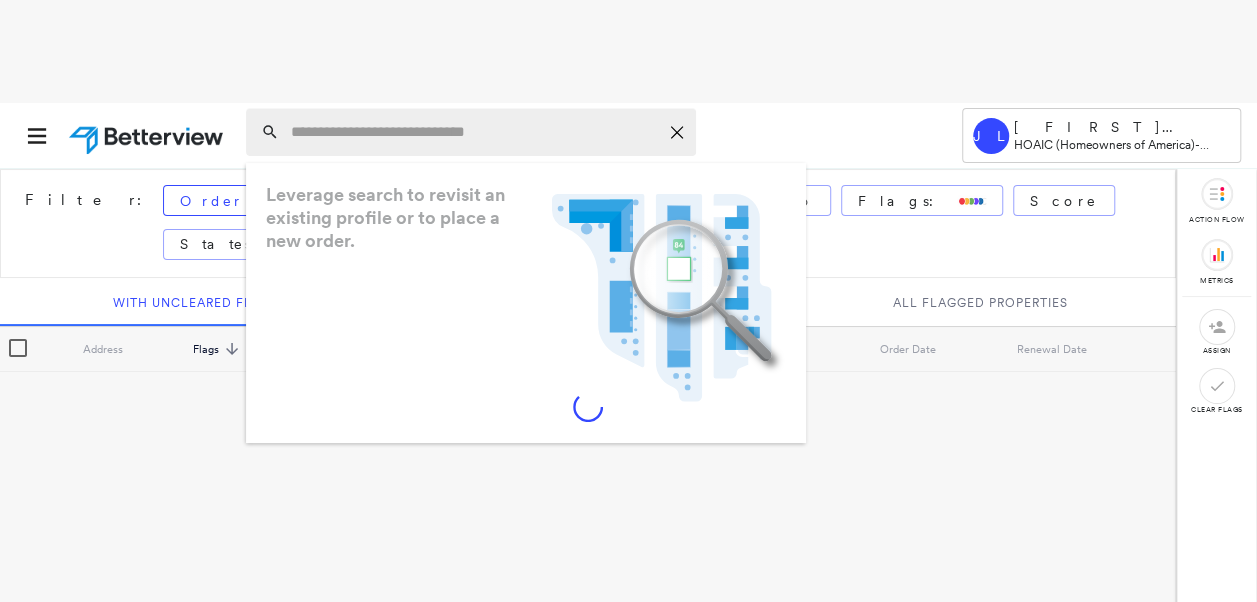 paste on "**********" 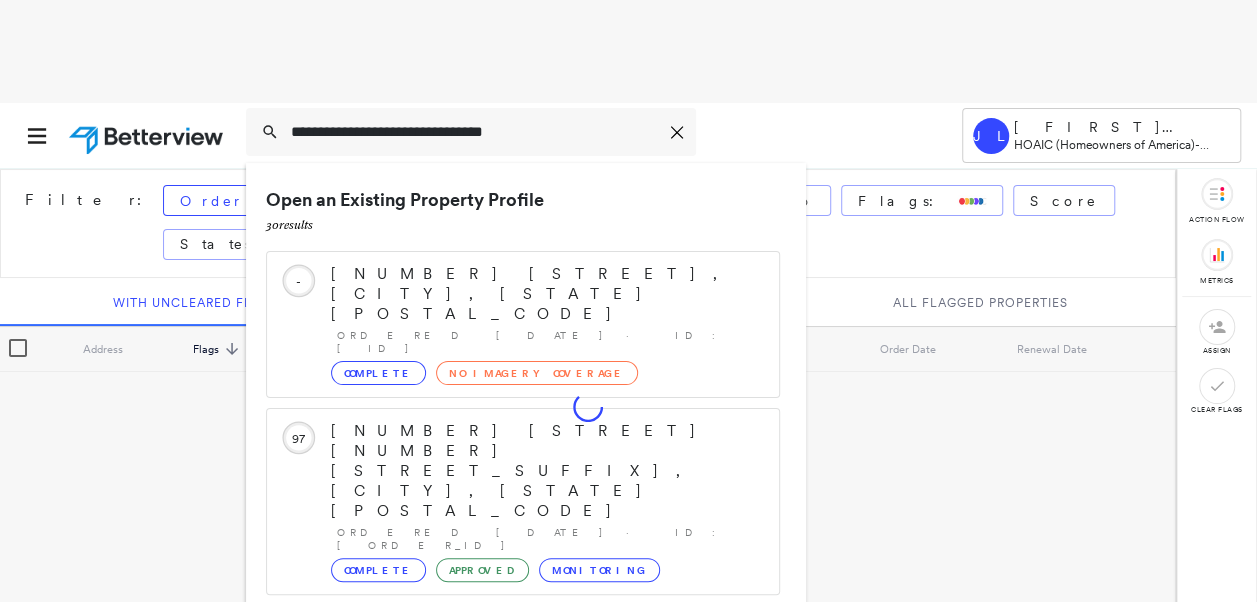 scroll, scrollTop: 100, scrollLeft: 0, axis: vertical 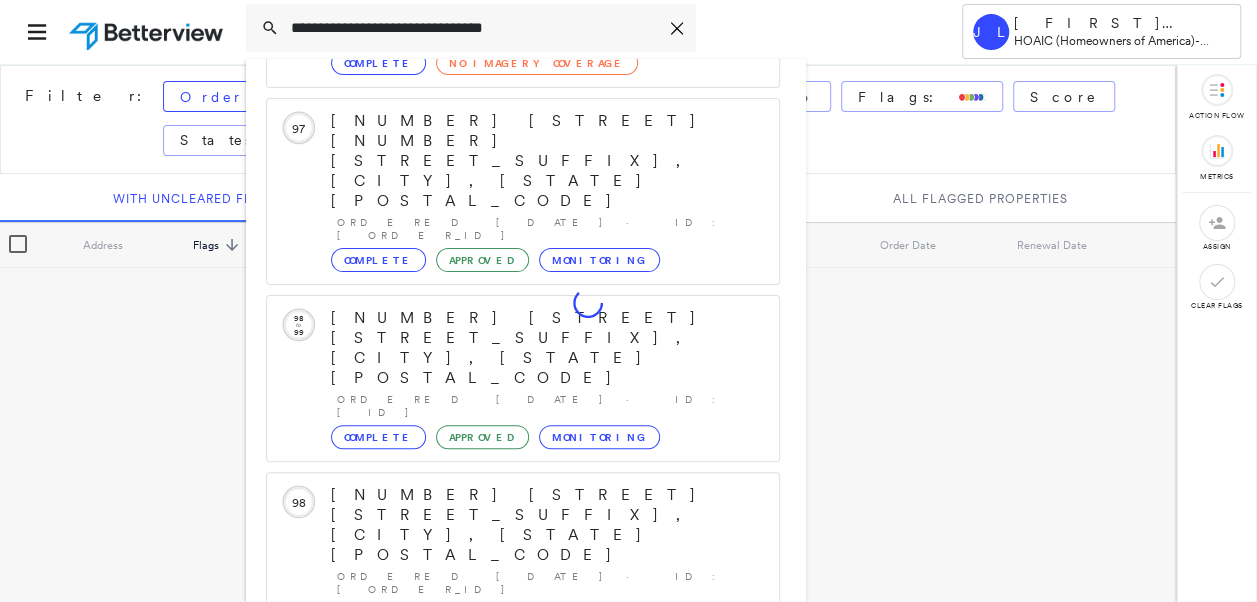 type on "**********" 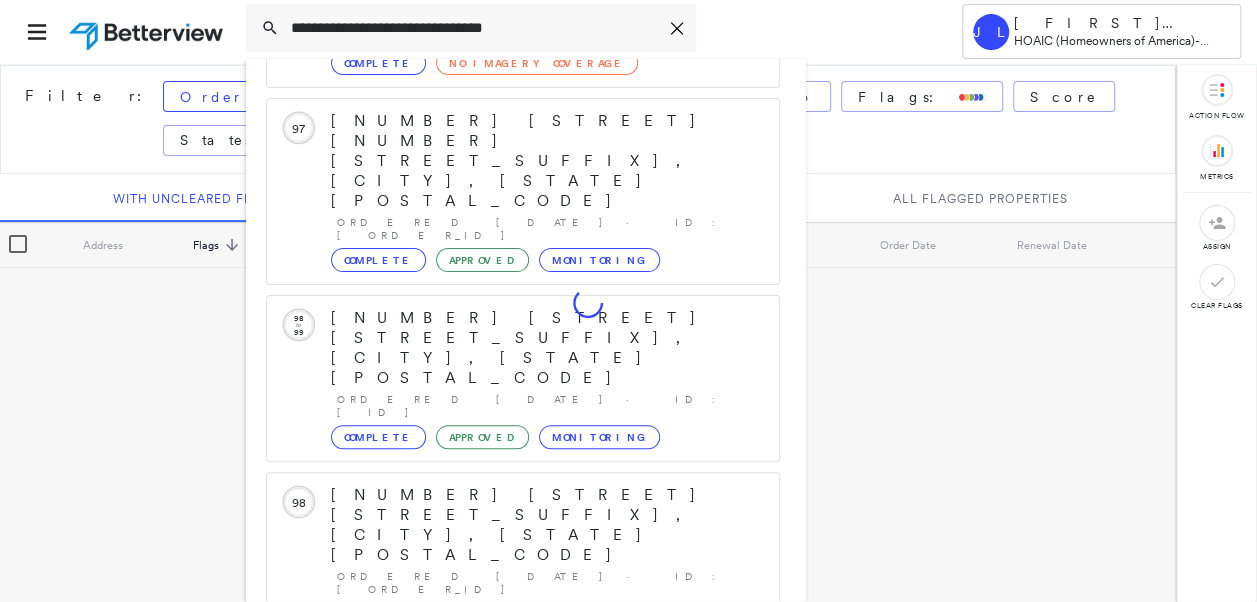 click on "Show  5  more existing properties" at bounding box center (524, 859) 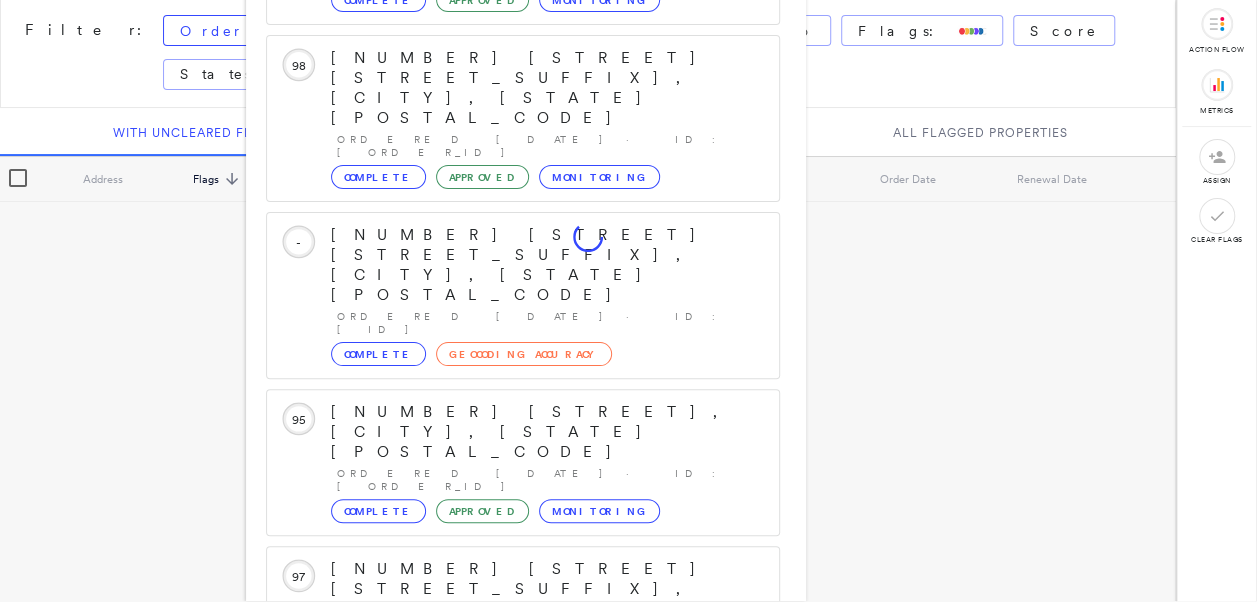 scroll, scrollTop: 719, scrollLeft: 0, axis: vertical 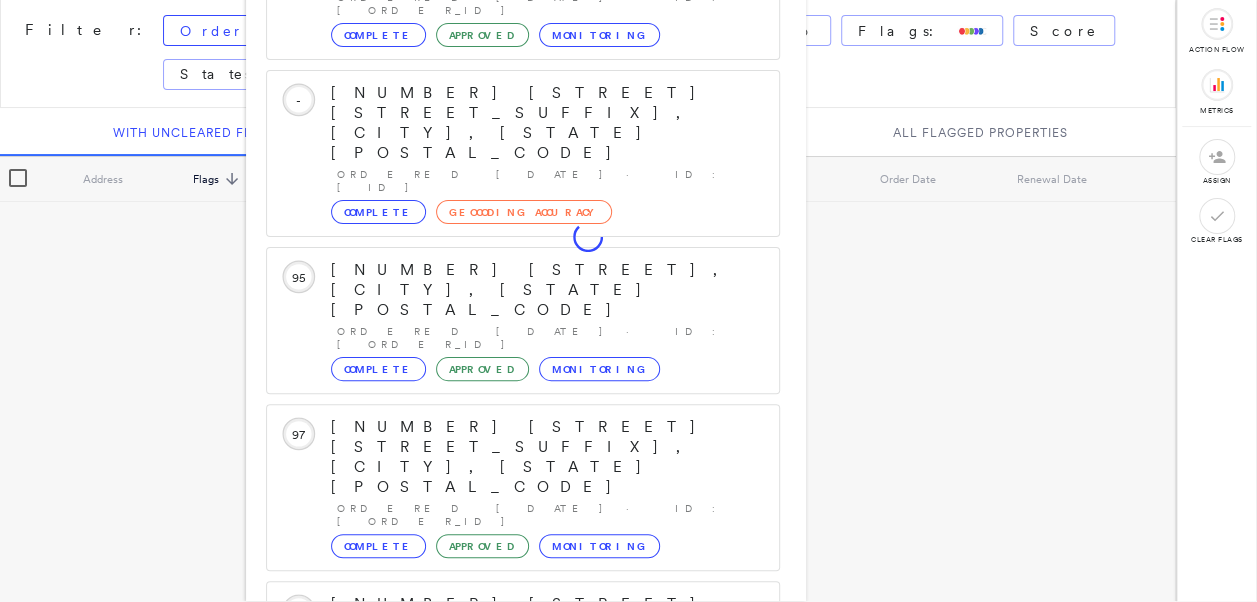click on "[NUMBER] [STREET], [CITY], [STATE] [POSTAL_CODE]" at bounding box center [501, 1250] 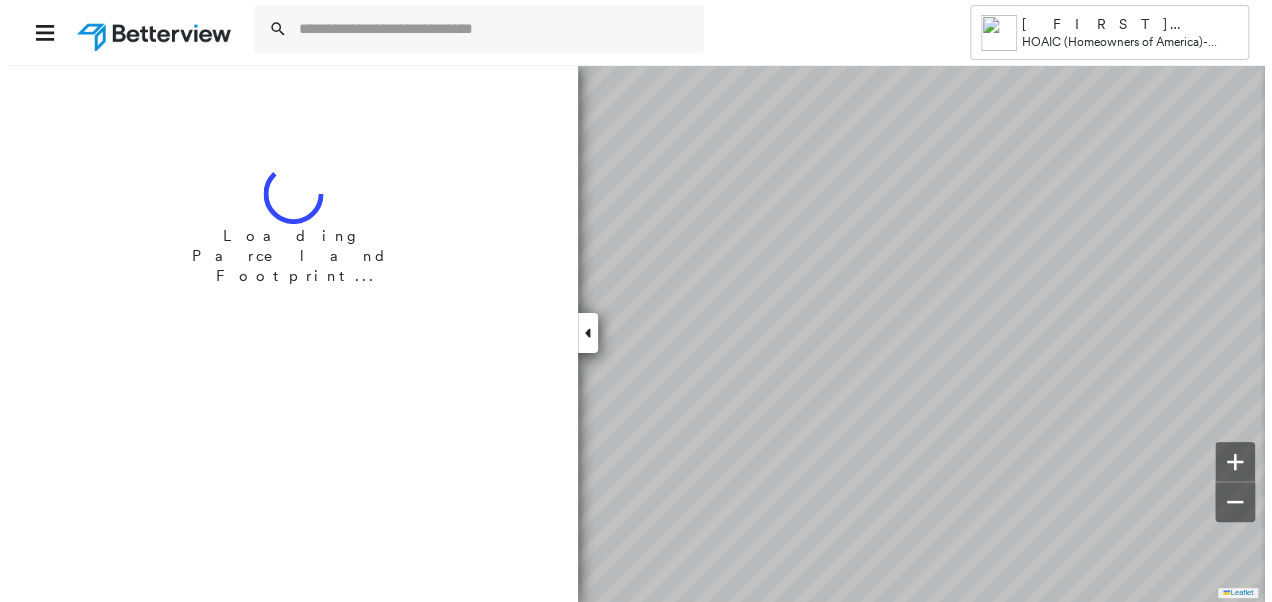 scroll, scrollTop: 0, scrollLeft: 0, axis: both 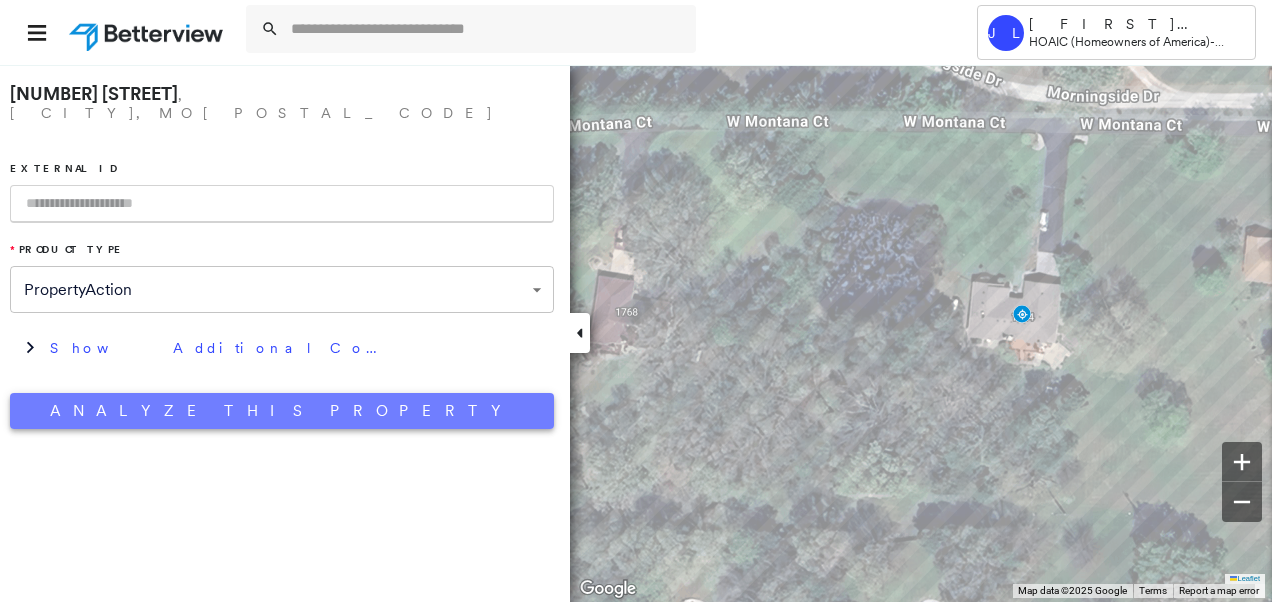 click on "Analyze This Property" at bounding box center (282, 411) 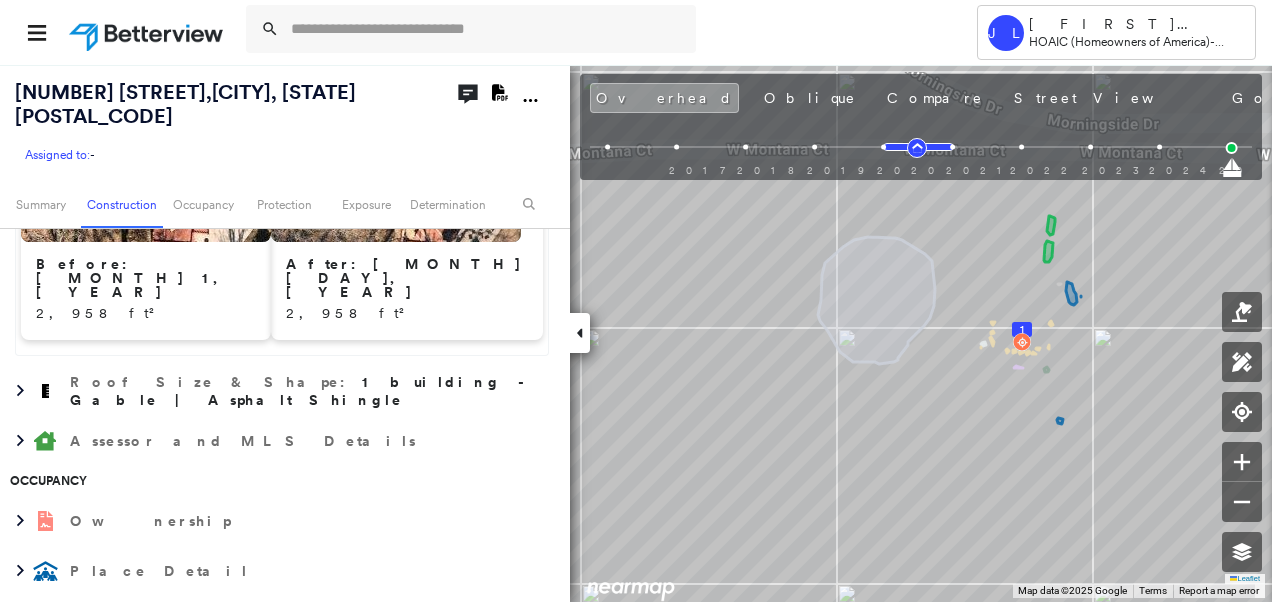 scroll, scrollTop: 1500, scrollLeft: 0, axis: vertical 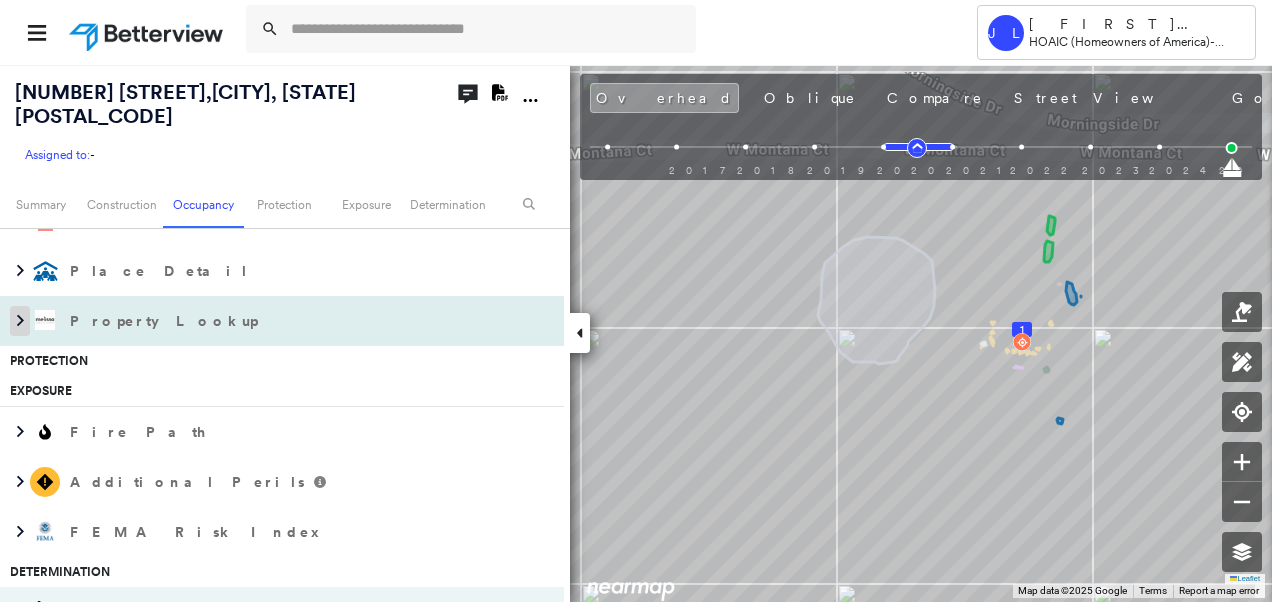 click at bounding box center [20, 321] 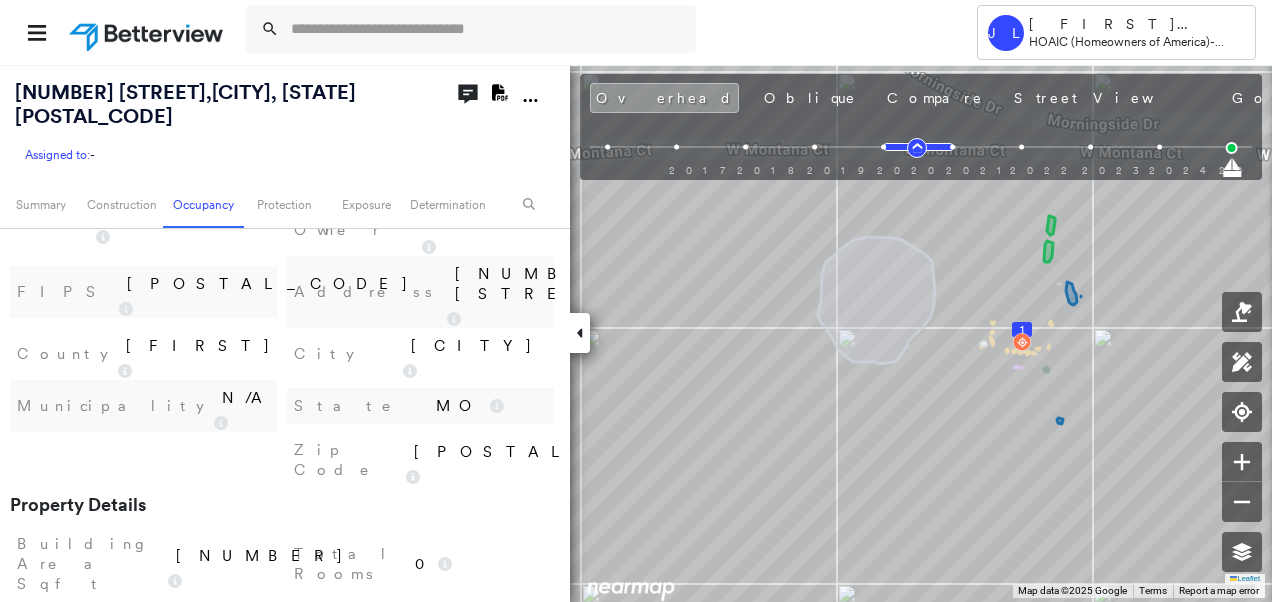 scroll, scrollTop: 1800, scrollLeft: 0, axis: vertical 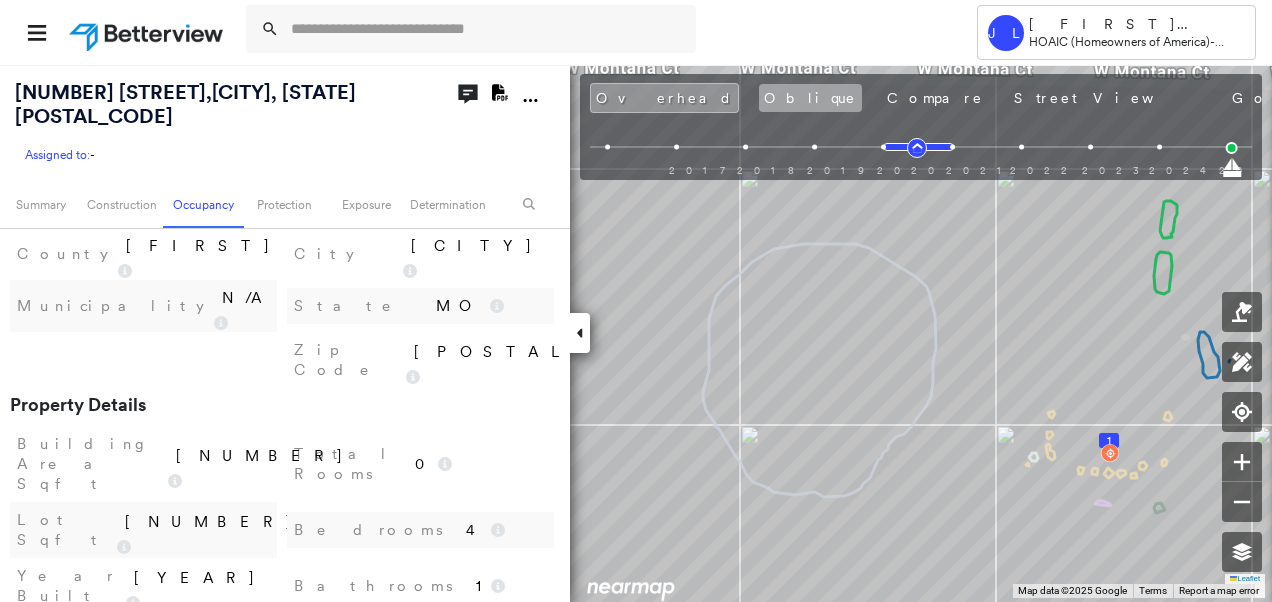 click on "Oblique" at bounding box center (810, 98) 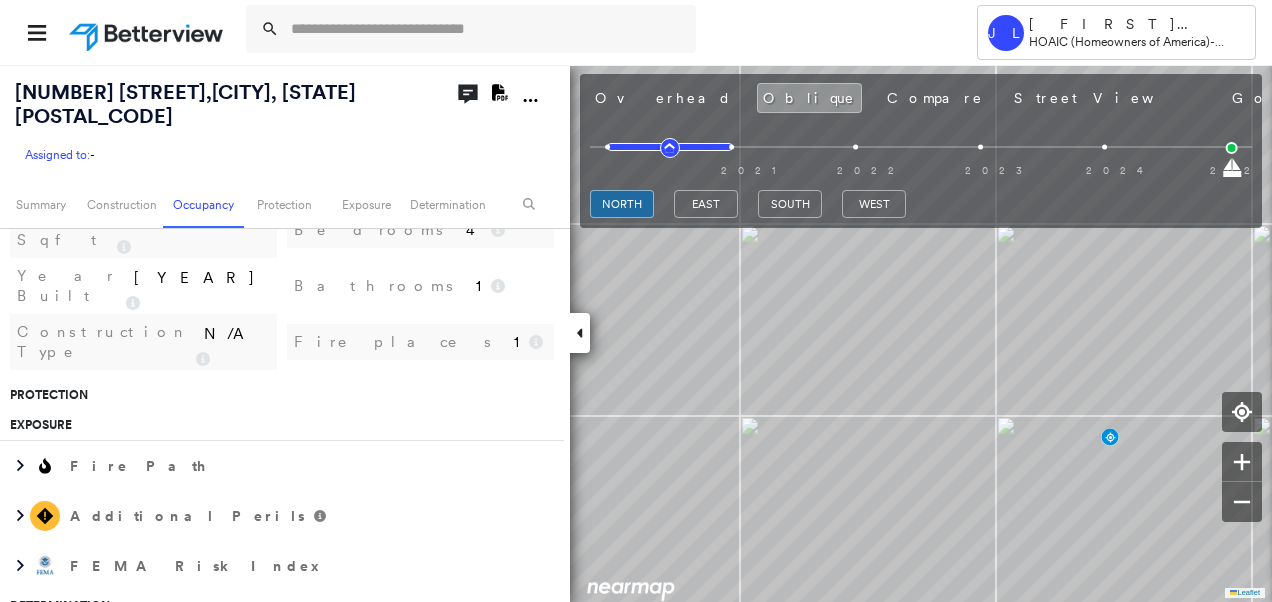 scroll, scrollTop: 2486, scrollLeft: 0, axis: vertical 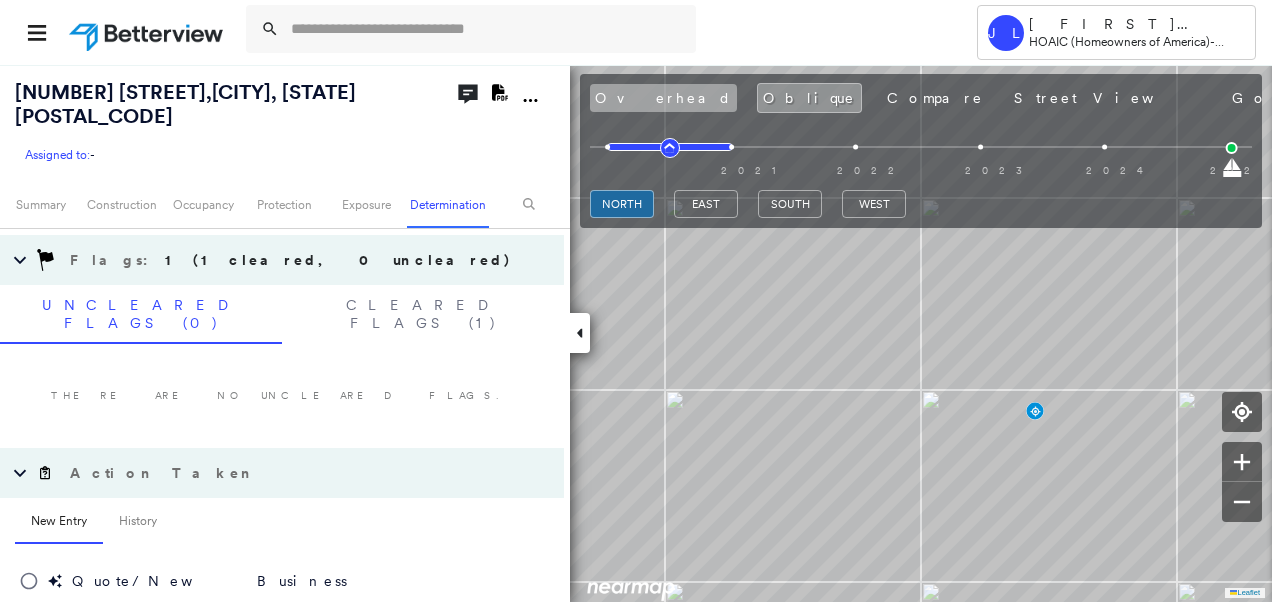 click on "Overhead" at bounding box center [663, 98] 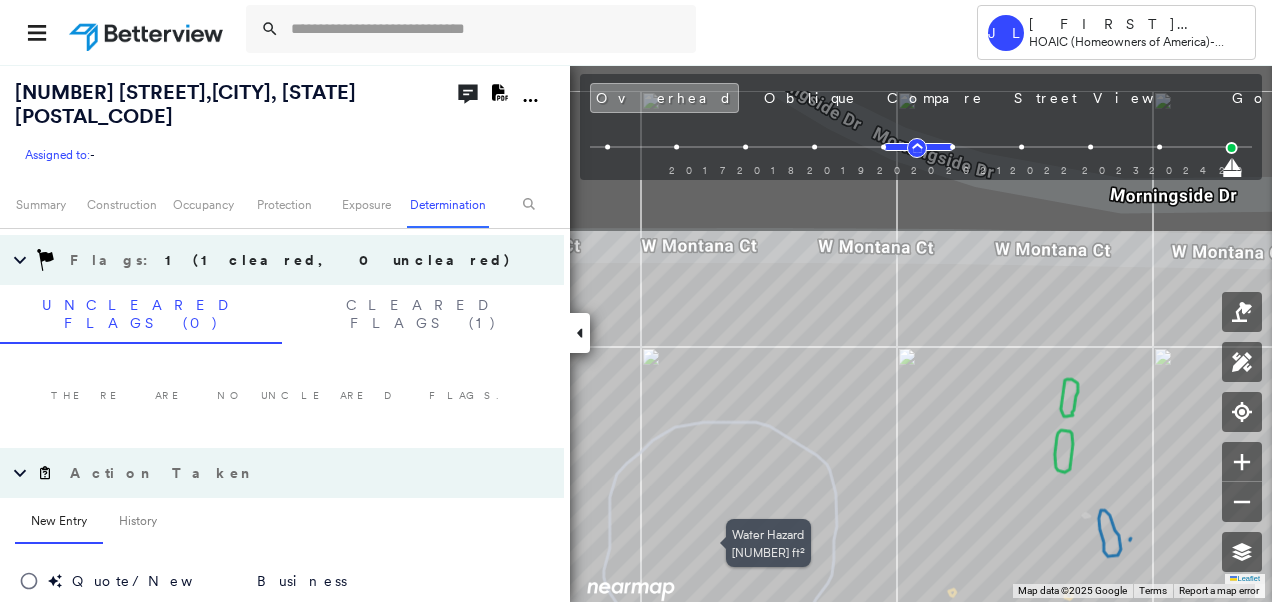 drag, startPoint x: 814, startPoint y: 392, endPoint x: 818, endPoint y: 522, distance: 130.06152 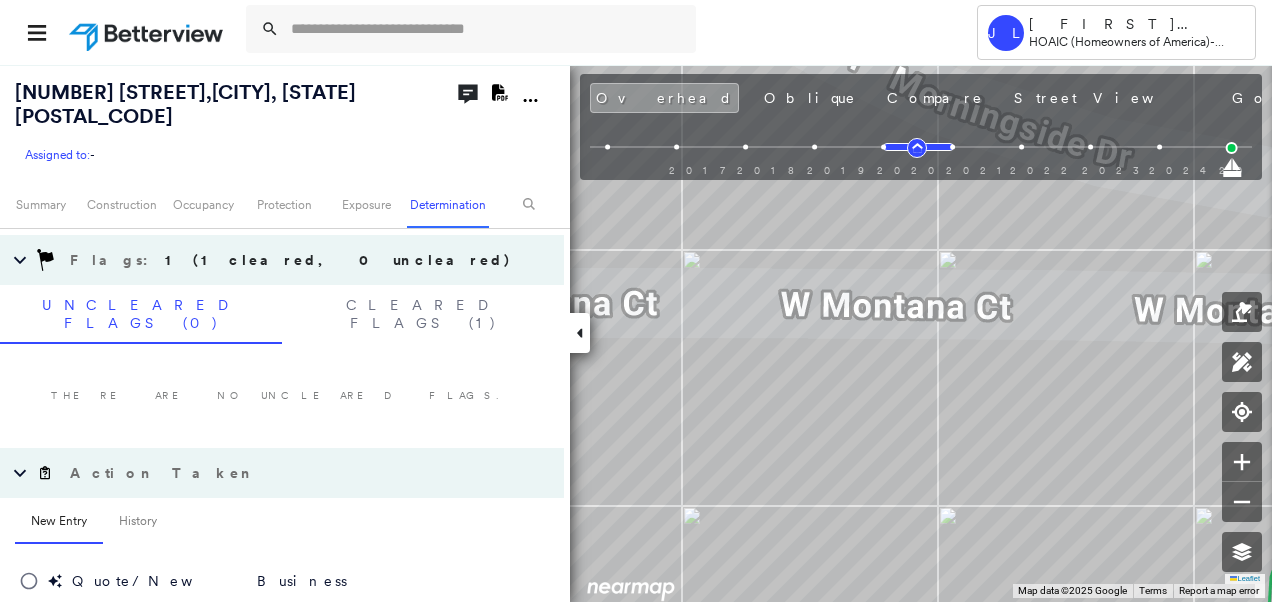 drag, startPoint x: 861, startPoint y: 102, endPoint x: 862, endPoint y: 116, distance: 14.035668 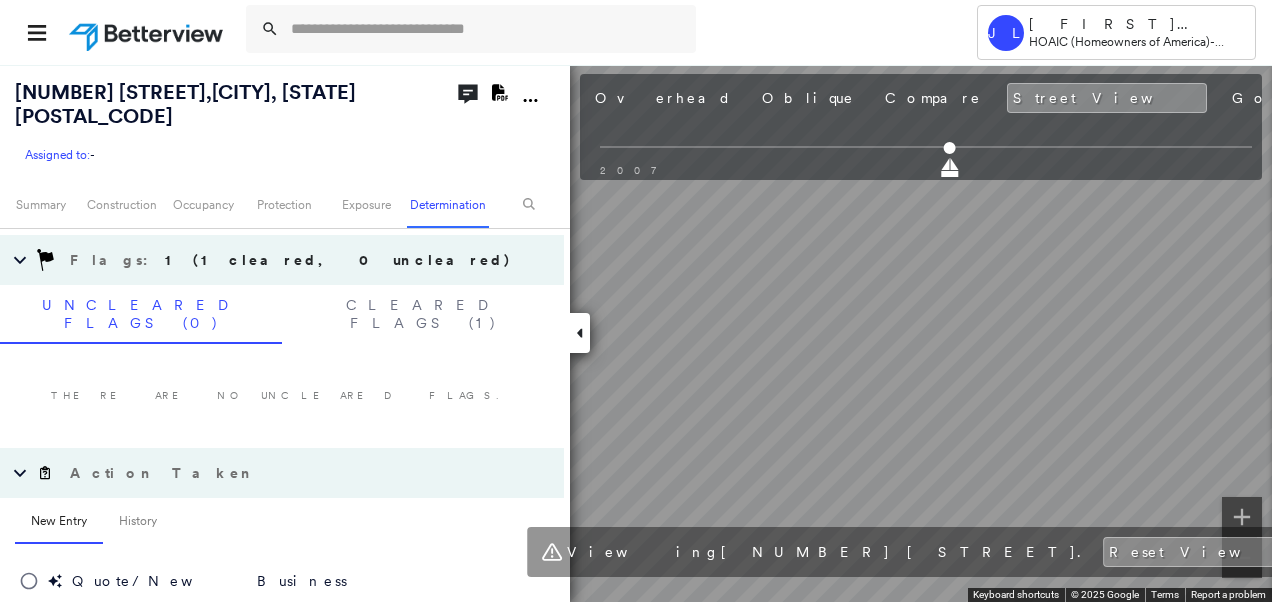 click on "Tower JL [FIRST] [LAST] HOAIC (Homeowners of America)  -   Personal Lines [NUMBER] [STREET] [STREET_SUFFIX] ,  [CITY], [STATE] [POSTAL_CODE] Assigned to:  - Assigned to:  - Assigned to:  - Open Comments Download PDF Report Summary Construction Occupancy Protection Exposure Determination Overhead Obliques Street View Roof Spotlight™ Index :  97 out of 100 0 100 25 50 75 1 Building Roof Scores 1 Buildings Policy Information Flags :  1 (1 cleared, 0 uncleared) Wildfire Risk Score Value :  N/A Analysis dpv vacant :  N Assessment LSale Recording Date :  N/A RDI :  Residential Owner Name :  N/A Geocode Construction Roof Spotlights :  Skylight, Chimney, Vent, Satellite Dish Property Features :  Car, Boat, Water Hazard, Playground, Repaired Pavement Roof Age :  4.5 - 5.5 years old. 1 Building 1 :  4.5 - 5.5 years COMPARE Before :  [DATE] [NUMBER] ft² After :  [DATE] [NUMBER] ft² Roof Size & Shape :  1 building  - Gable | Asphalt Shingle Assessor and MLS Details Occupancy Ownership Place Detail Property Lookup   City [CITY] Construction Type 1" at bounding box center [636, 301] 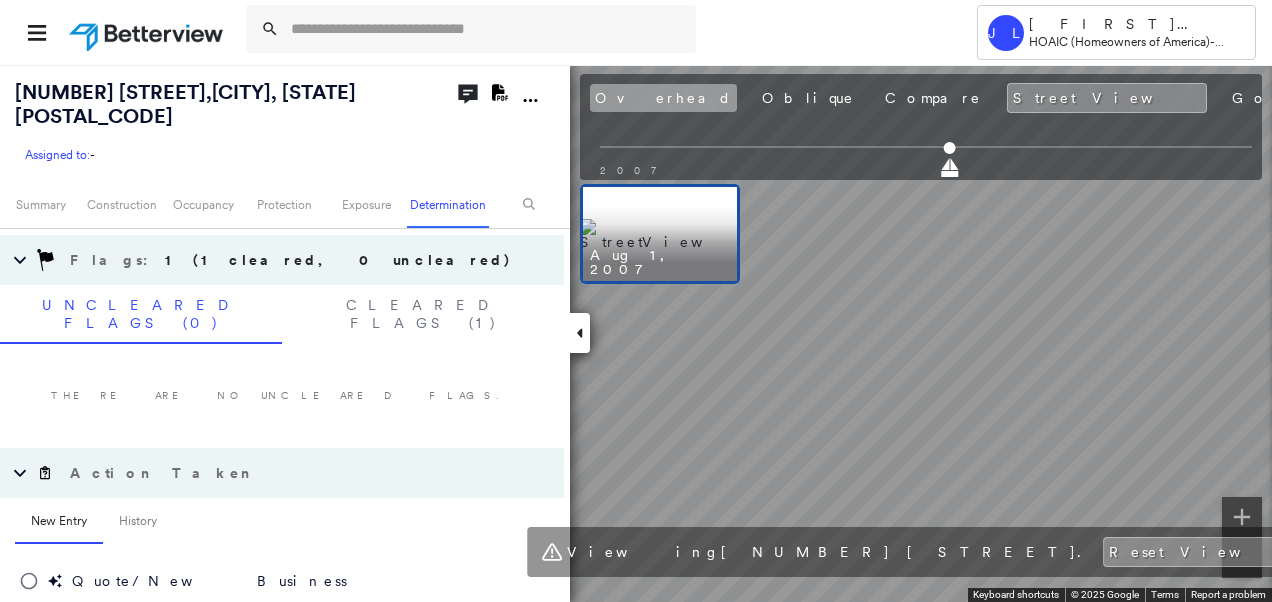 click on "Overhead" at bounding box center [663, 98] 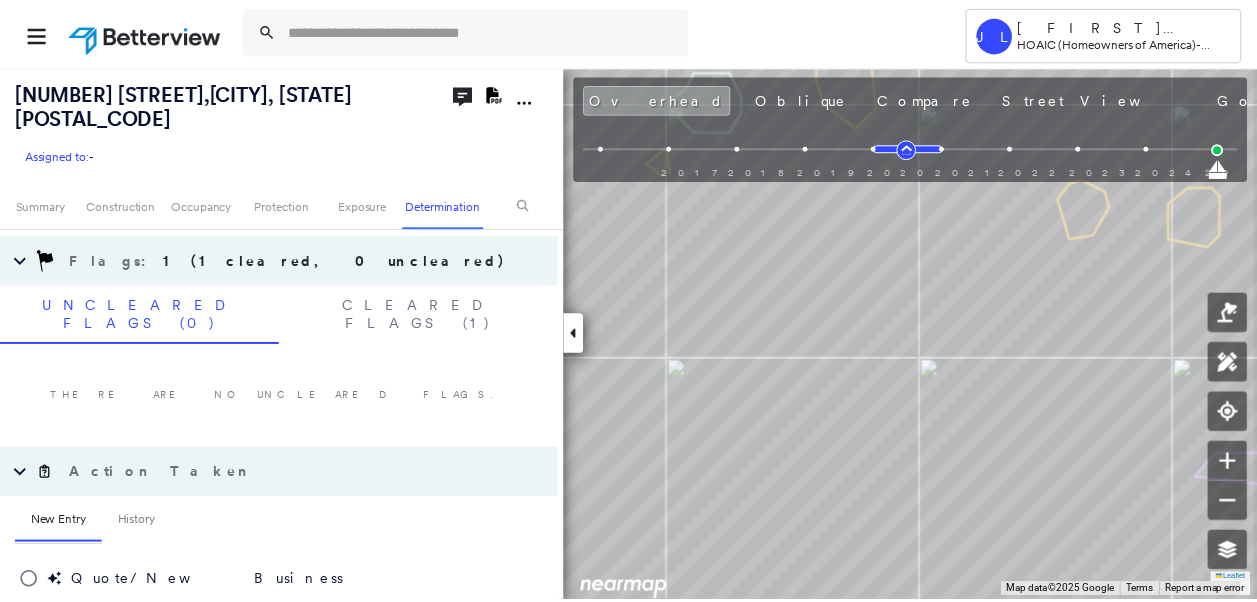 scroll, scrollTop: 2500, scrollLeft: 0, axis: vertical 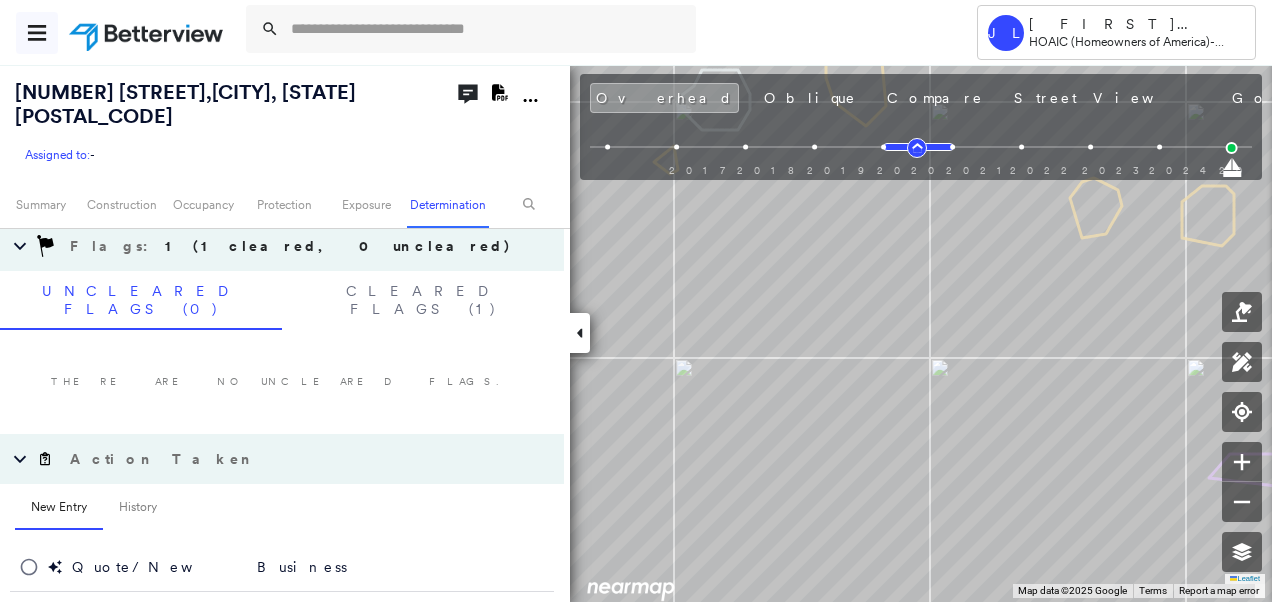 click 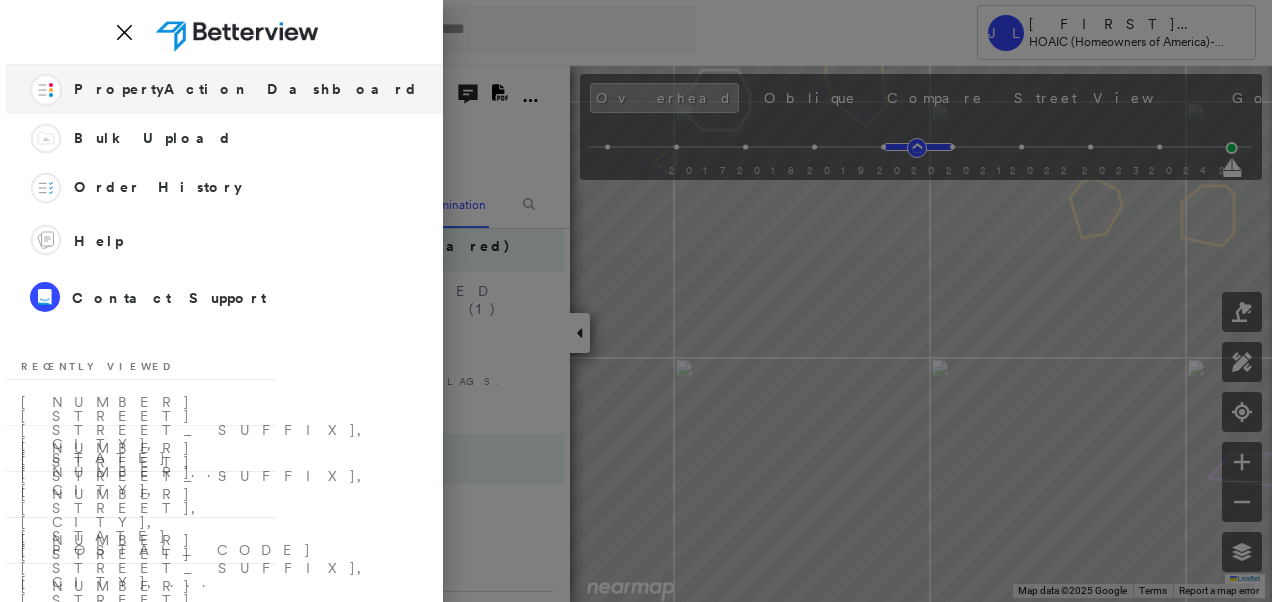 click on "PropertyAction Dashboard" at bounding box center [246, 89] 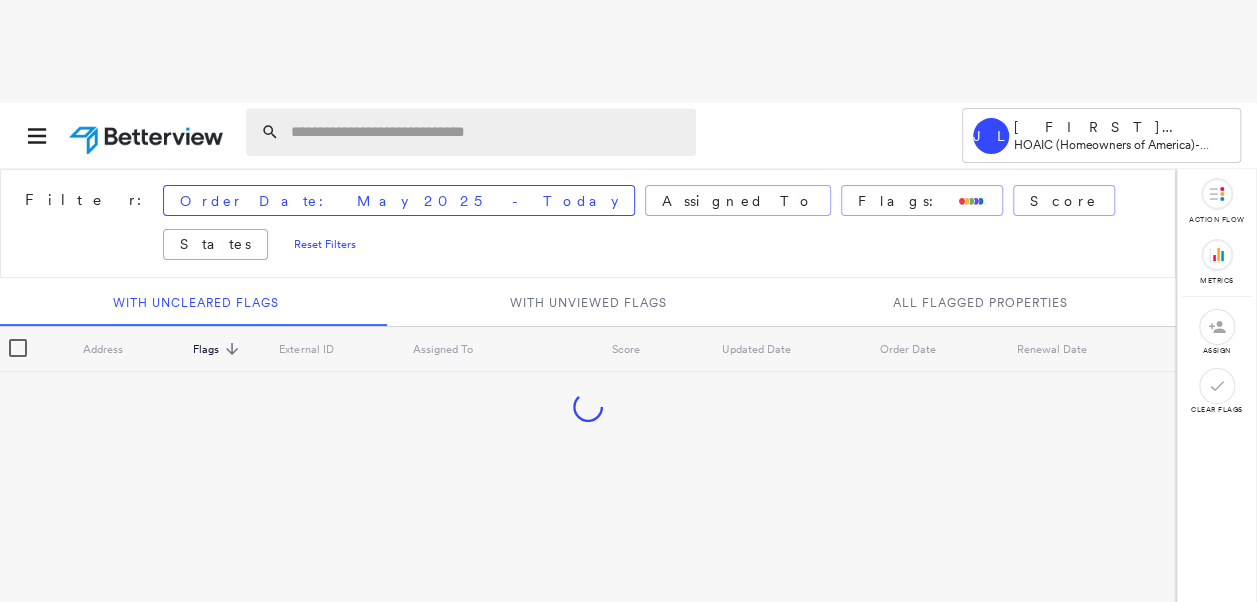 click at bounding box center (487, 132) 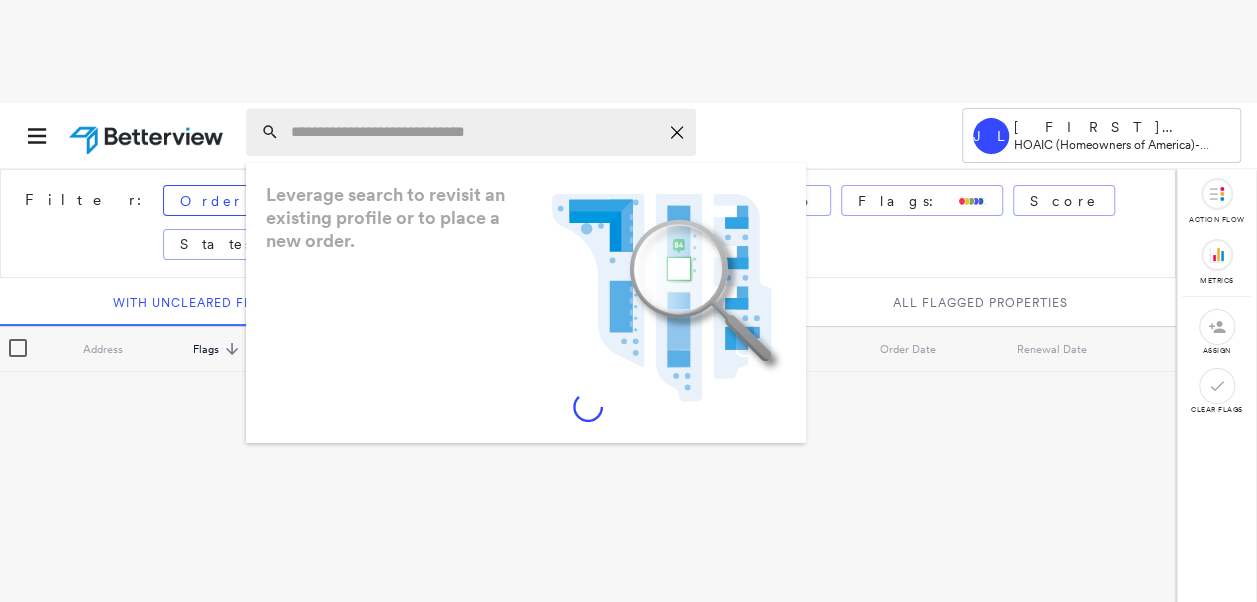 paste on "*********" 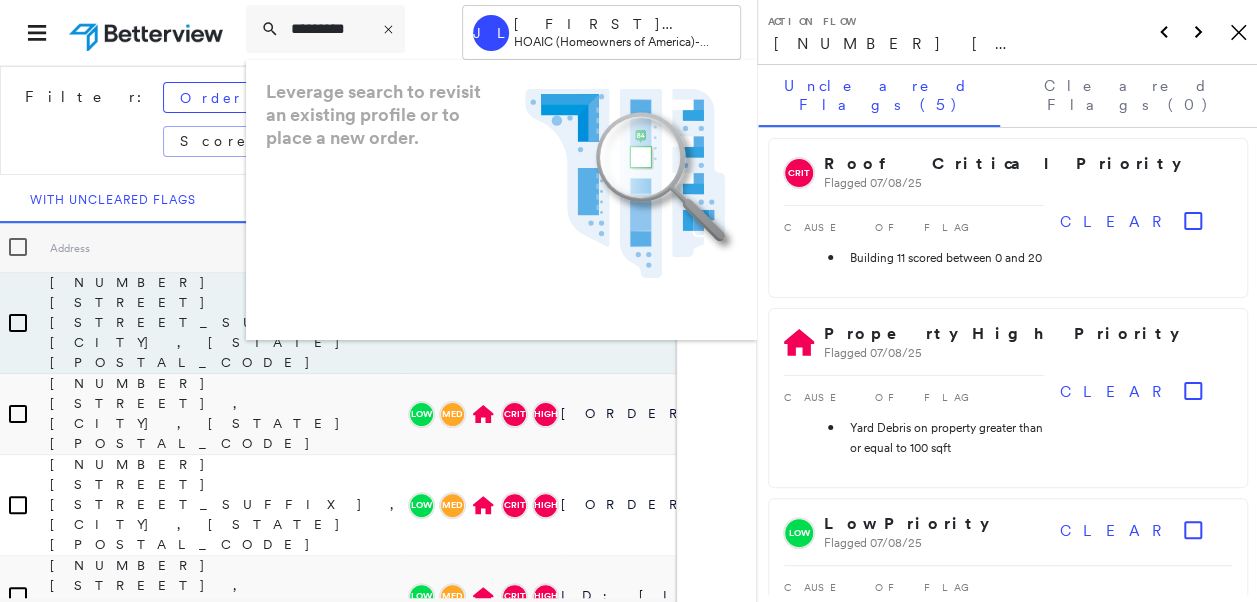 type on "*********" 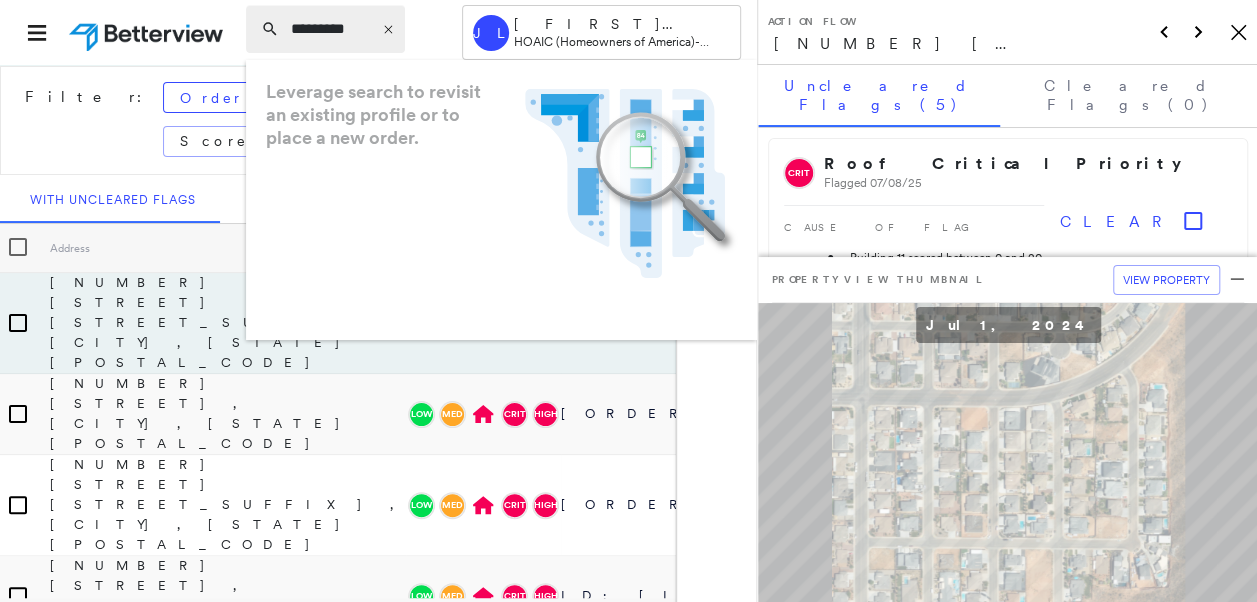 click on "*********" at bounding box center (331, 29) 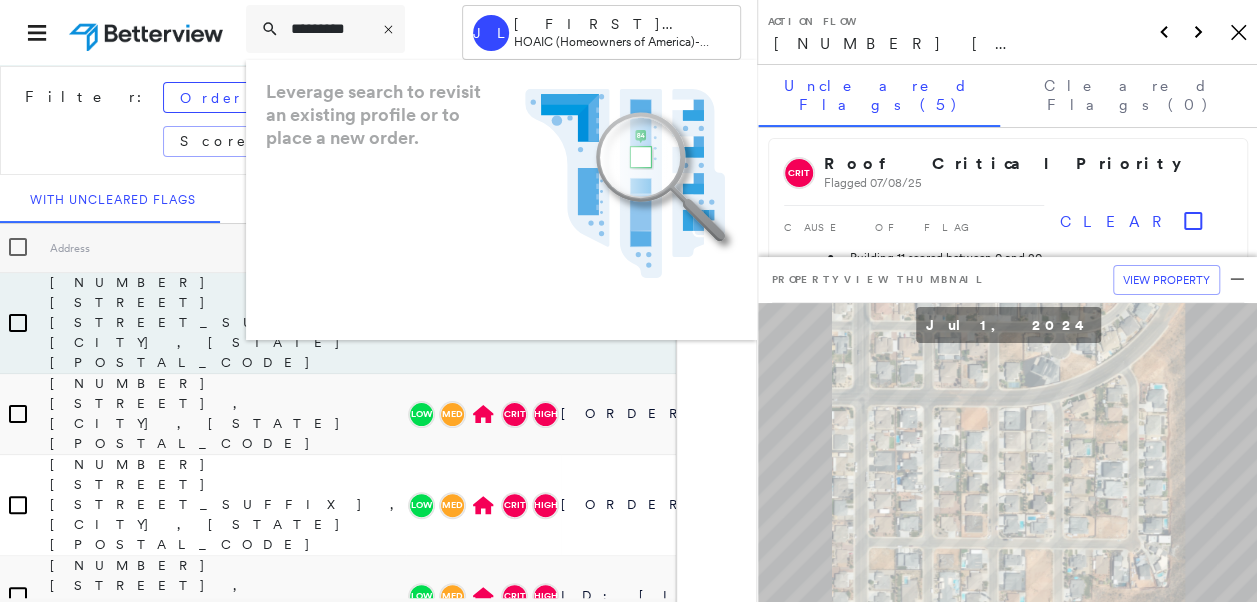 drag, startPoint x: 294, startPoint y: 26, endPoint x: 641, endPoint y: 210, distance: 392.76584 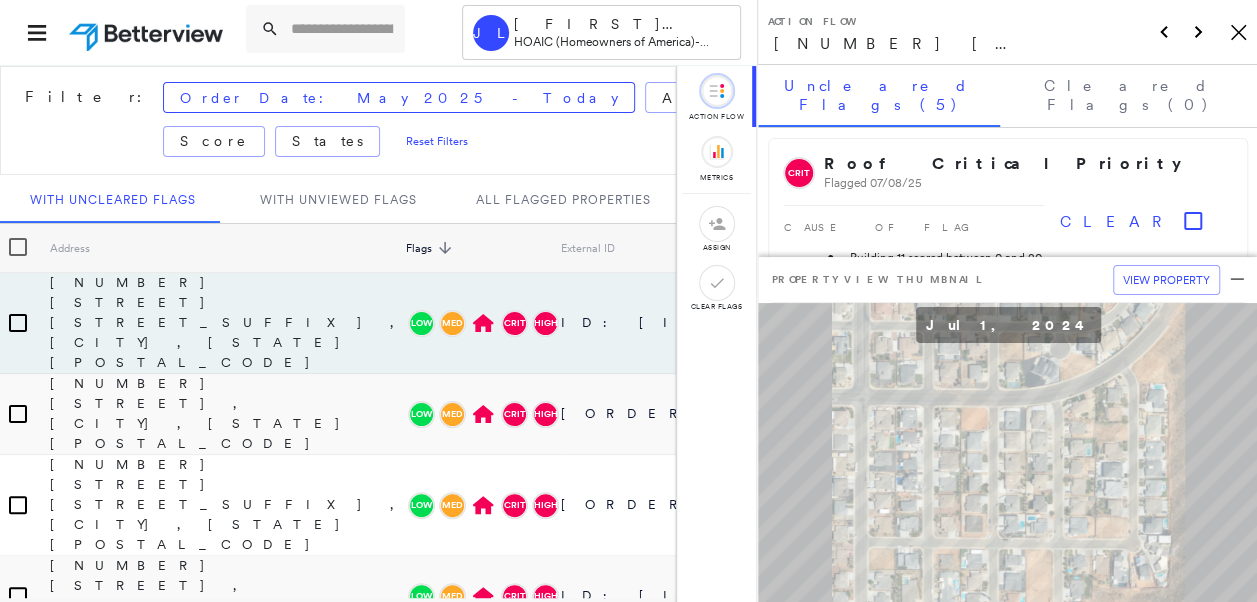 paste on "**********" 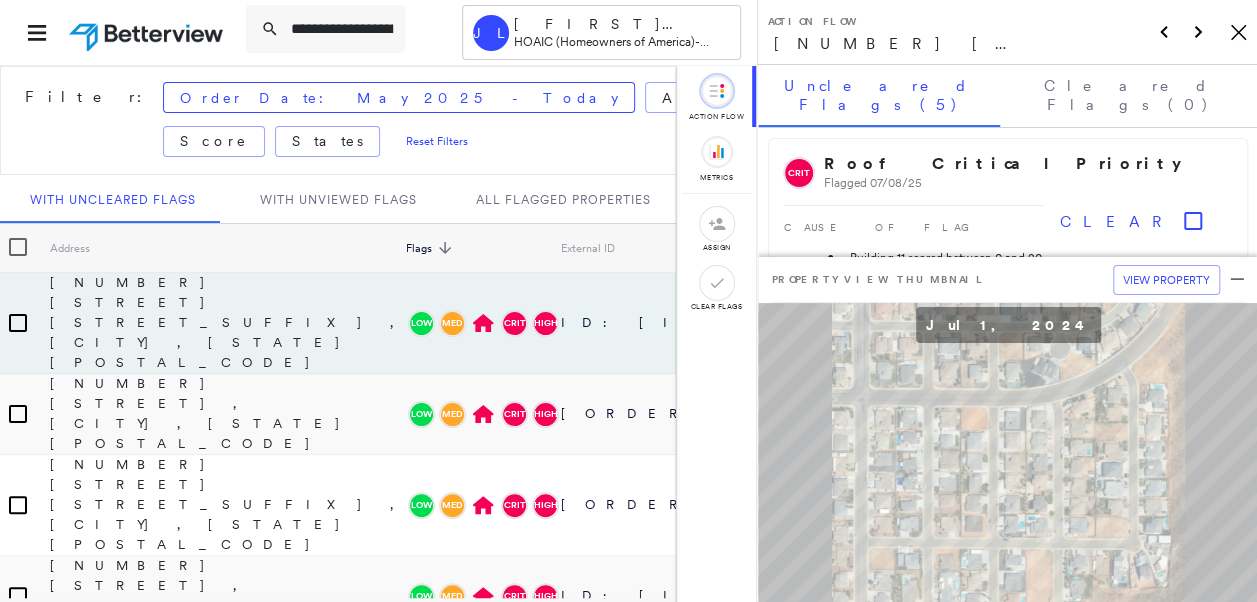 scroll, scrollTop: 0, scrollLeft: 178, axis: horizontal 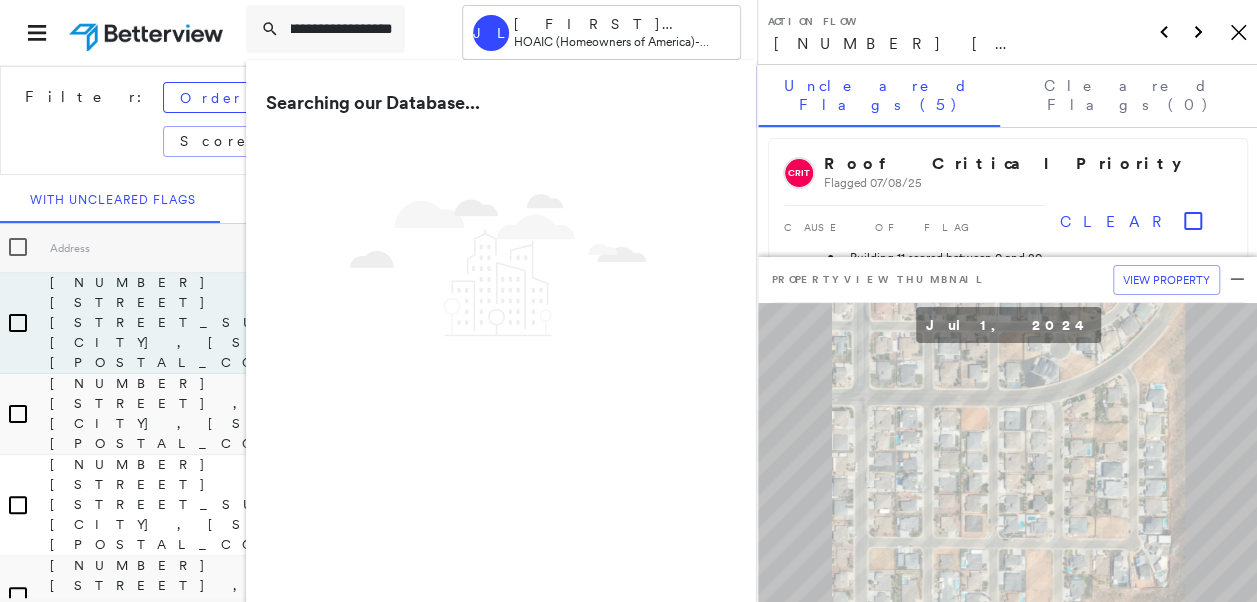 type on "**********" 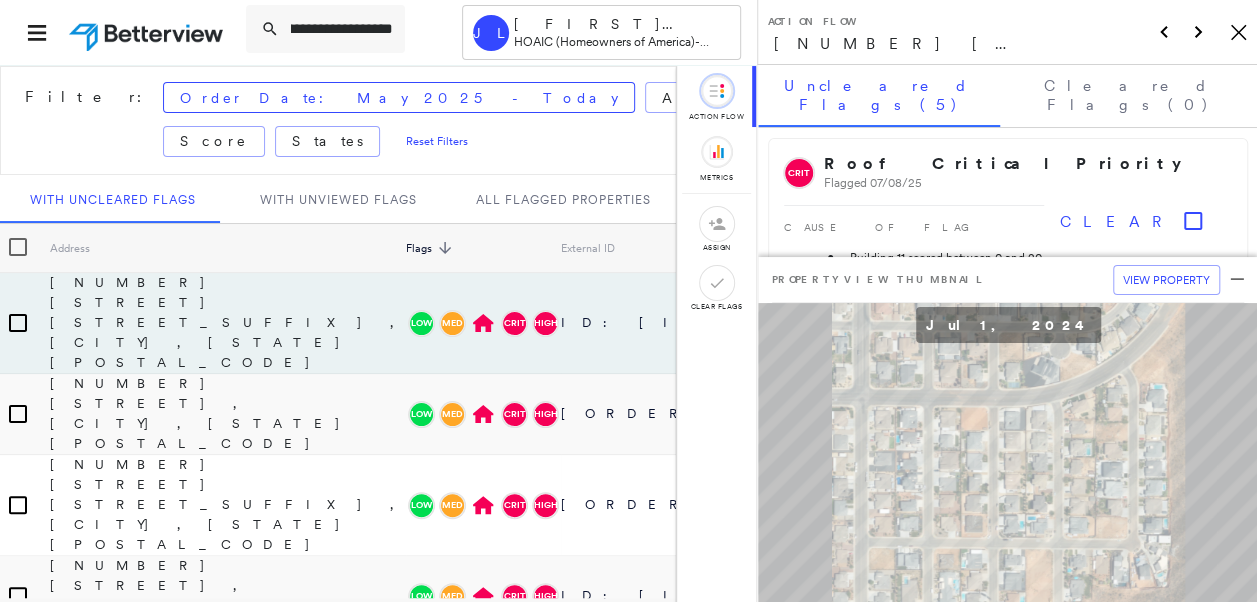 scroll, scrollTop: 0, scrollLeft: 0, axis: both 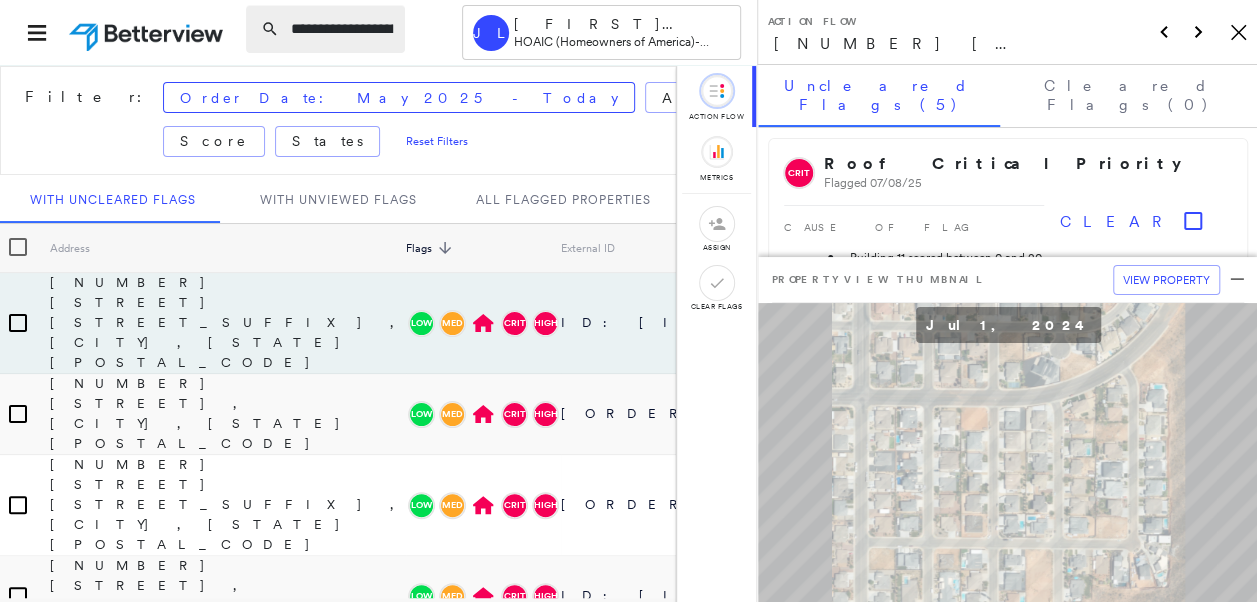 click on "**********" at bounding box center [342, 29] 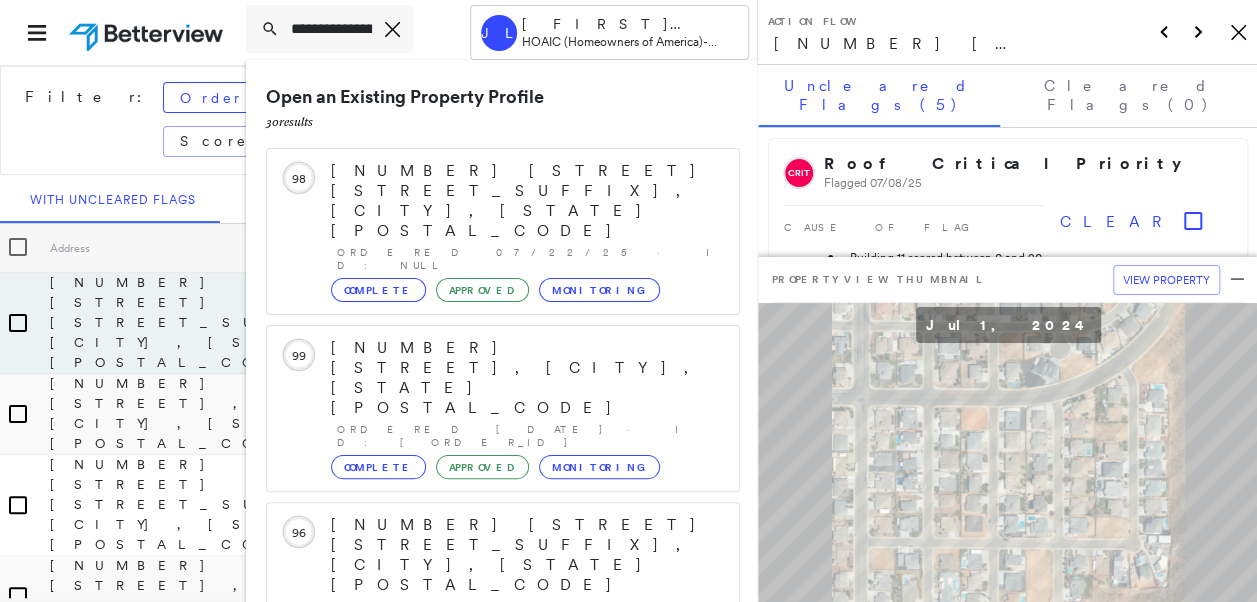 scroll, scrollTop: 2, scrollLeft: 0, axis: vertical 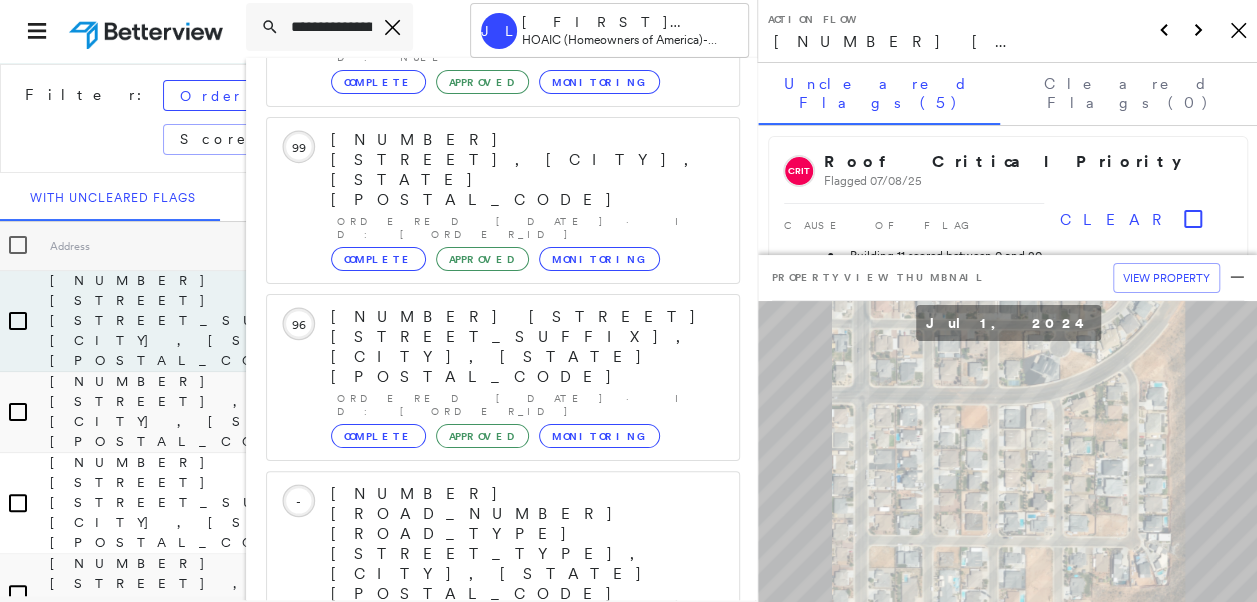 click on "Show  5  more existing properties" at bounding box center [504, 898] 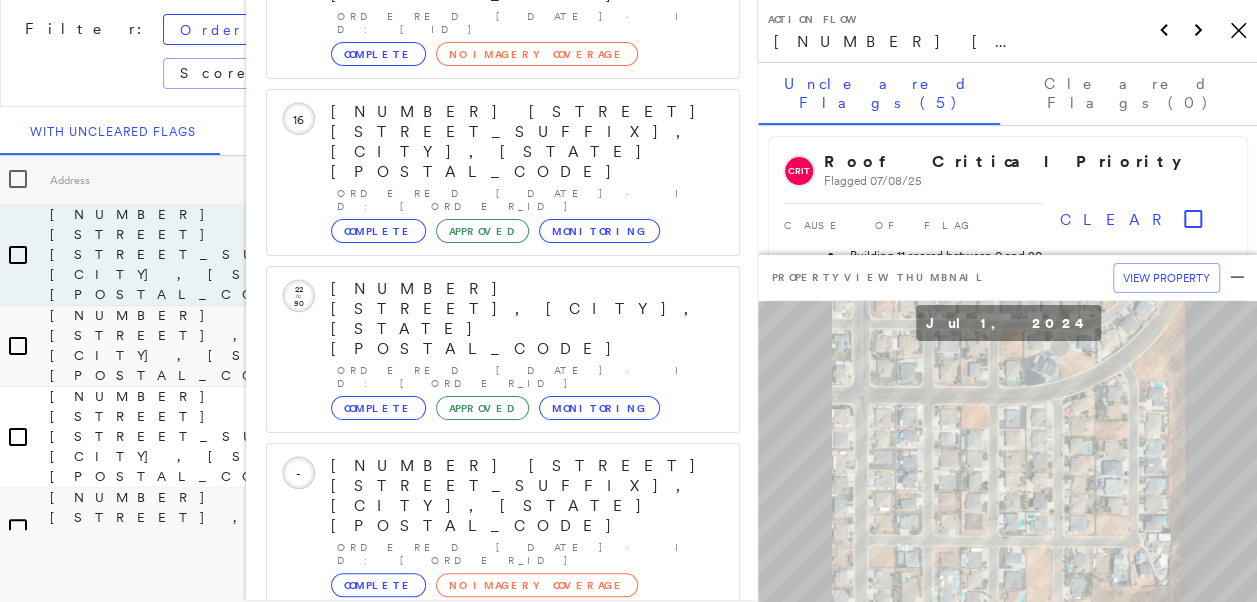 click on "[NUMBER] [STREET] [STREET_SUFFIX], [CITY], [STATE] [POSTAL_CODE]" at bounding box center [491, 1339] 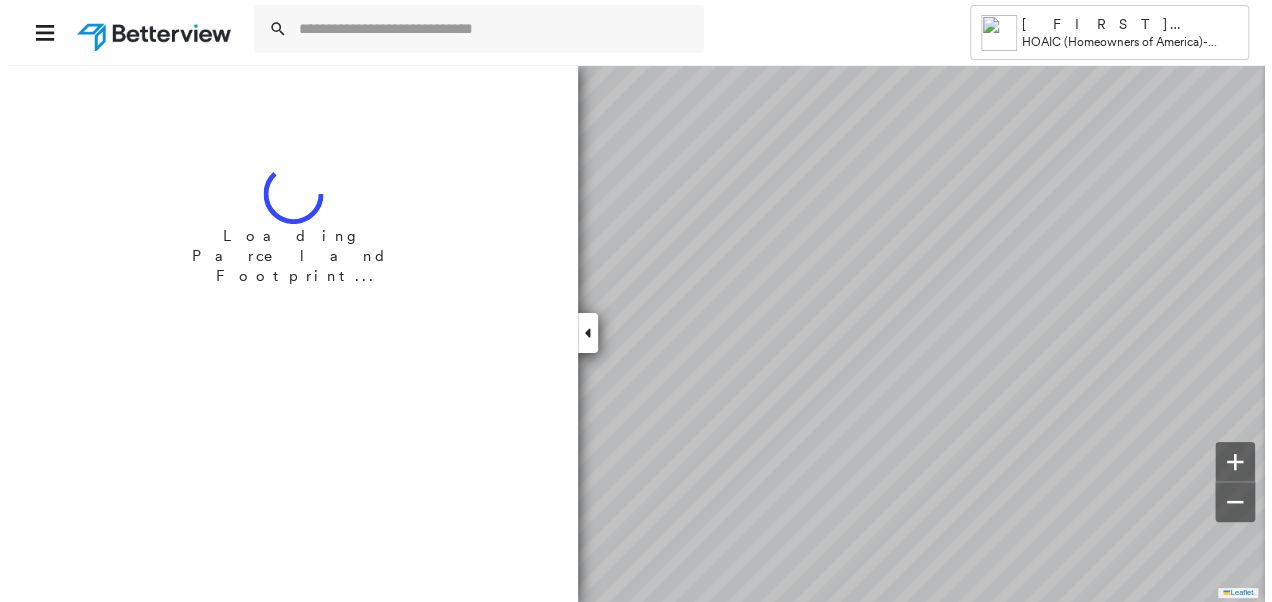 scroll, scrollTop: 0, scrollLeft: 0, axis: both 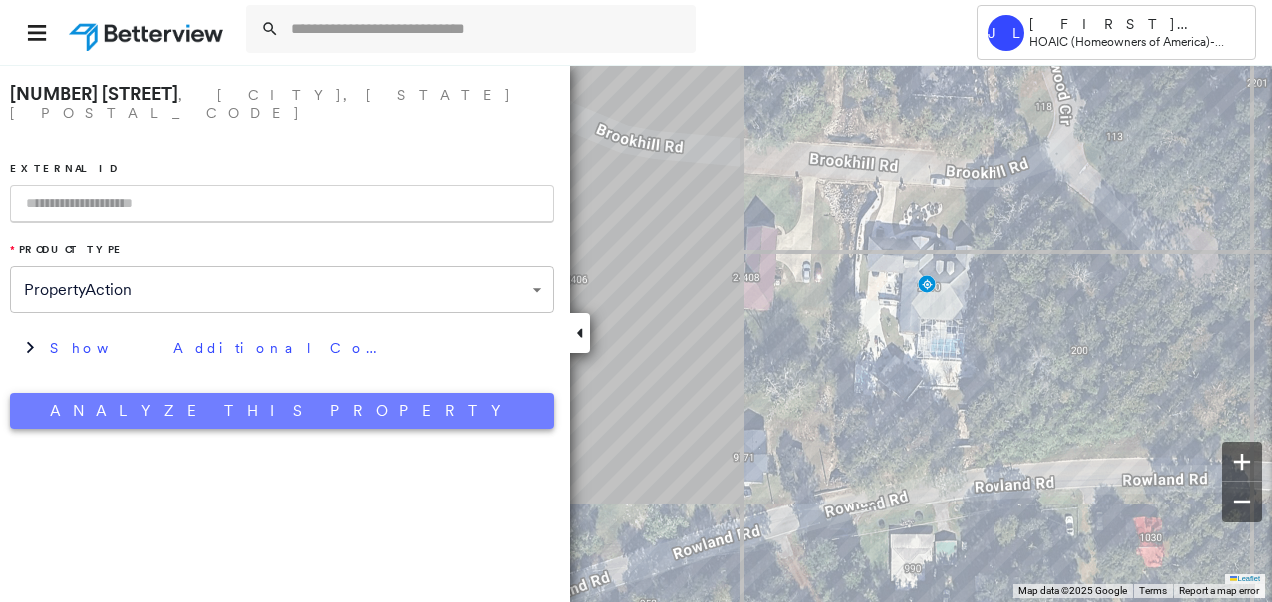 click on "Analyze This Property" at bounding box center (282, 411) 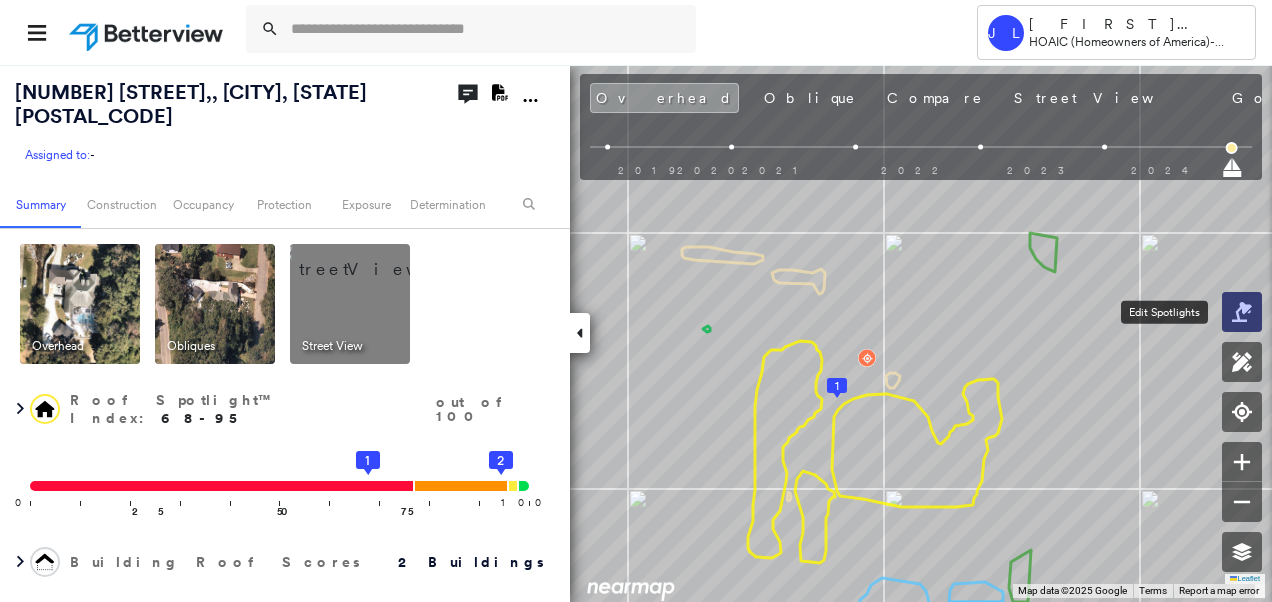 click 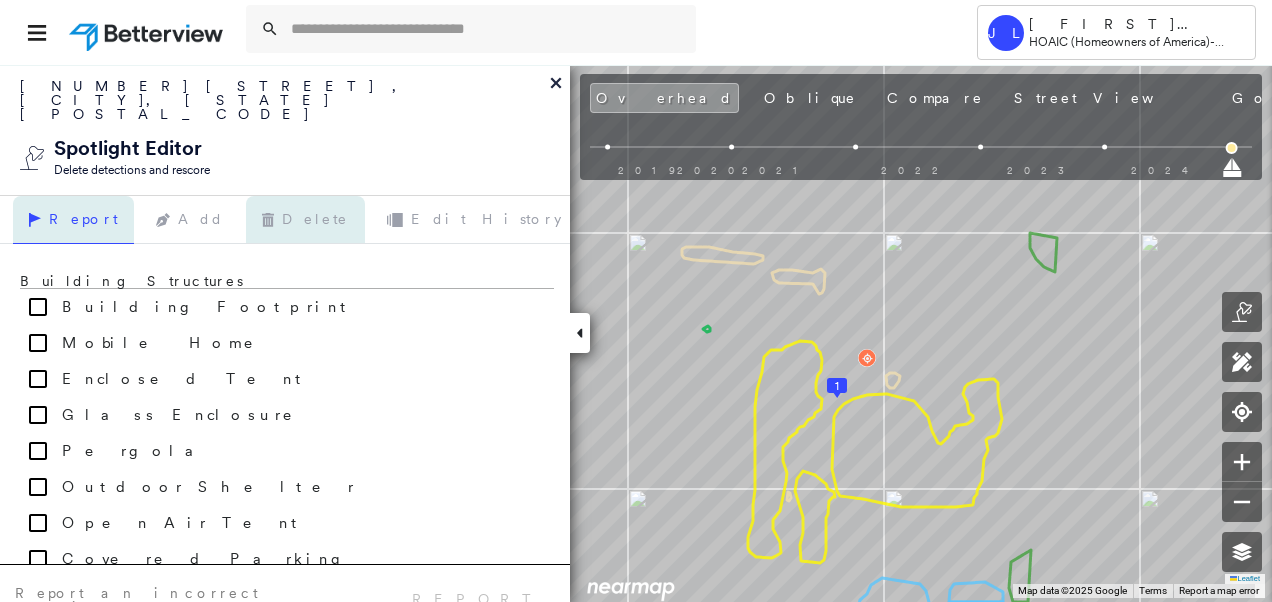 click on "Delete" at bounding box center [305, 220] 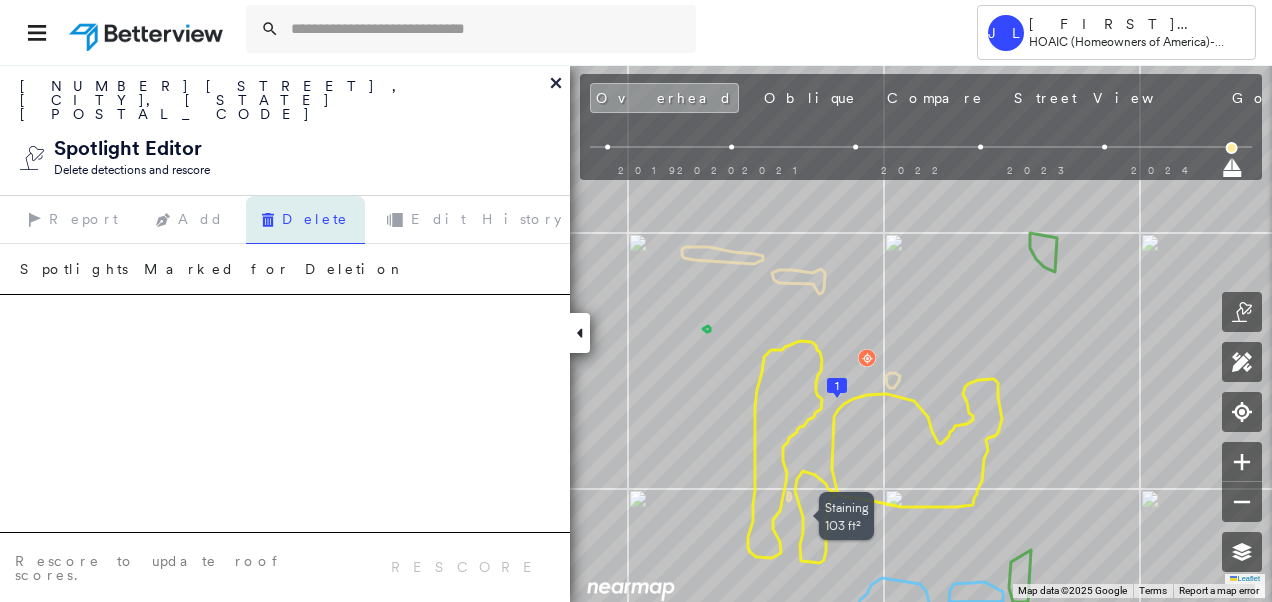 click 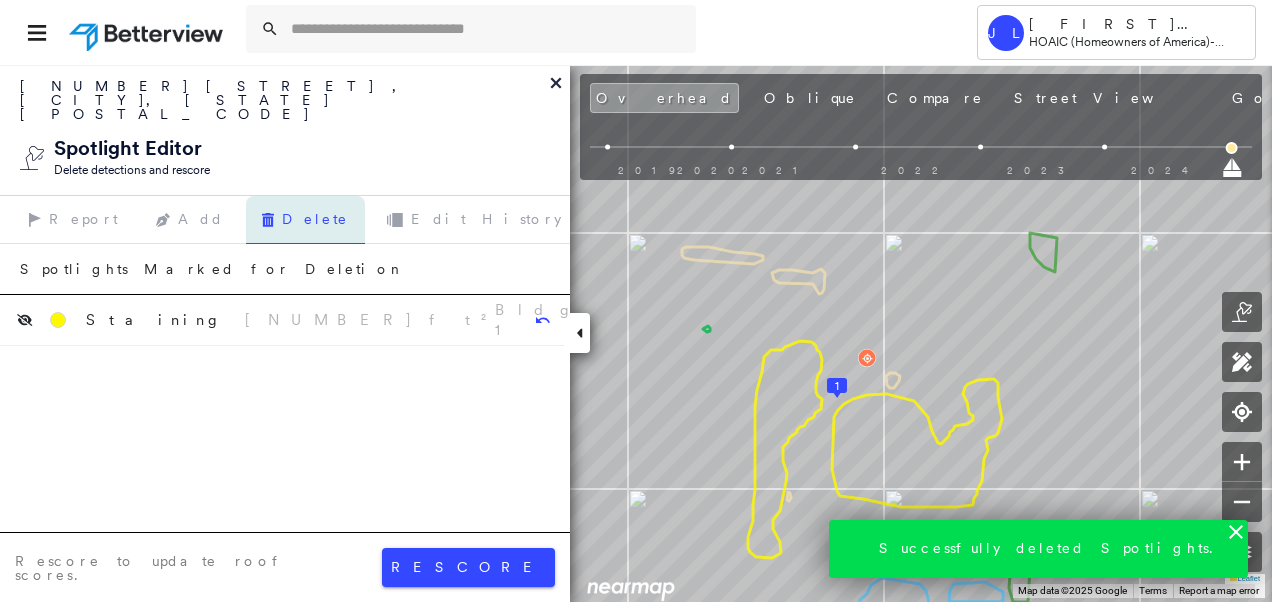 click on "rescore" at bounding box center (468, 567) 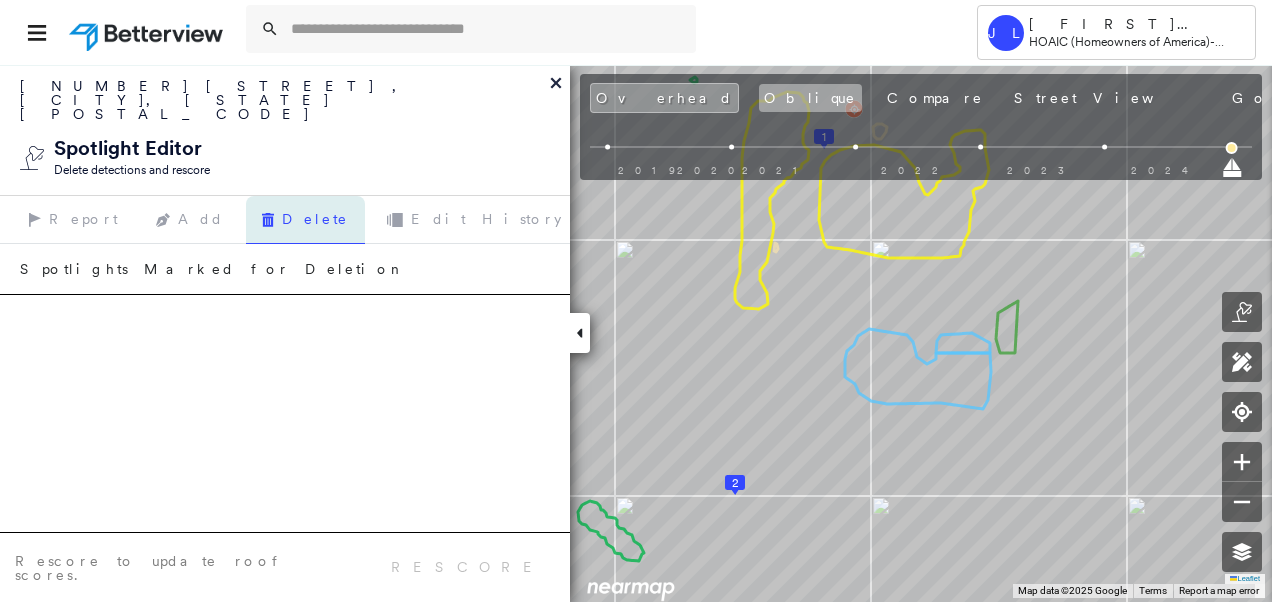 click on "Oblique" at bounding box center (810, 98) 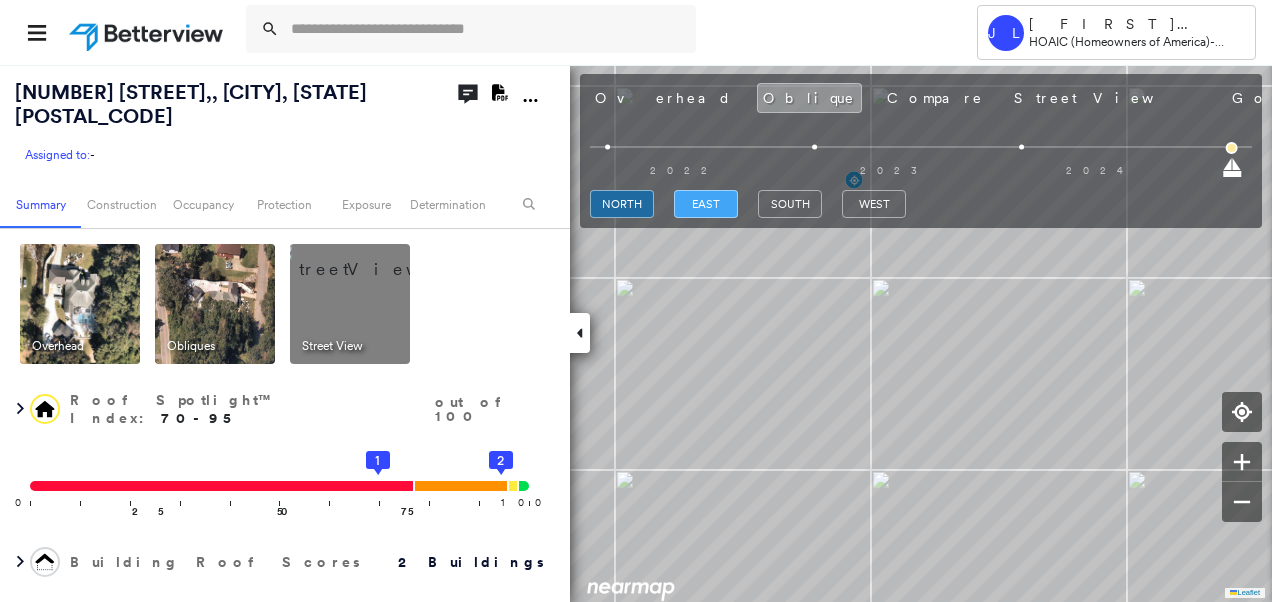 click on "east" at bounding box center (706, 204) 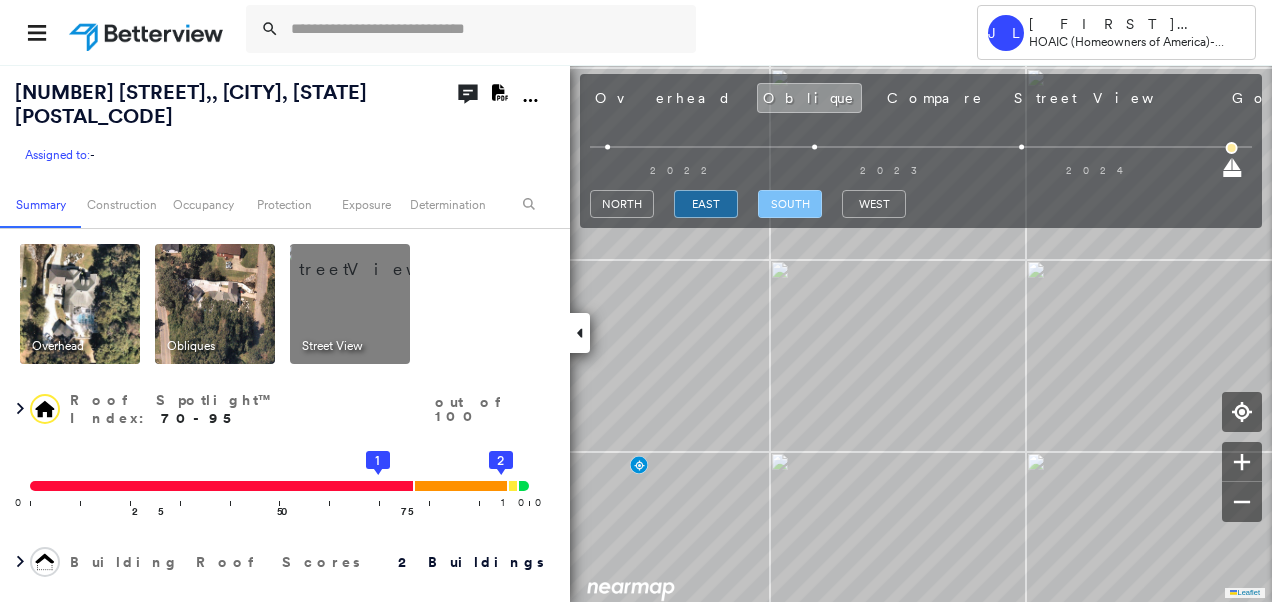 click on "south" at bounding box center (790, 204) 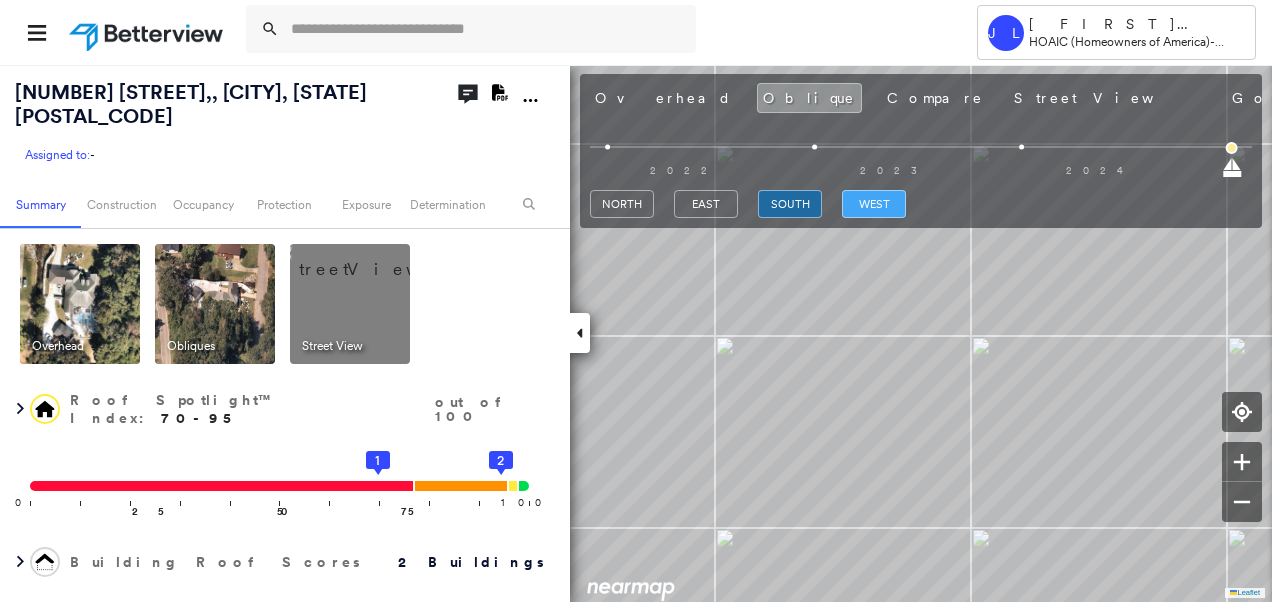 click on "west" at bounding box center [874, 204] 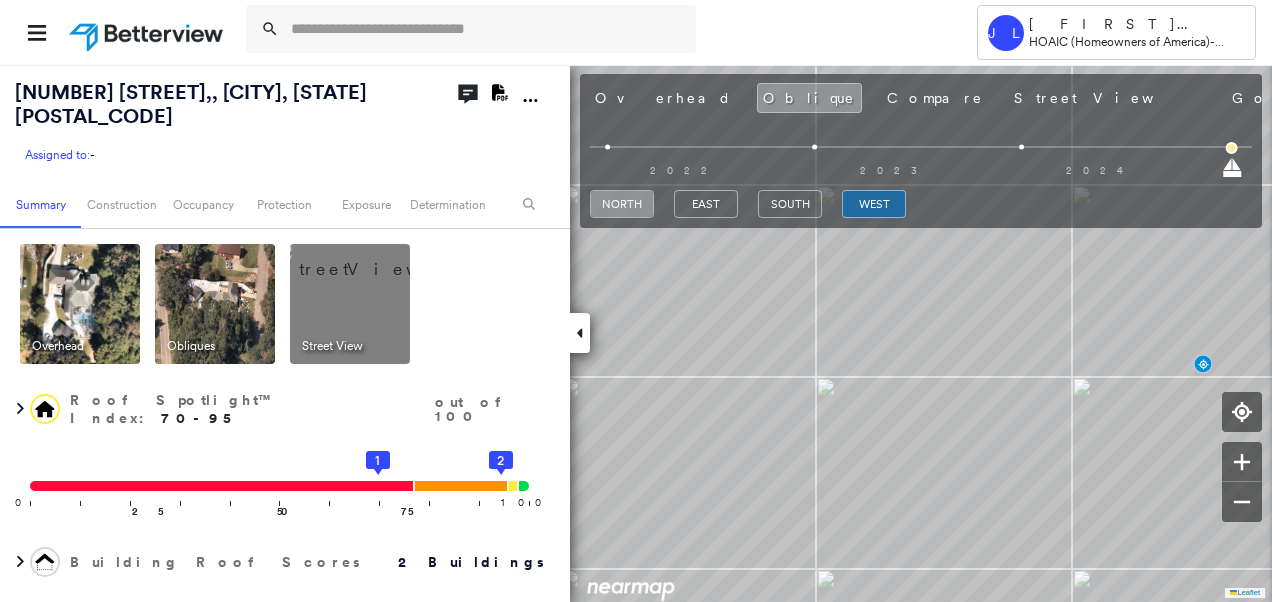 drag, startPoint x: 647, startPoint y: 208, endPoint x: 682, endPoint y: 220, distance: 37 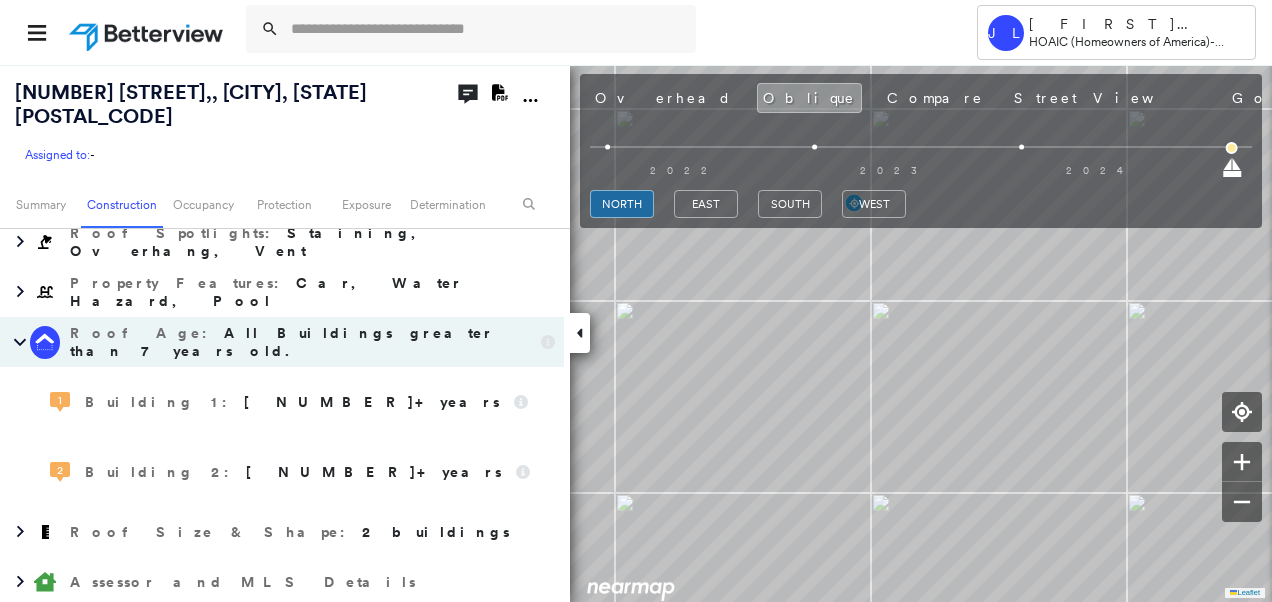 scroll, scrollTop: 1100, scrollLeft: 0, axis: vertical 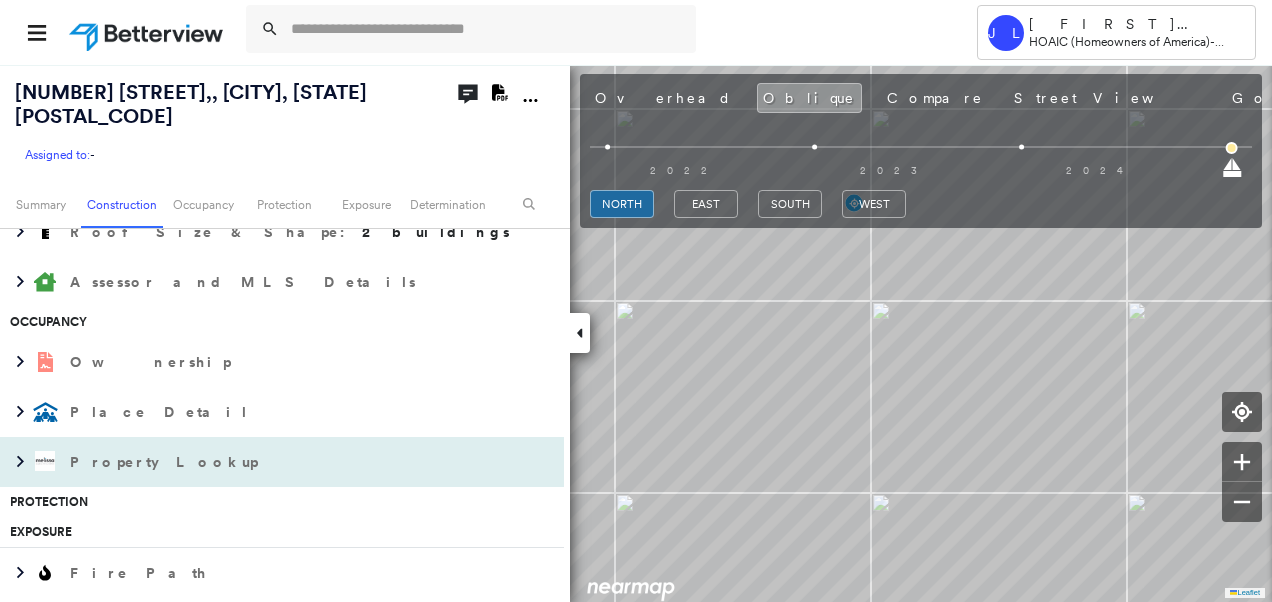 click 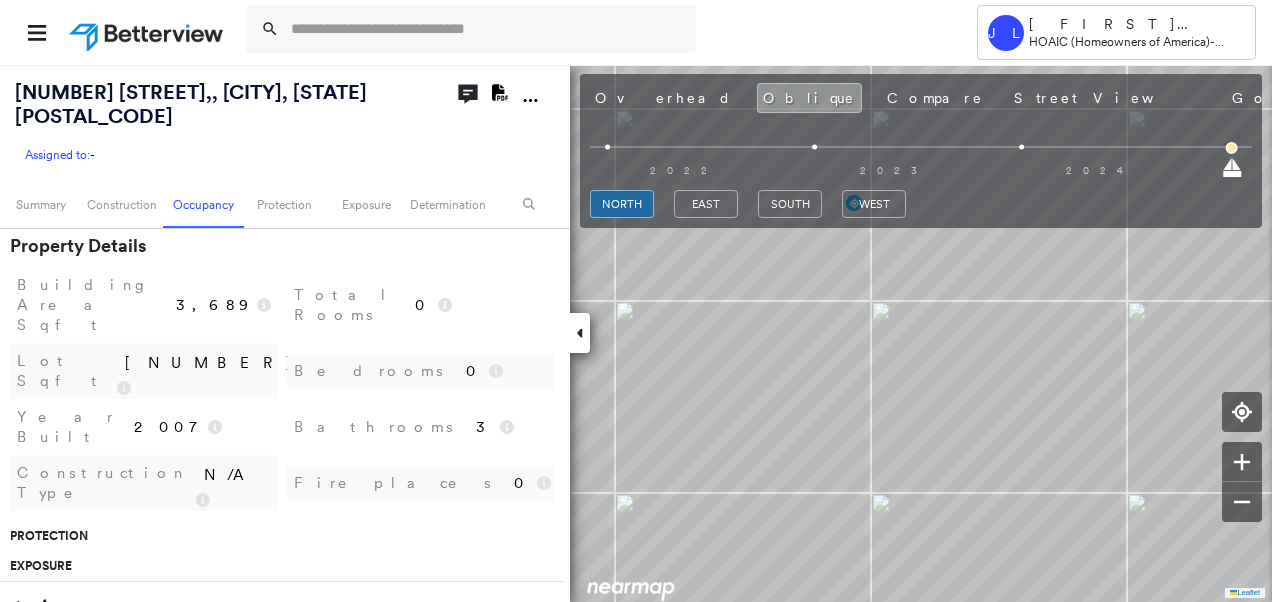 scroll, scrollTop: 1500, scrollLeft: 0, axis: vertical 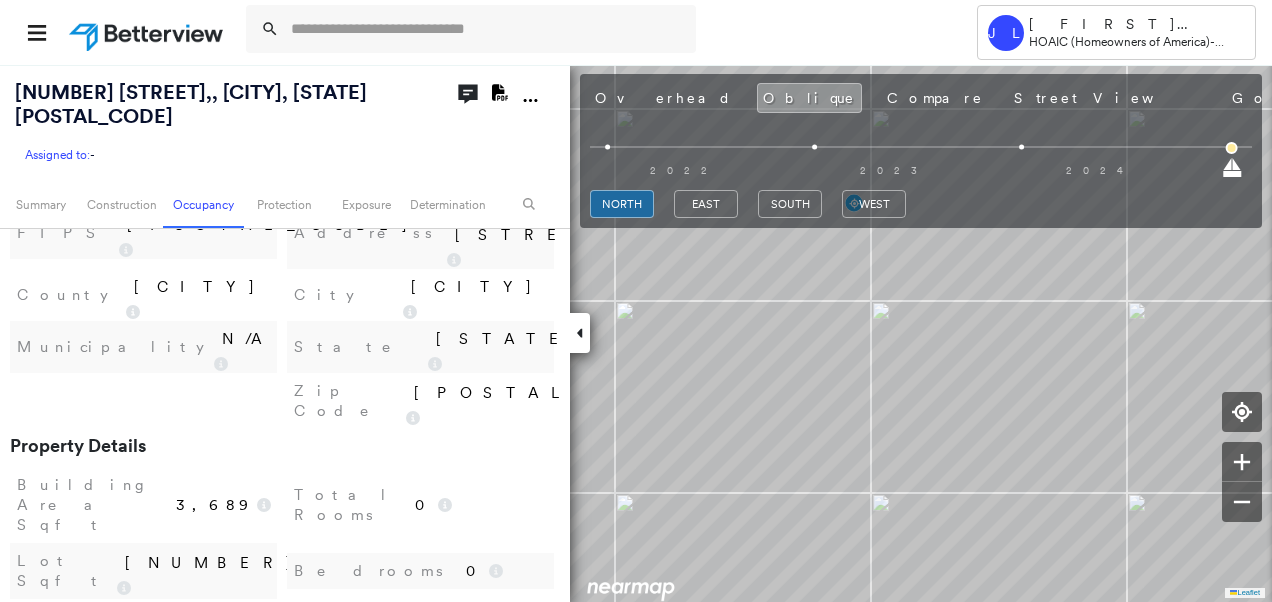 drag, startPoint x: 643, startPoint y: 98, endPoint x: 796, endPoint y: 187, distance: 177.00282 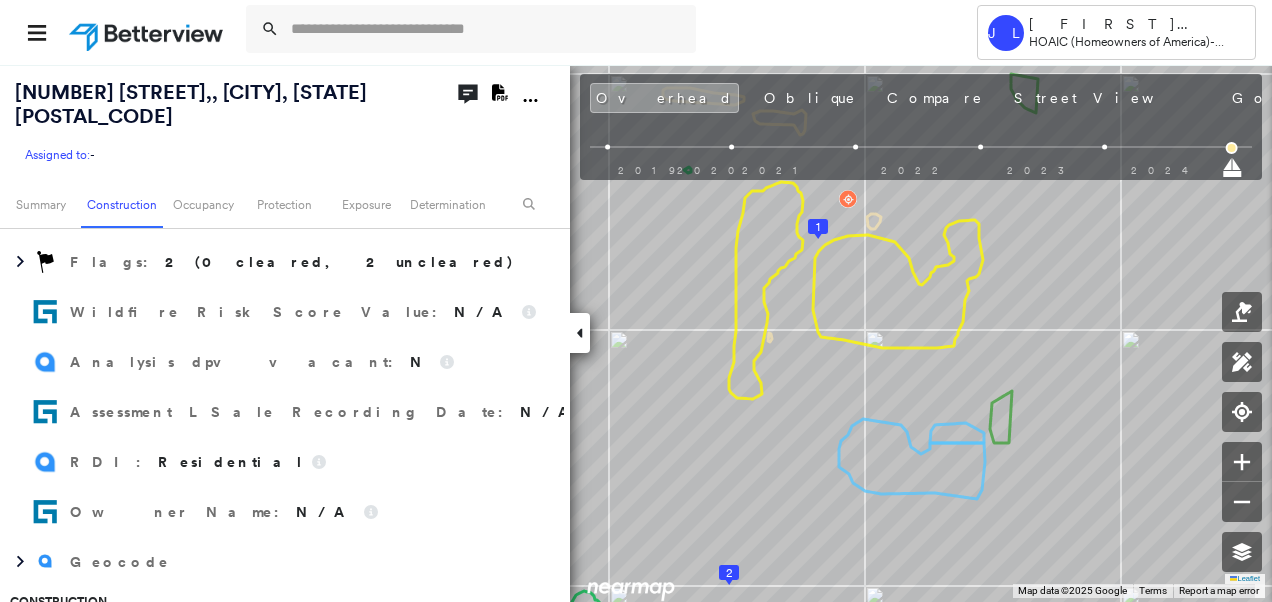 scroll, scrollTop: 0, scrollLeft: 0, axis: both 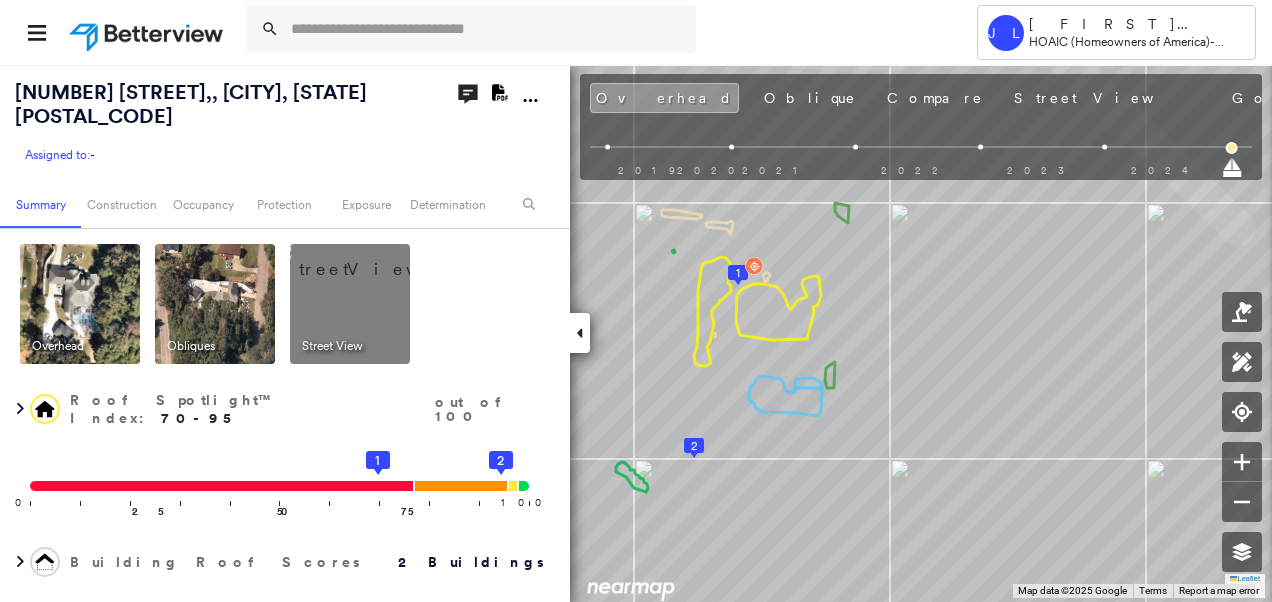 drag, startPoint x: 728, startPoint y: 94, endPoint x: 984, endPoint y: 160, distance: 264.37094 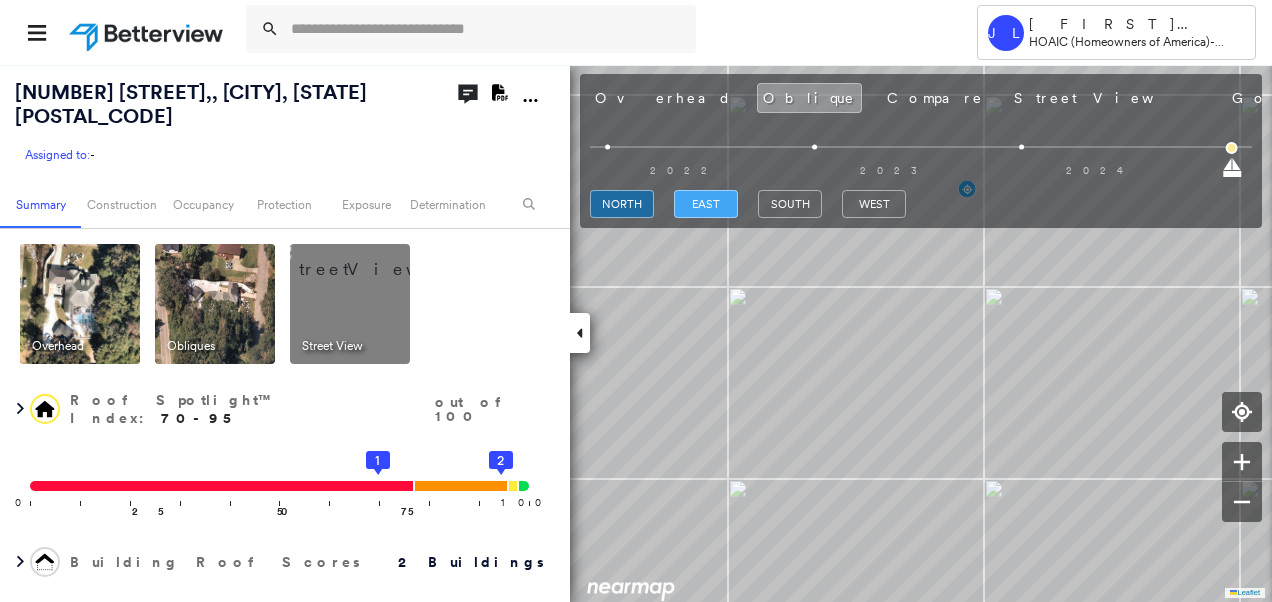 click on "east" at bounding box center [706, 204] 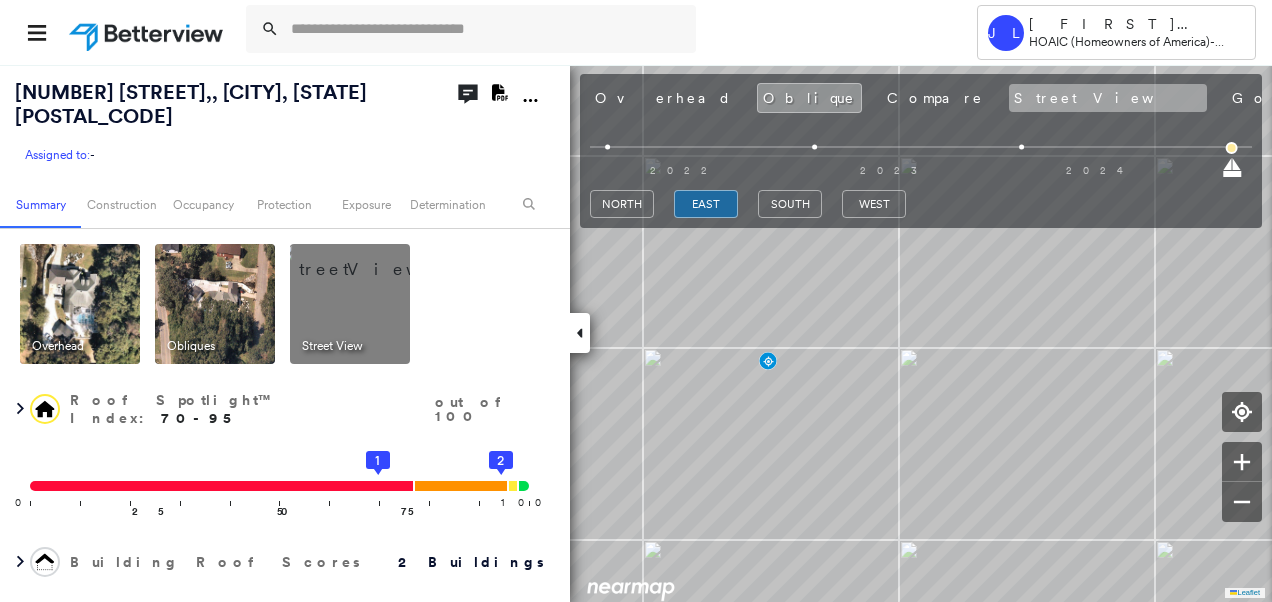 click on "Street View" at bounding box center (1108, 98) 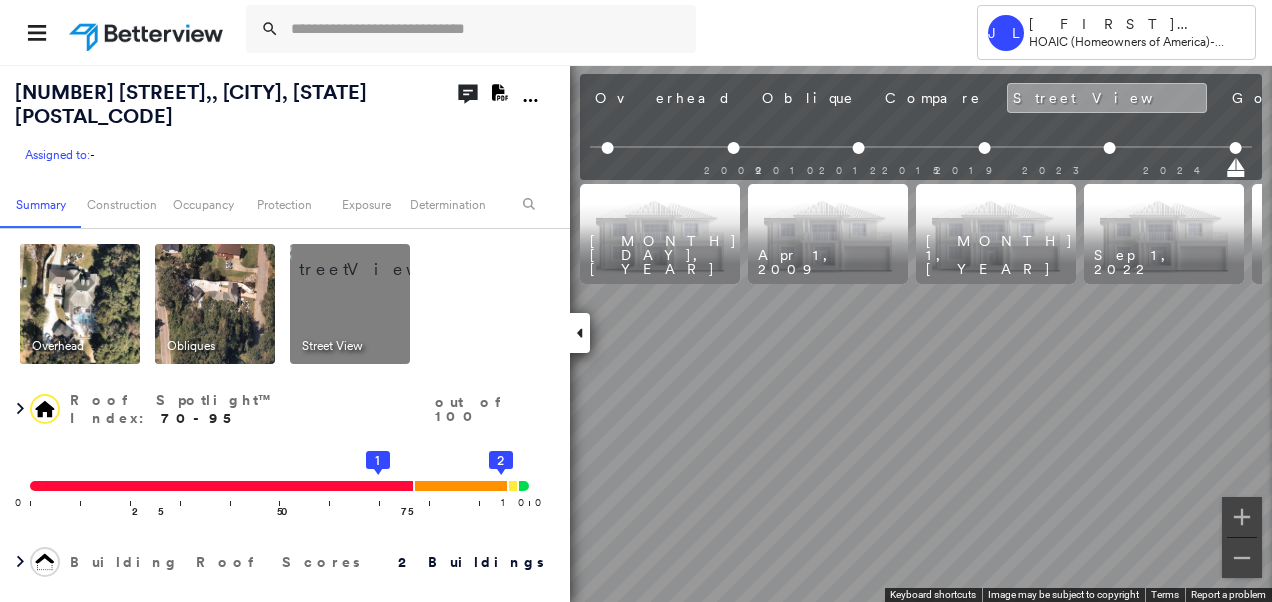 scroll, scrollTop: 0, scrollLeft: 326, axis: horizontal 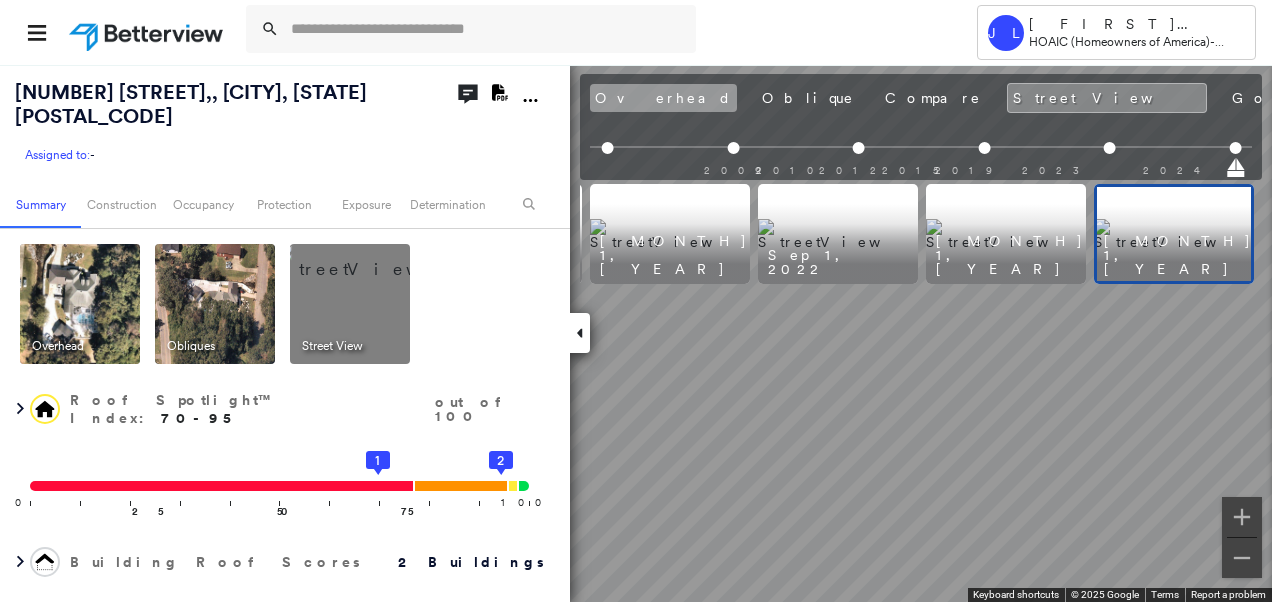 click on "Overhead" at bounding box center [663, 98] 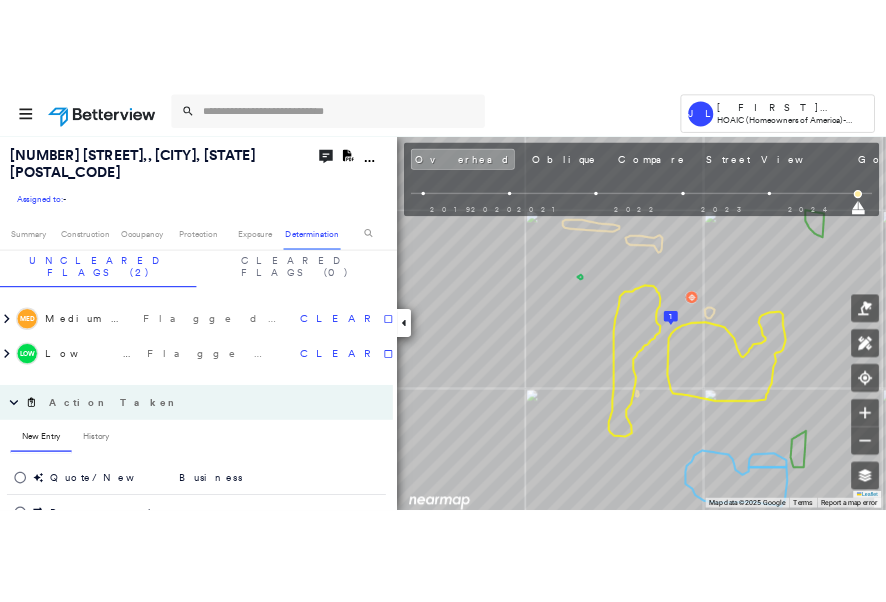 scroll, scrollTop: 2189, scrollLeft: 0, axis: vertical 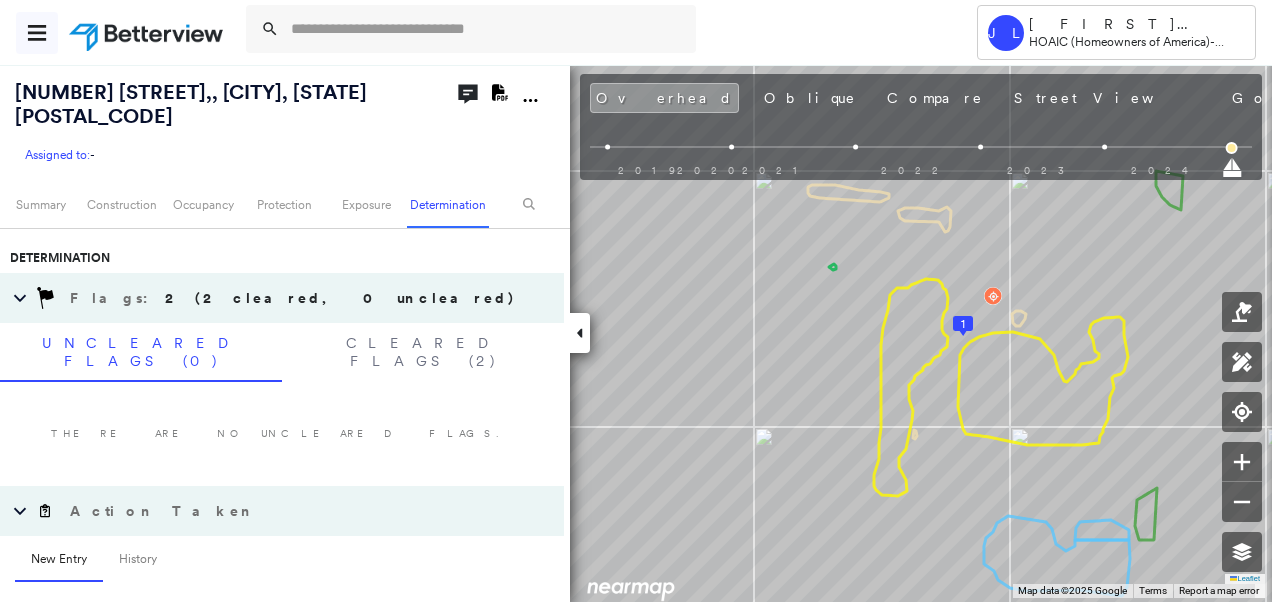 click 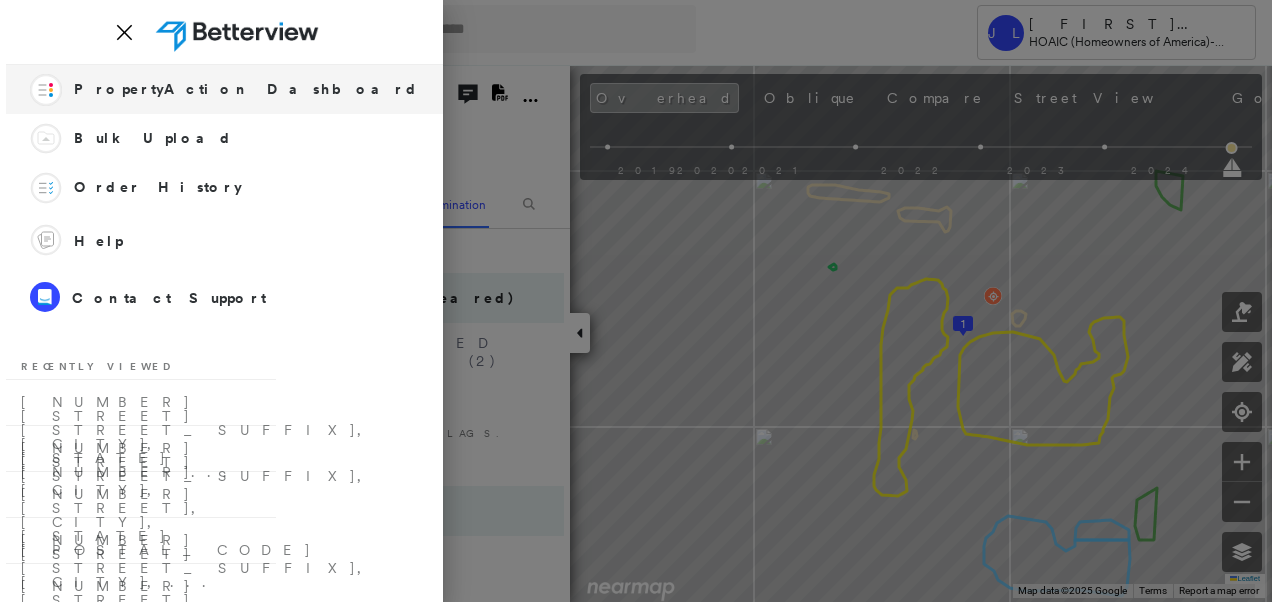 click on "PropertyAction Dashboard" at bounding box center (246, 89) 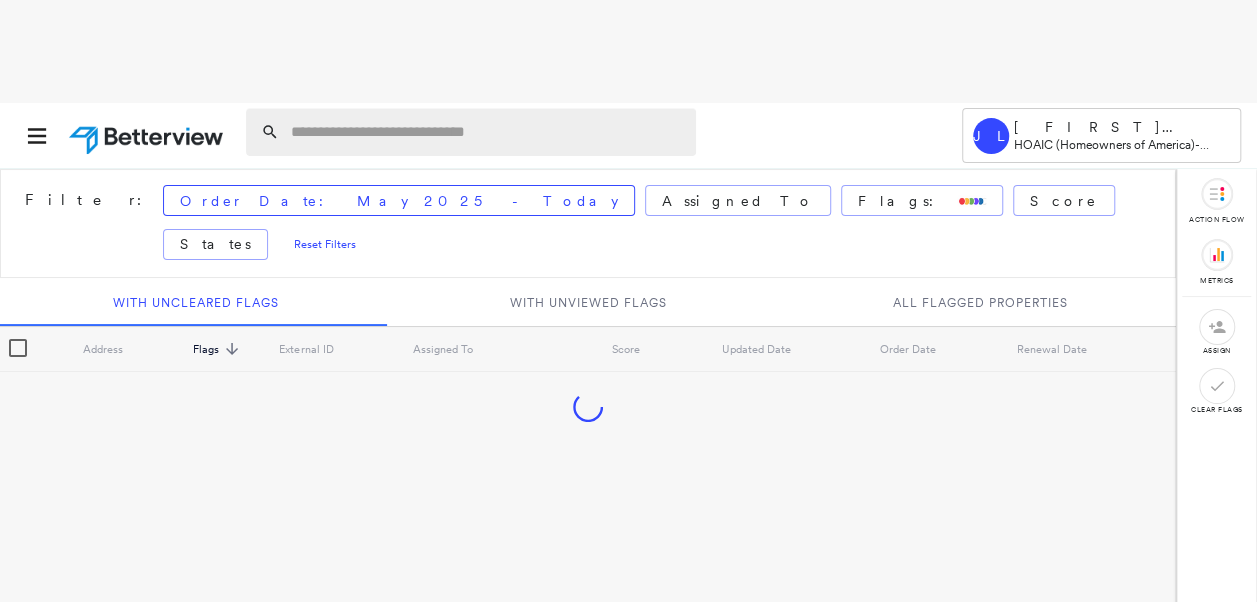 click at bounding box center [487, 132] 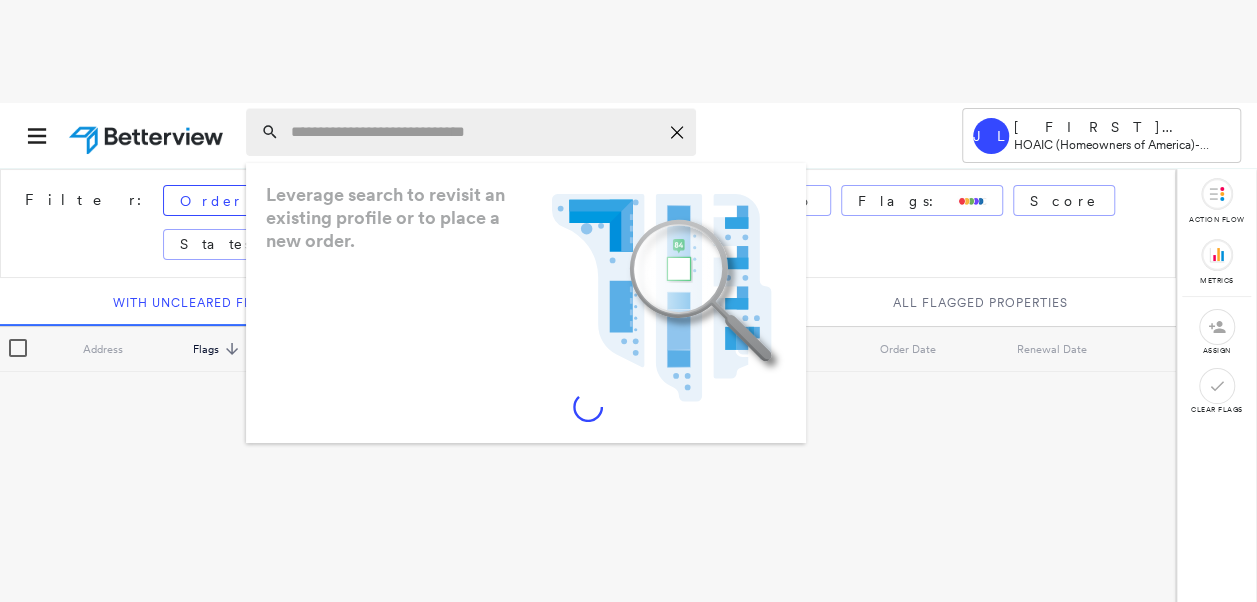 paste on "**********" 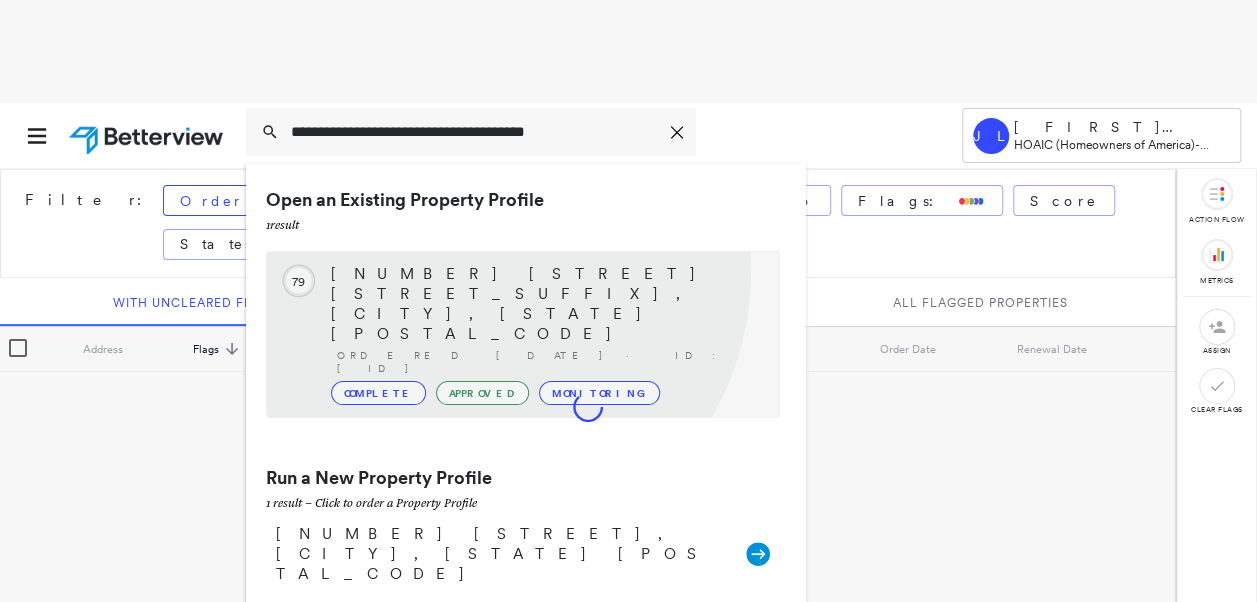 click on "[NUMBER] [STREET] [STREET_SUFFIX], [CITY], [STATE] [POSTAL_CODE]" at bounding box center (545, 304) 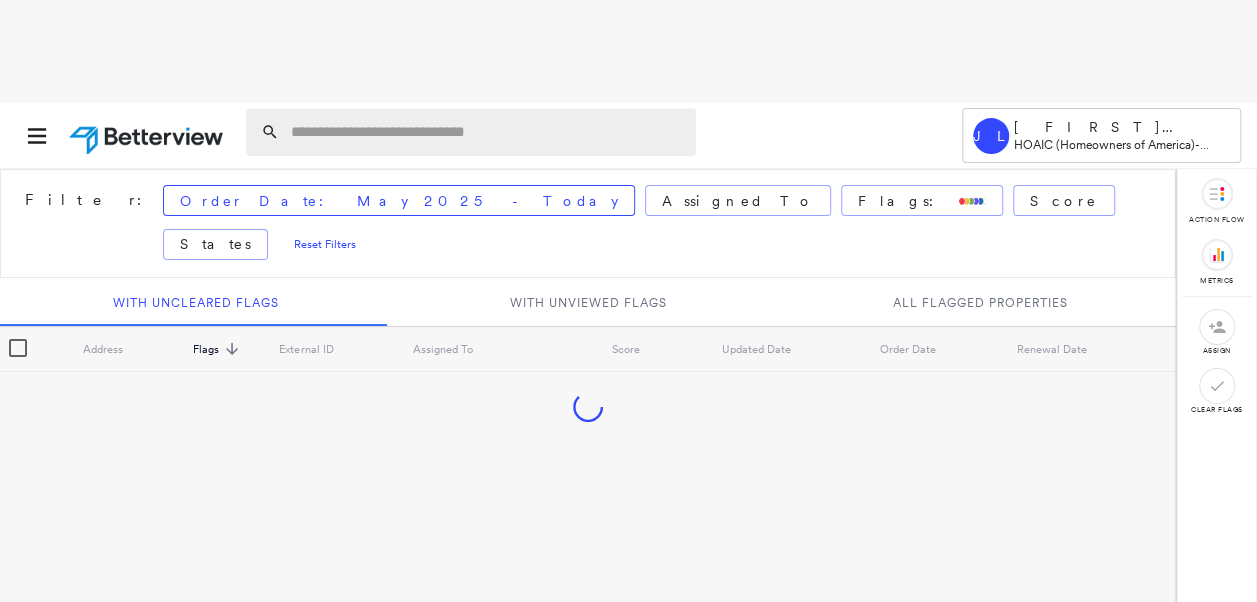 click at bounding box center (487, 132) 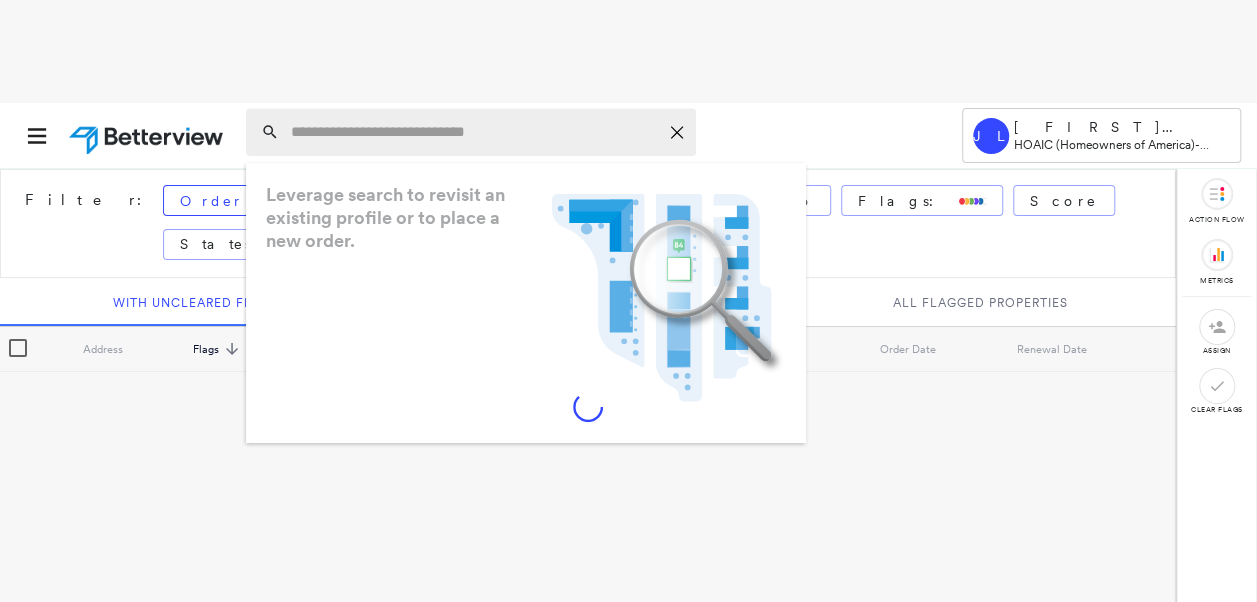 paste on "**********" 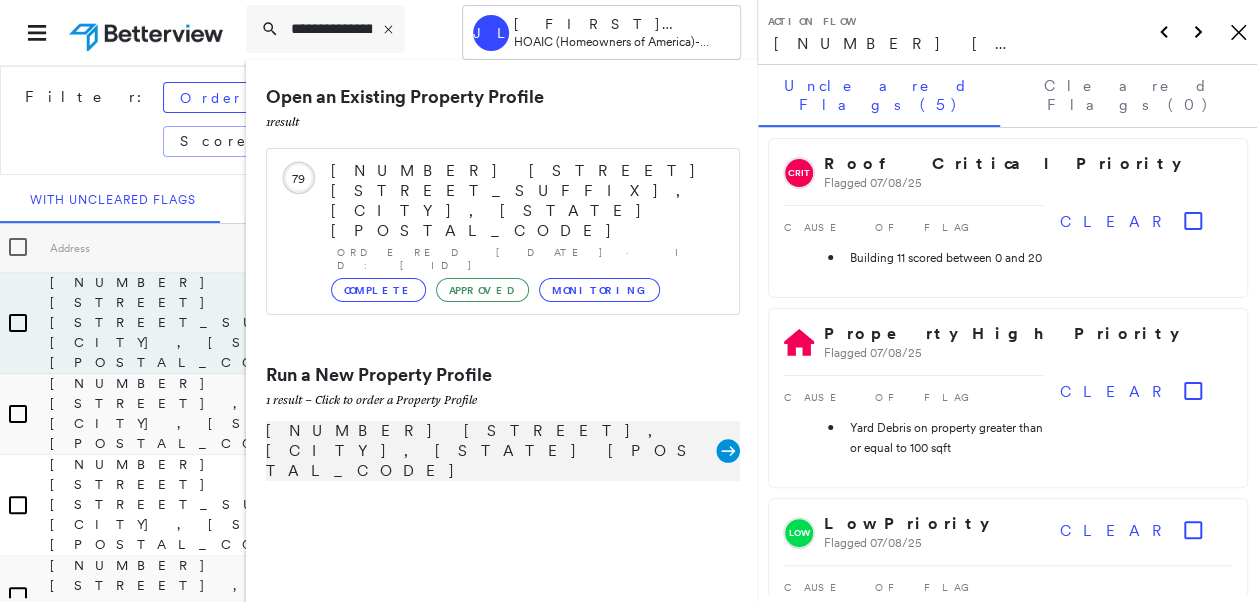 type on "**********" 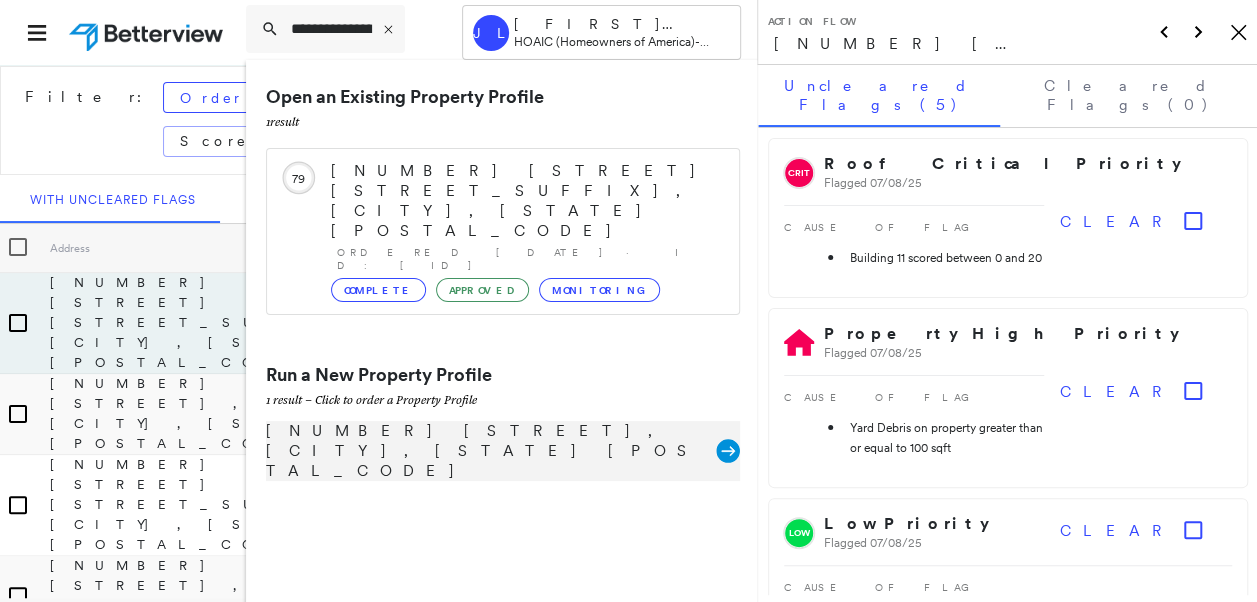 click on "[NUMBER] [STREET], [CITY], [STATE] [POSTAL_CODE] Group Created with Sketch." at bounding box center [503, 451] 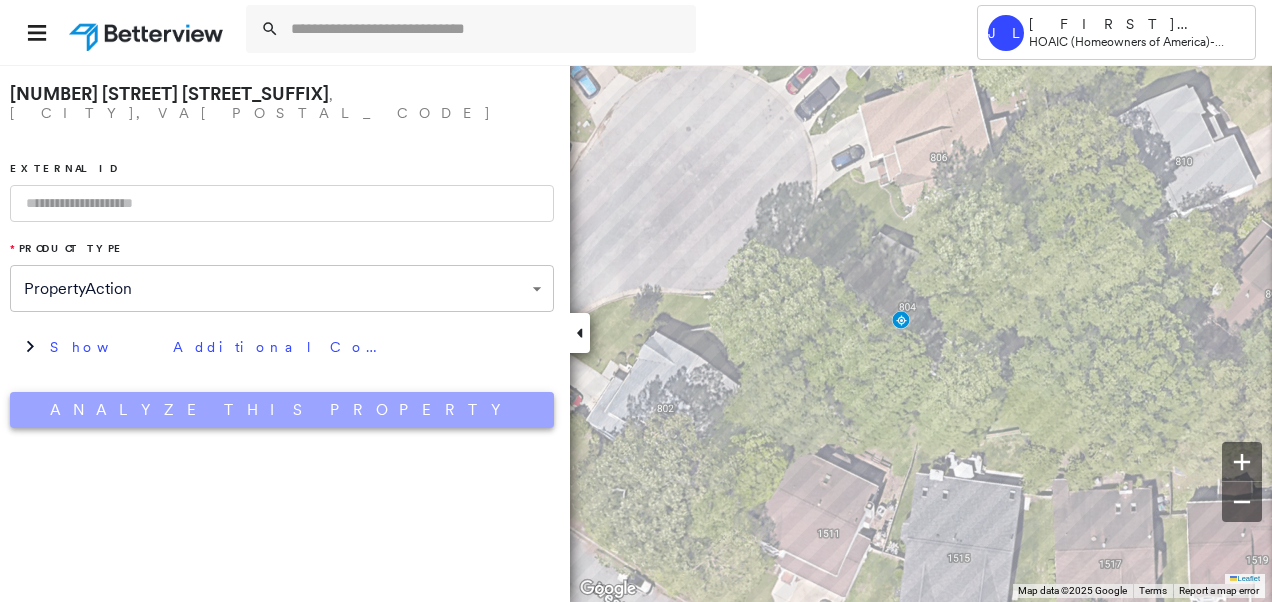 click on "Analyze This Property" at bounding box center (282, 410) 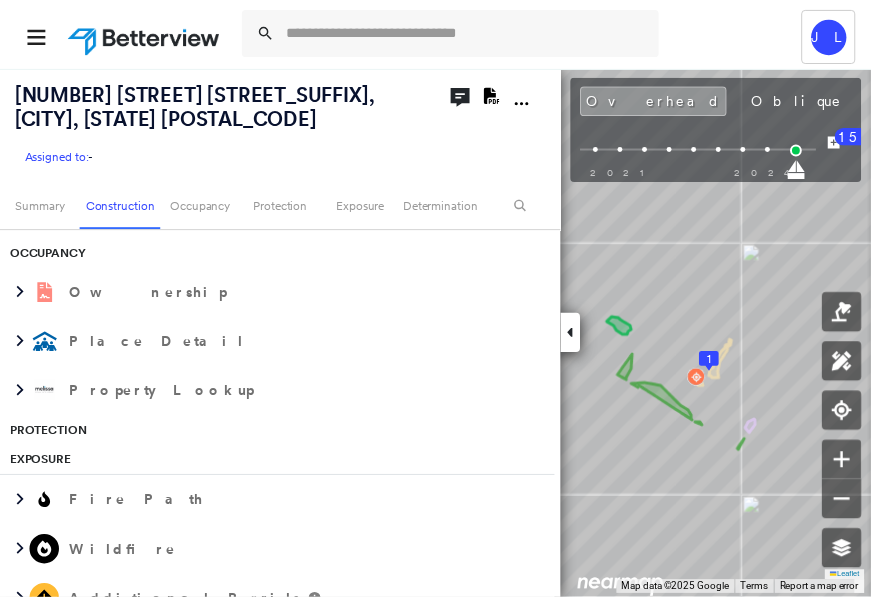 scroll, scrollTop: 1669, scrollLeft: 0, axis: vertical 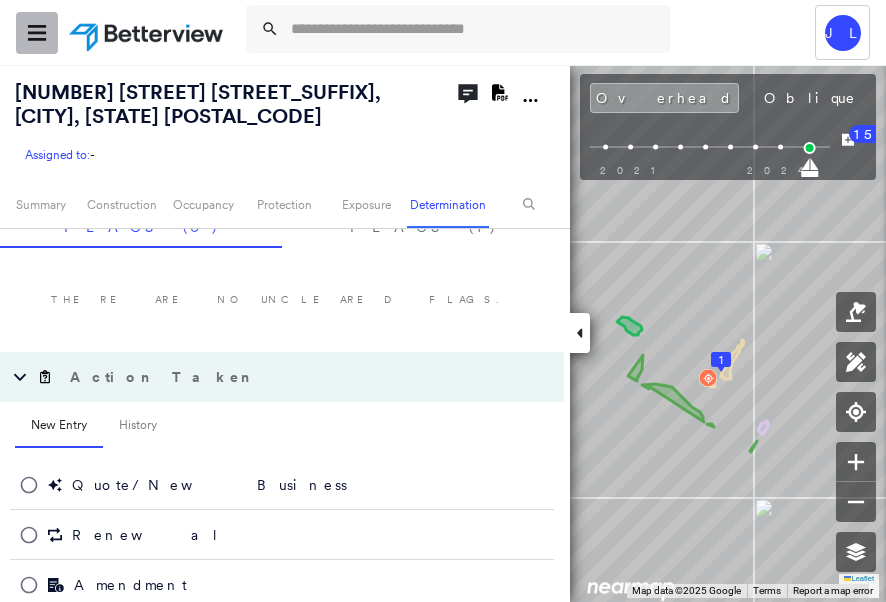 click 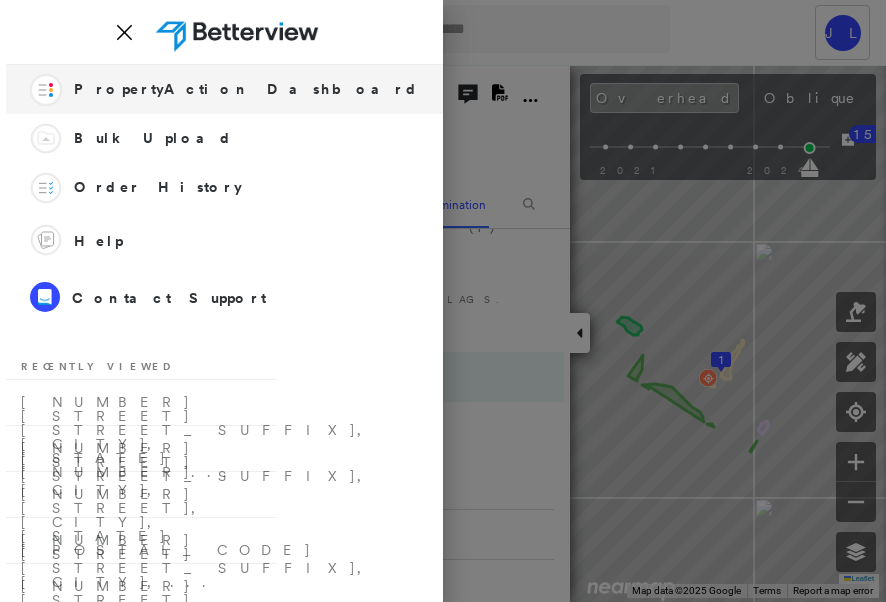 click on "PropertyAction Dashboard" at bounding box center [246, 89] 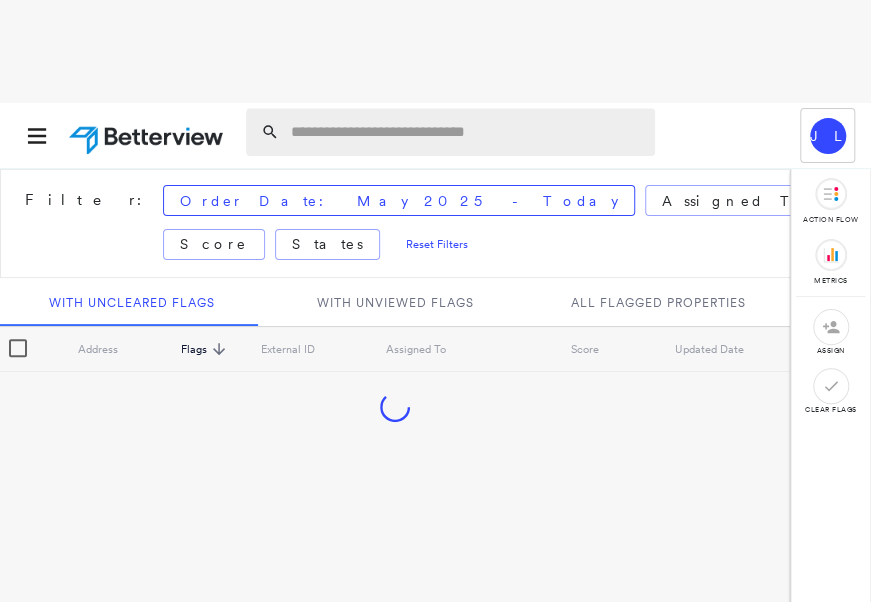 click at bounding box center [467, 132] 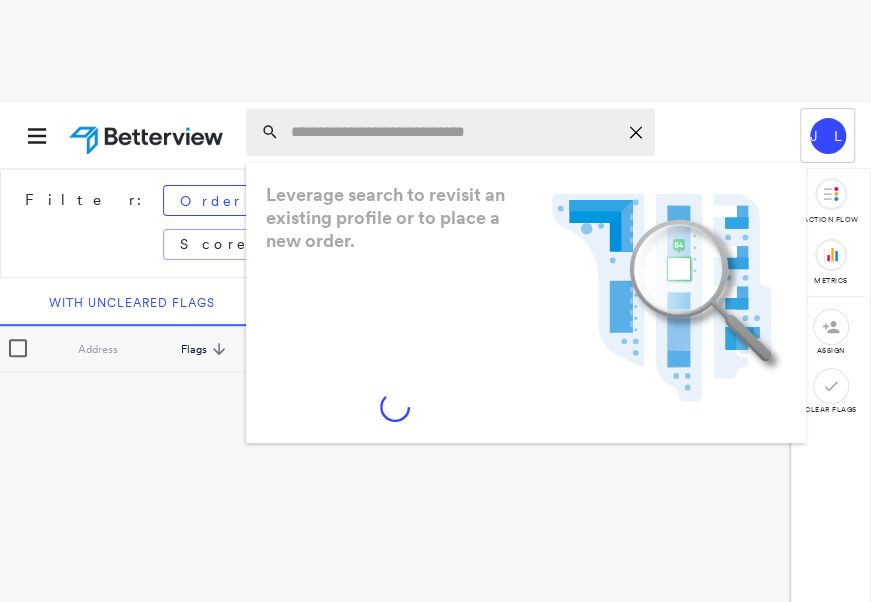 paste on "**********" 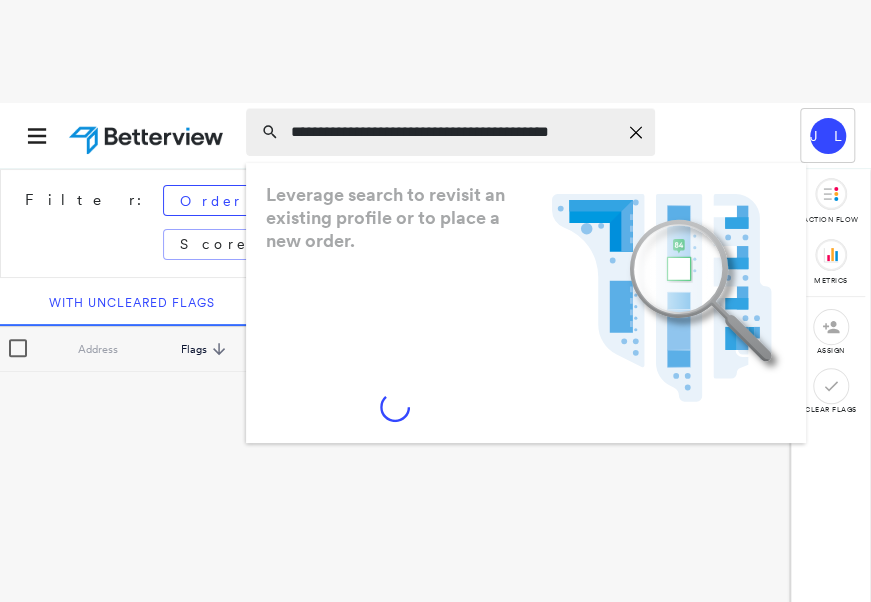 scroll, scrollTop: 0, scrollLeft: 26, axis: horizontal 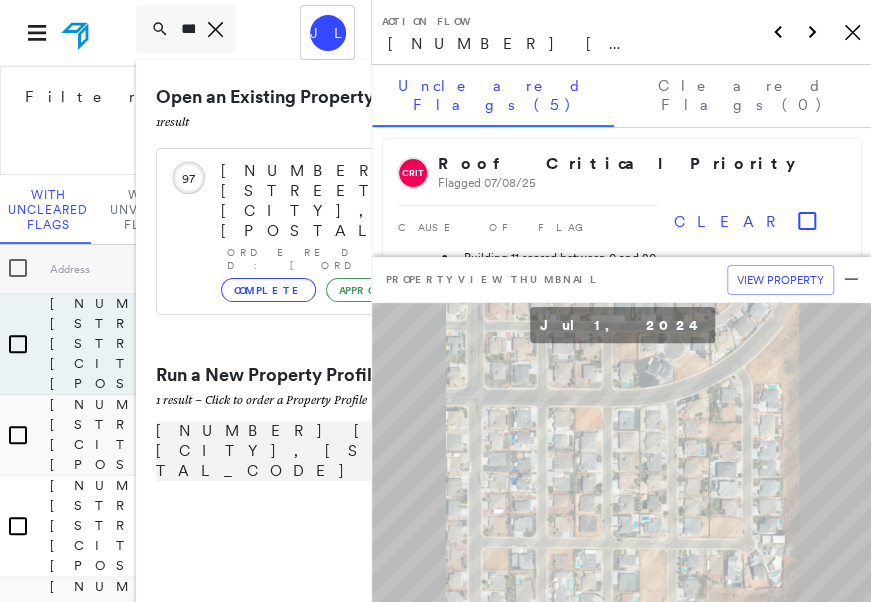 type on "**********" 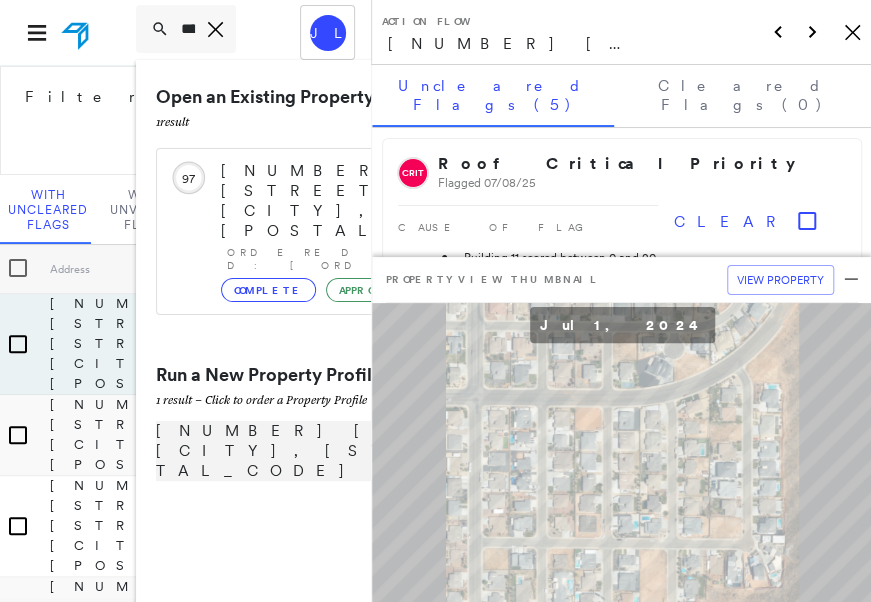 click on "[NUMBER] [STREET], [CITY], [STATE] [POSTAL_CODE]" at bounding box center [381, 451] 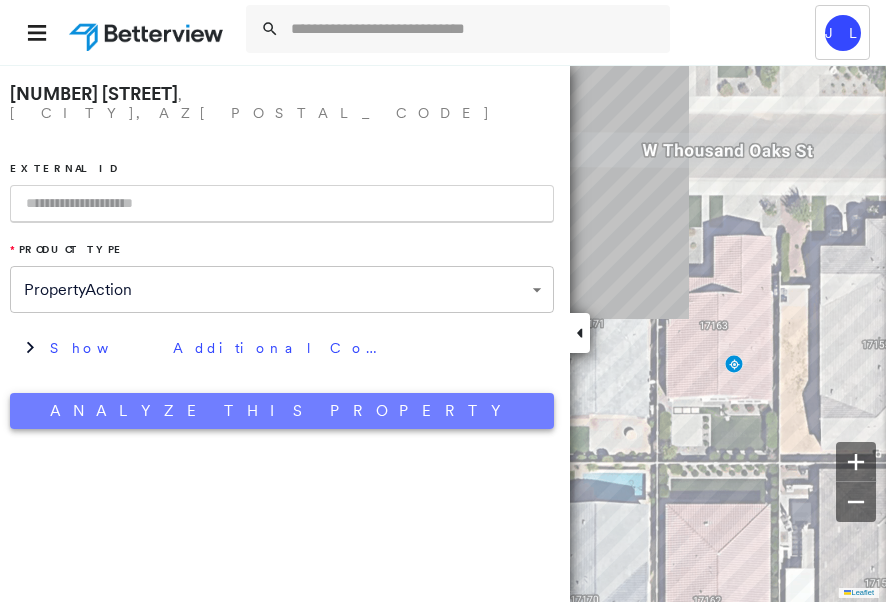 click on "Analyze This Property" at bounding box center [282, 411] 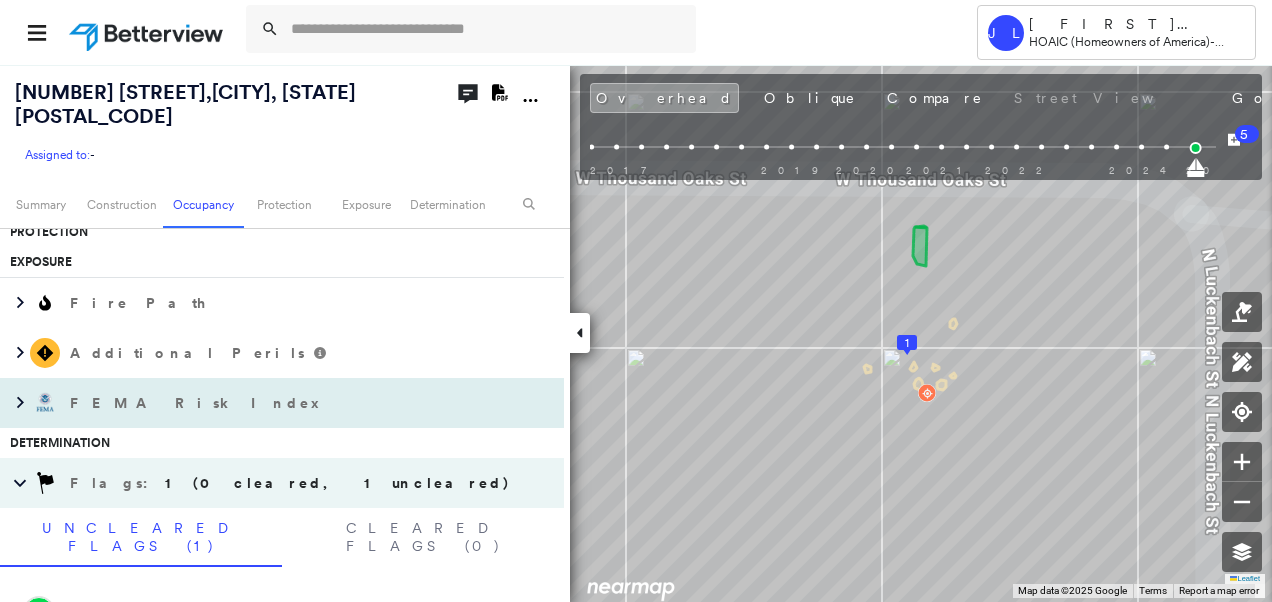 scroll, scrollTop: 1200, scrollLeft: 0, axis: vertical 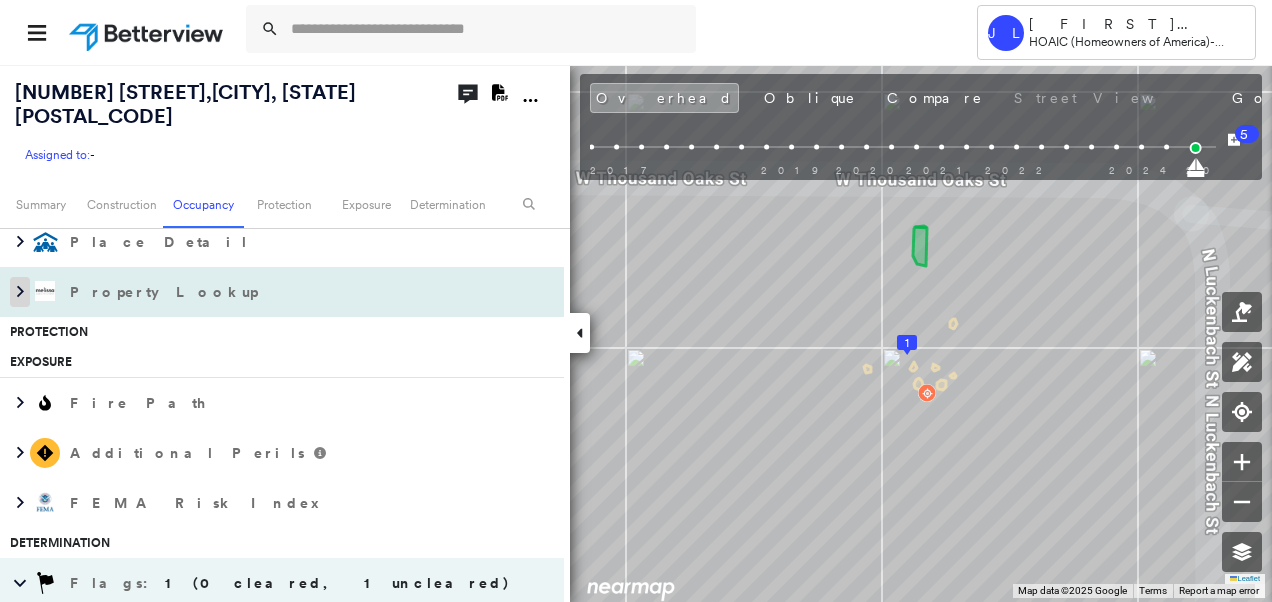 click at bounding box center [20, 292] 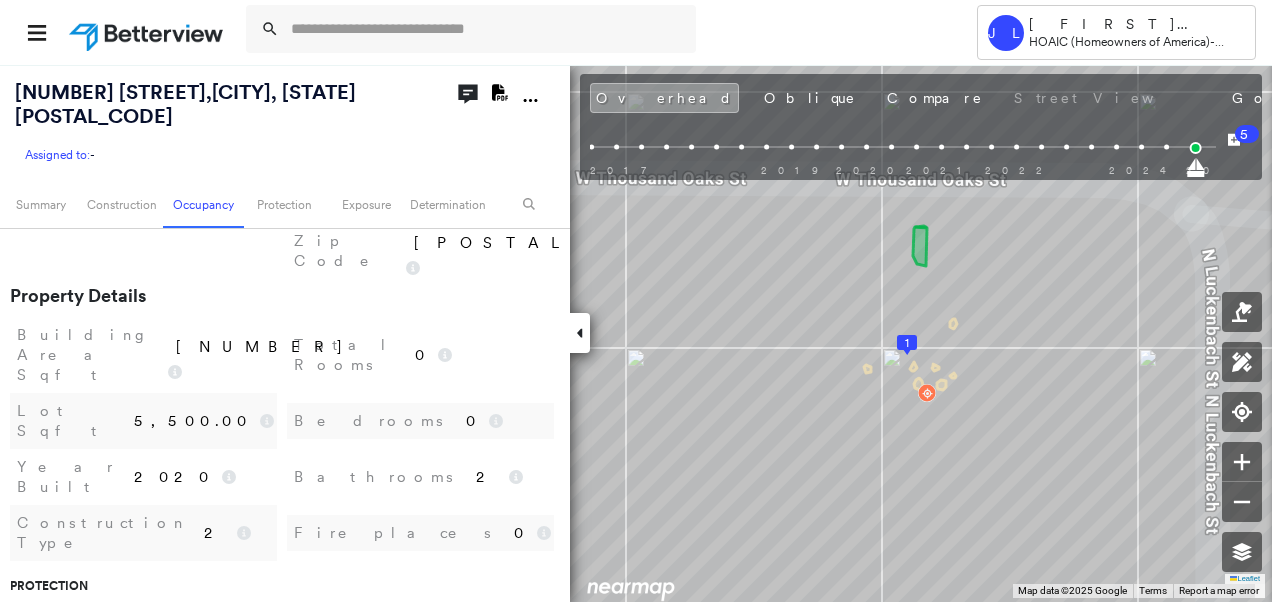 scroll, scrollTop: 1100, scrollLeft: 0, axis: vertical 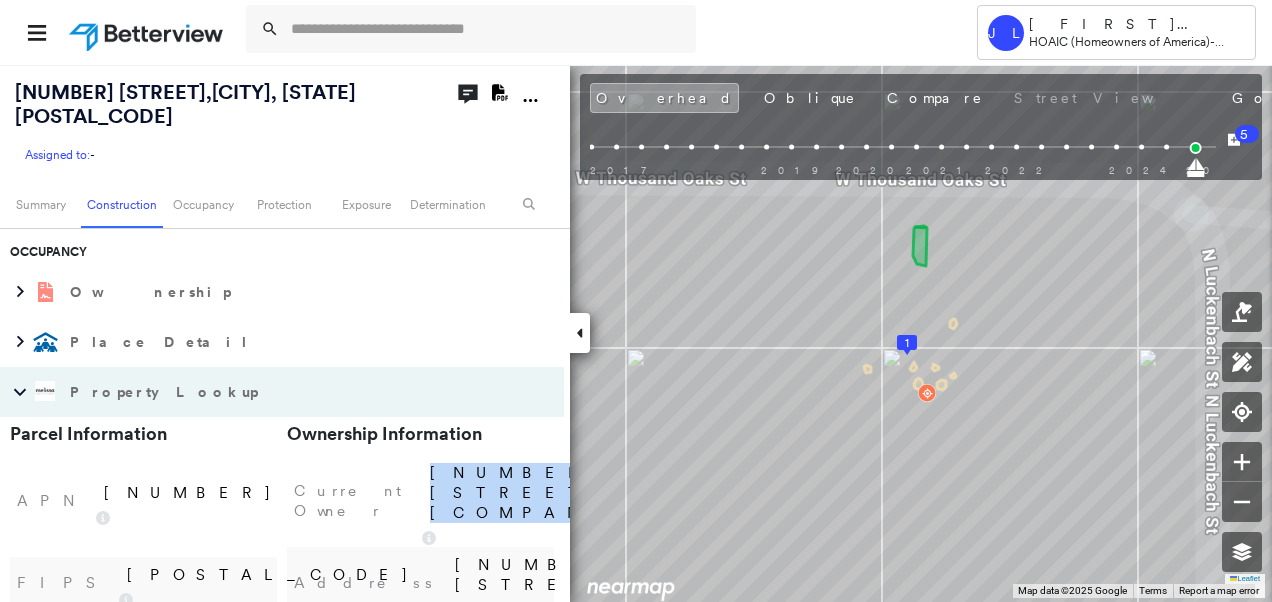 drag, startPoint x: 404, startPoint y: 464, endPoint x: 489, endPoint y: 490, distance: 88.88757 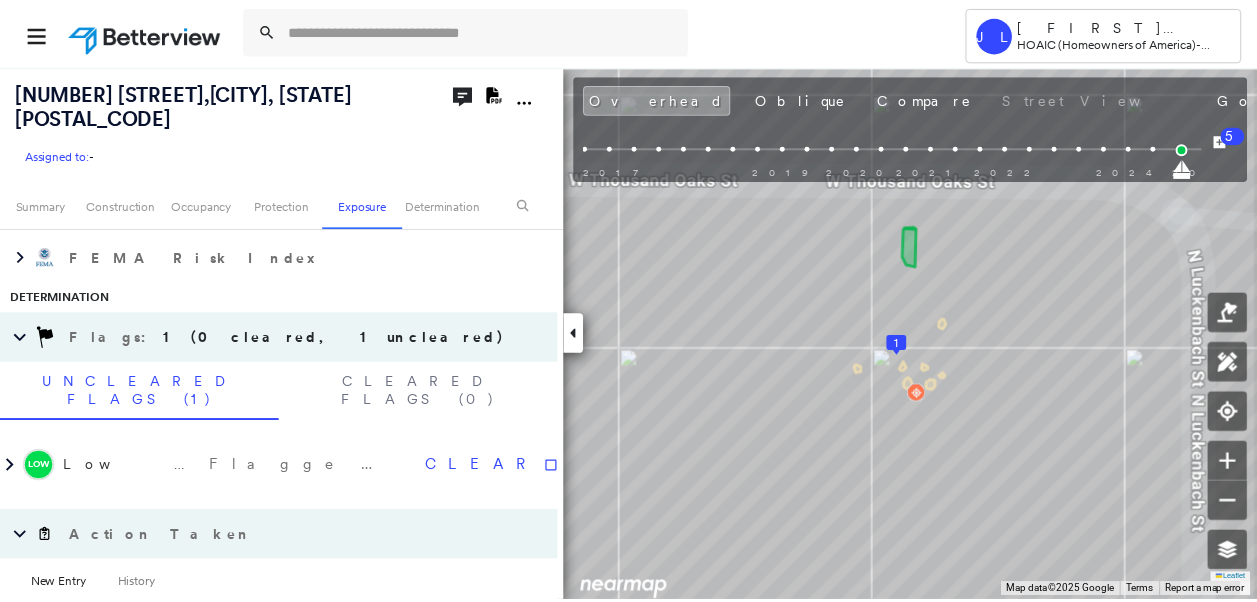 scroll, scrollTop: 2221, scrollLeft: 0, axis: vertical 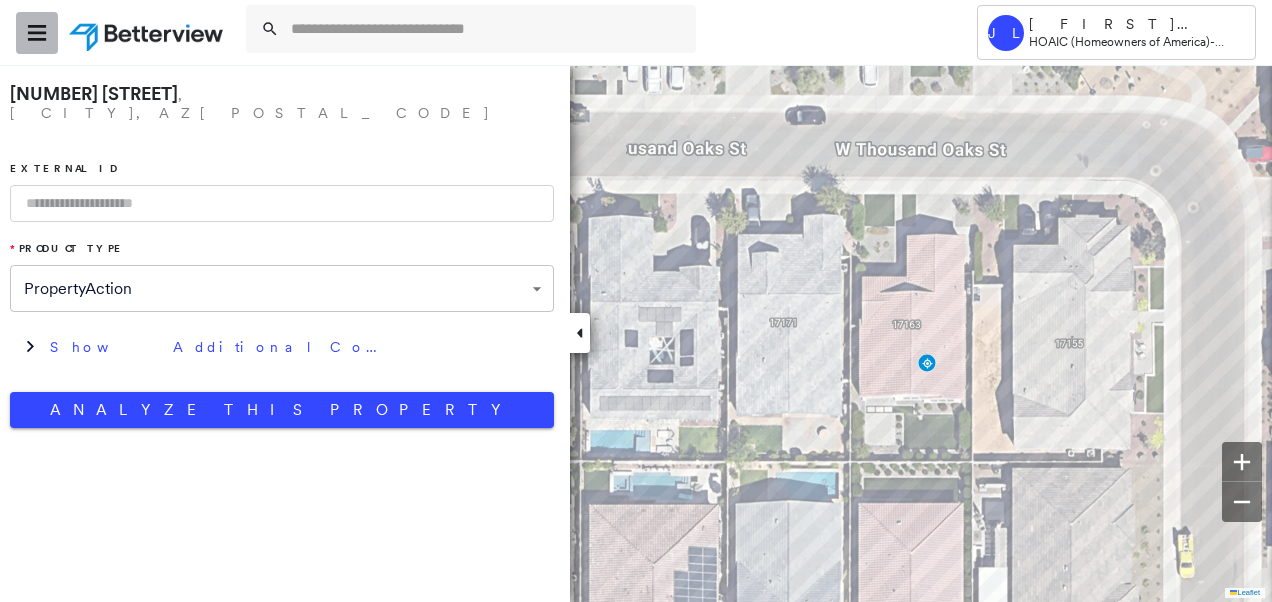 click 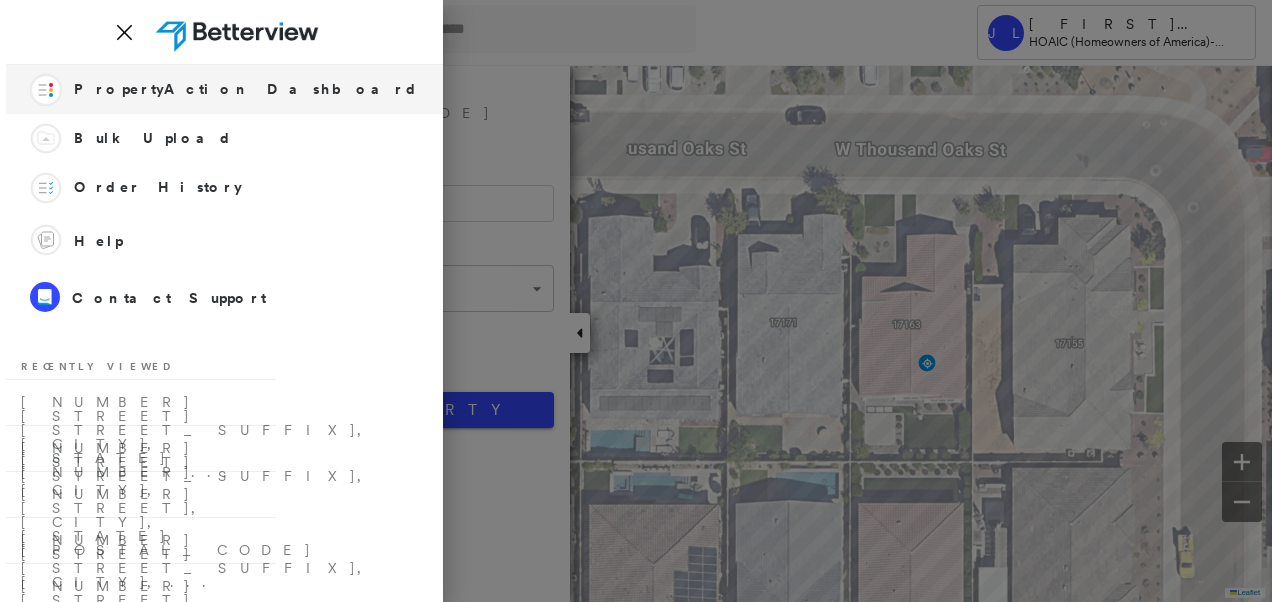 click on "PropertyAction Dashboard" at bounding box center [246, 89] 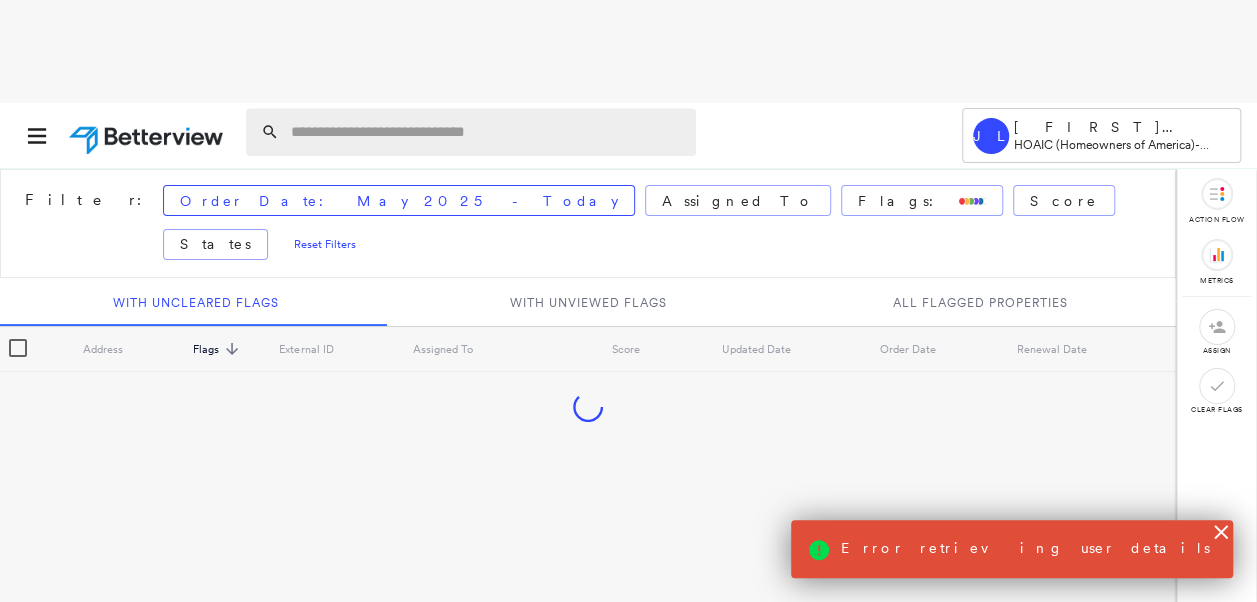 click at bounding box center (487, 132) 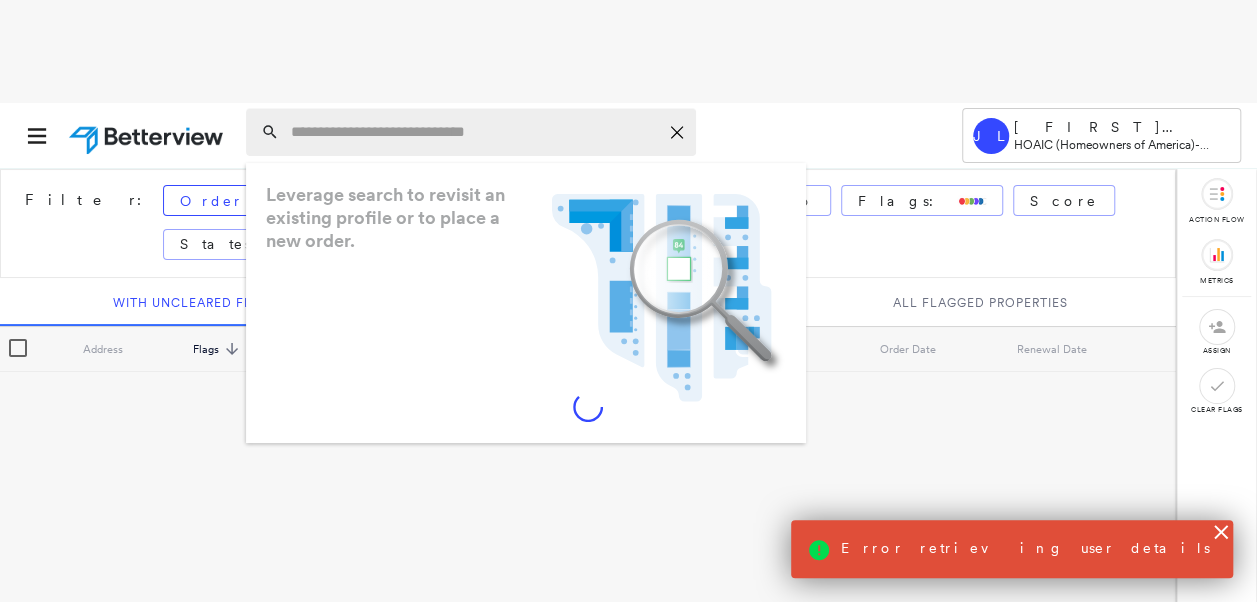 paste on "**********" 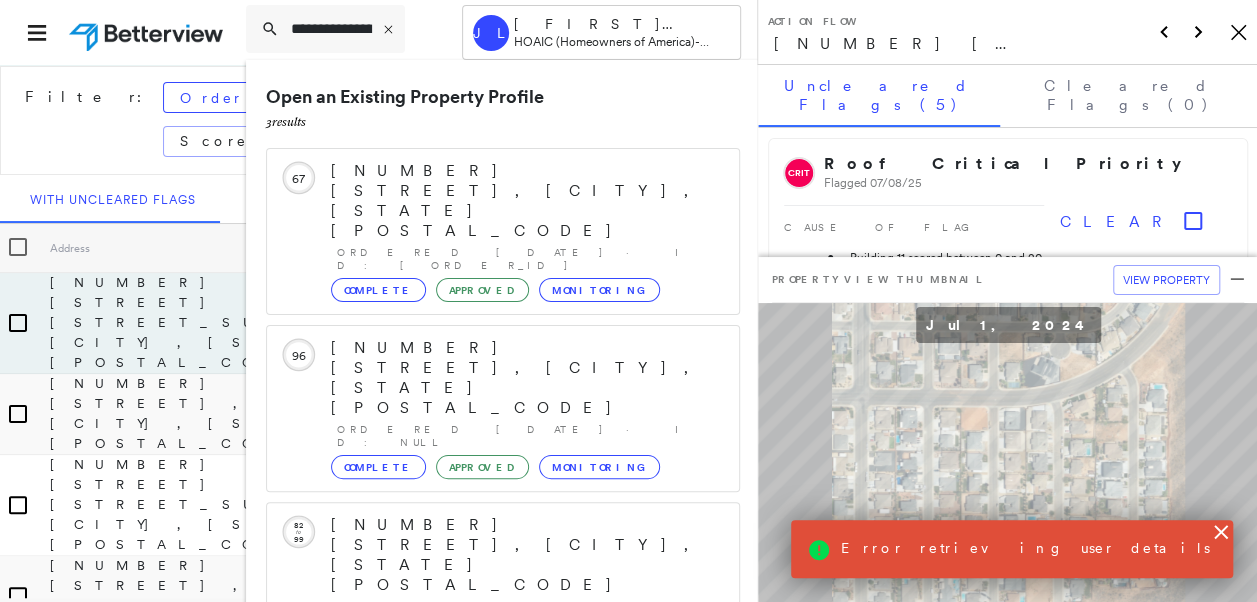 scroll, scrollTop: 174, scrollLeft: 0, axis: vertical 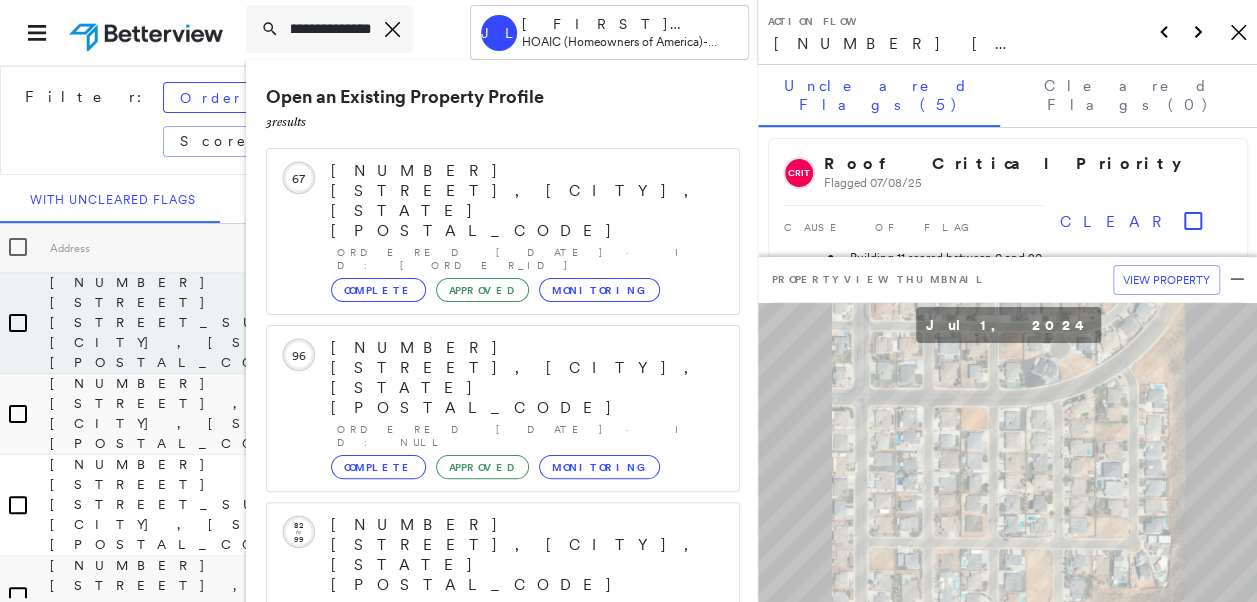 drag, startPoint x: 292, startPoint y: 23, endPoint x: 797, endPoint y: 180, distance: 528.8421 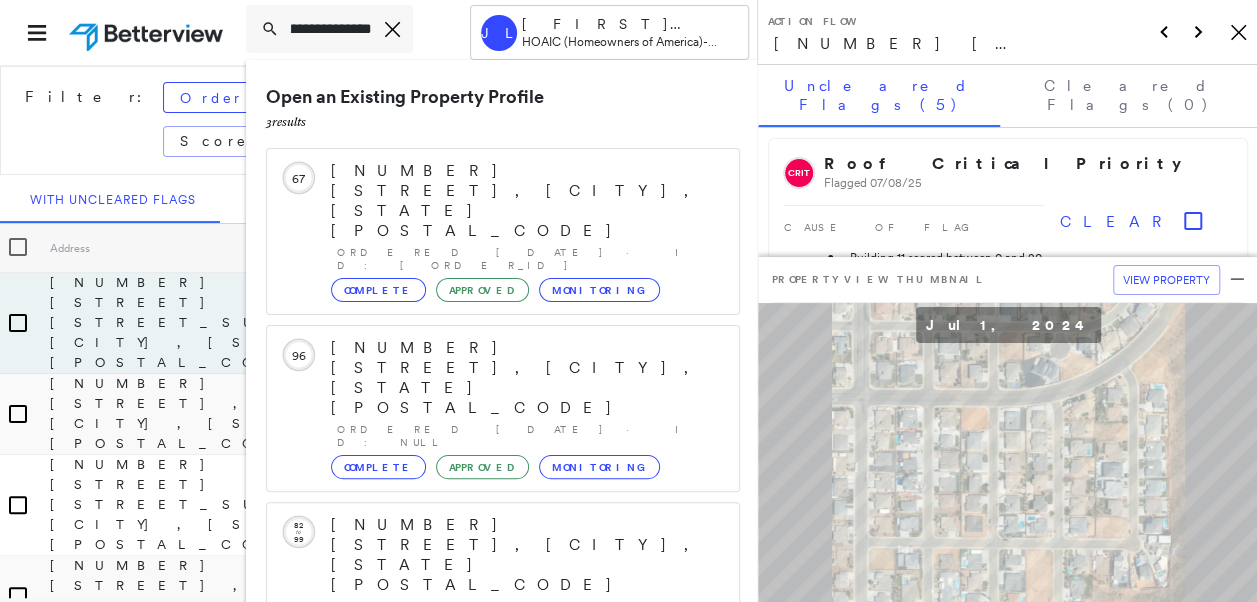 paste on "**********" 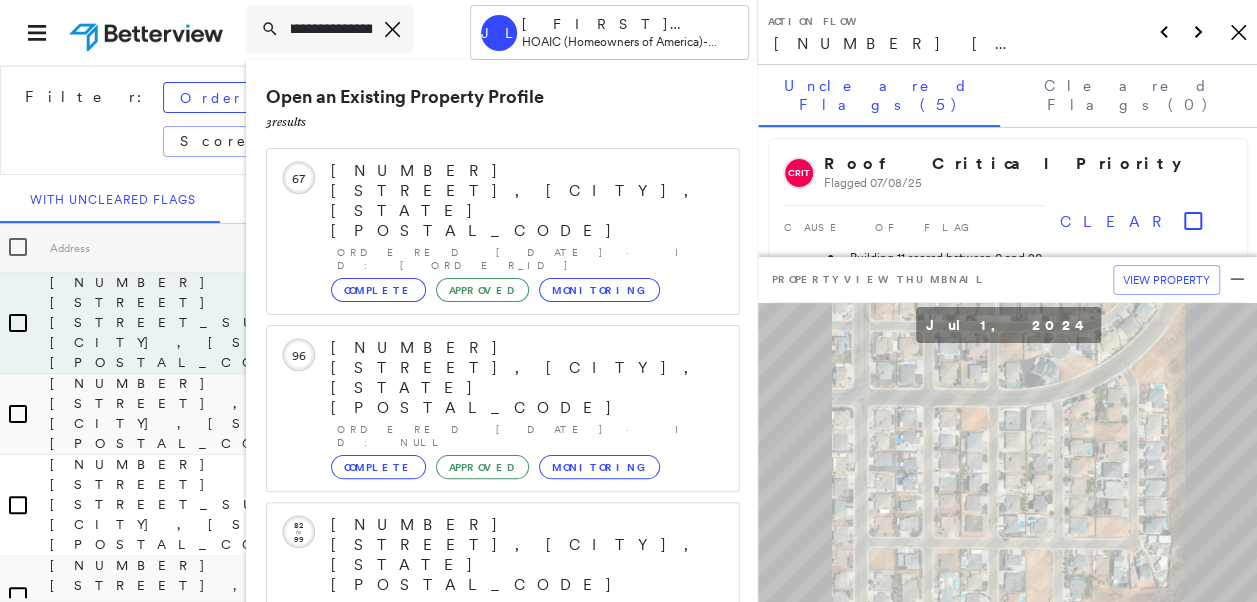 scroll, scrollTop: 0, scrollLeft: 184, axis: horizontal 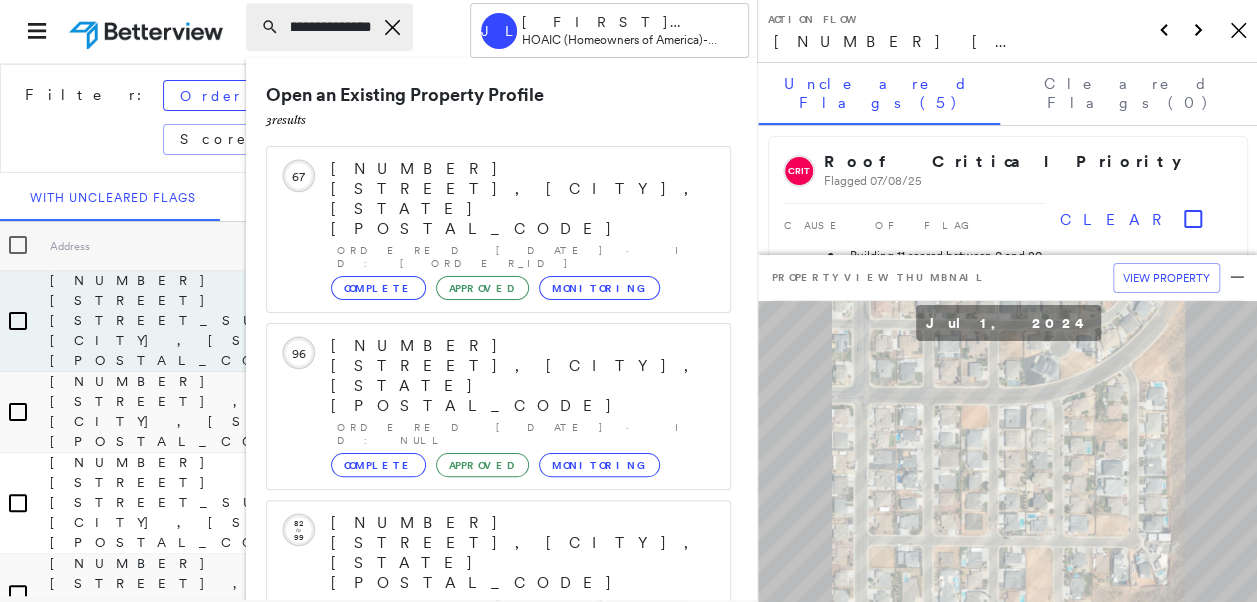 click on "**********" at bounding box center [331, 27] 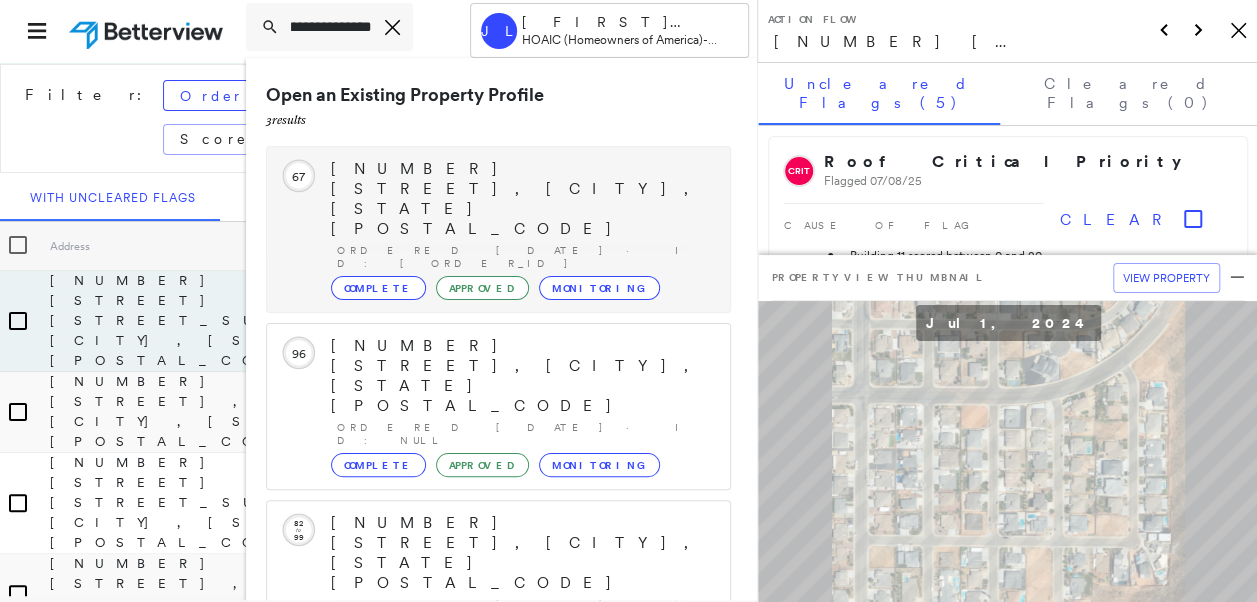 click on "[NUMBER] [STREET], [CITY], [STATE] [POSTAL_CODE]" at bounding box center [520, 199] 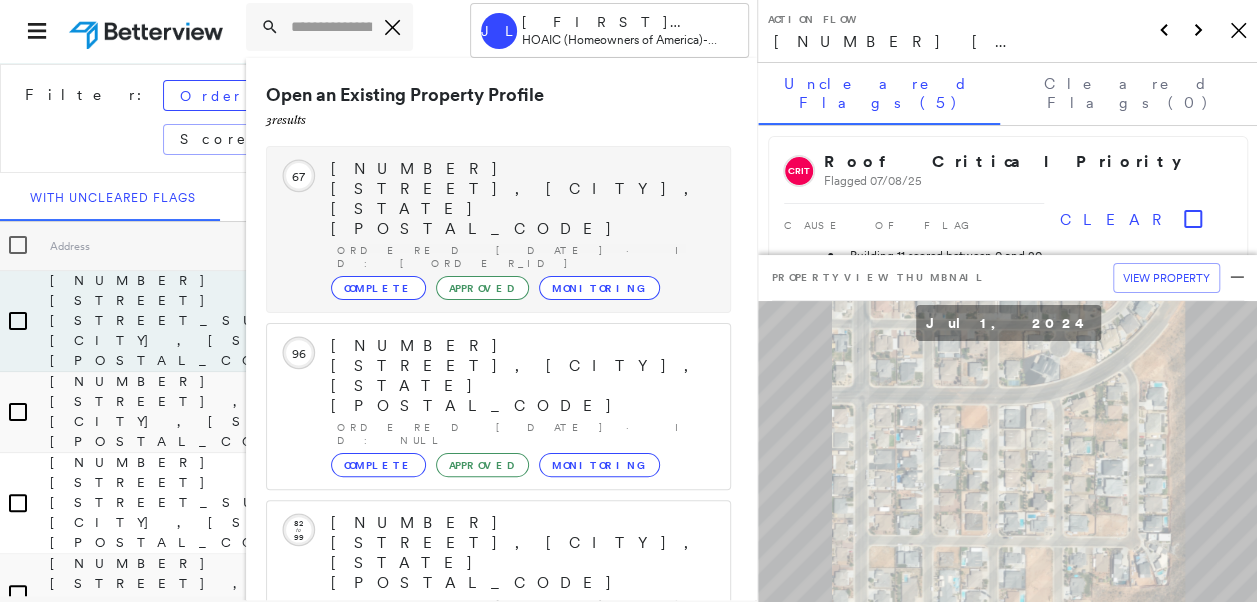 scroll, scrollTop: 0, scrollLeft: 0, axis: both 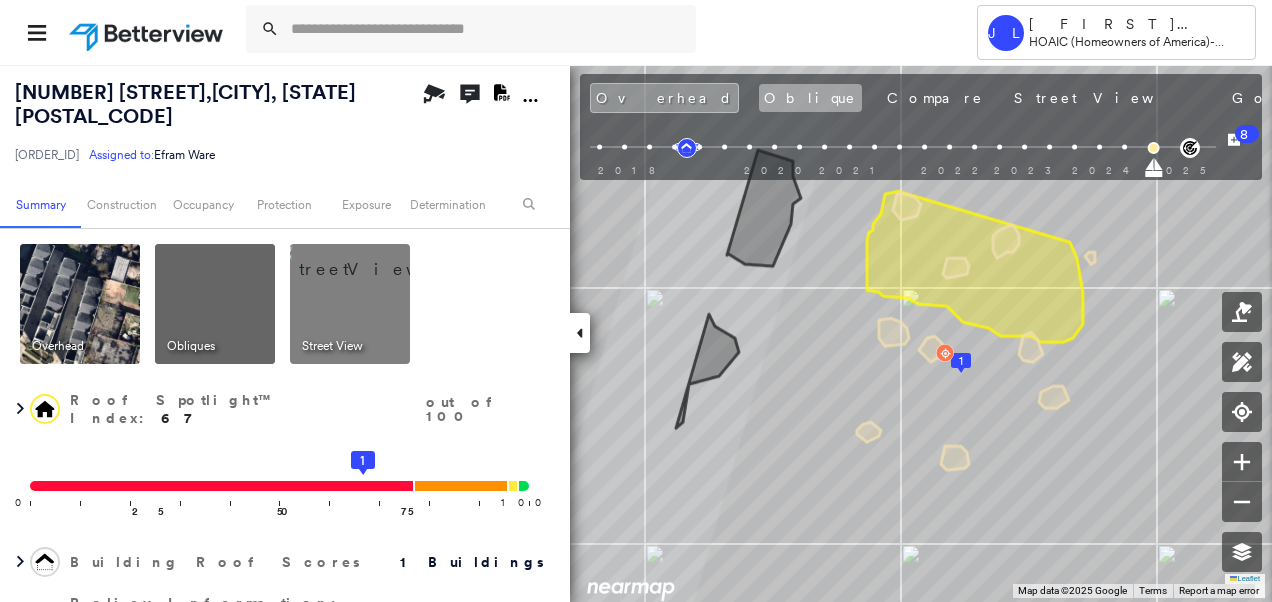click on "Oblique" at bounding box center [810, 98] 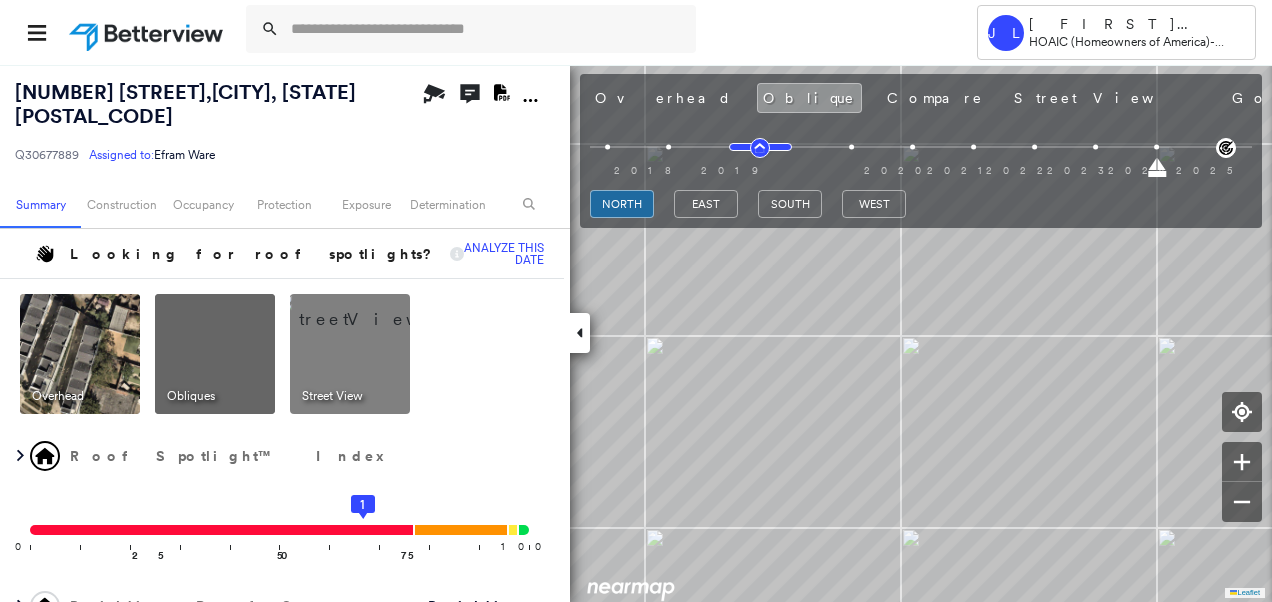 scroll, scrollTop: 0, scrollLeft: 0, axis: both 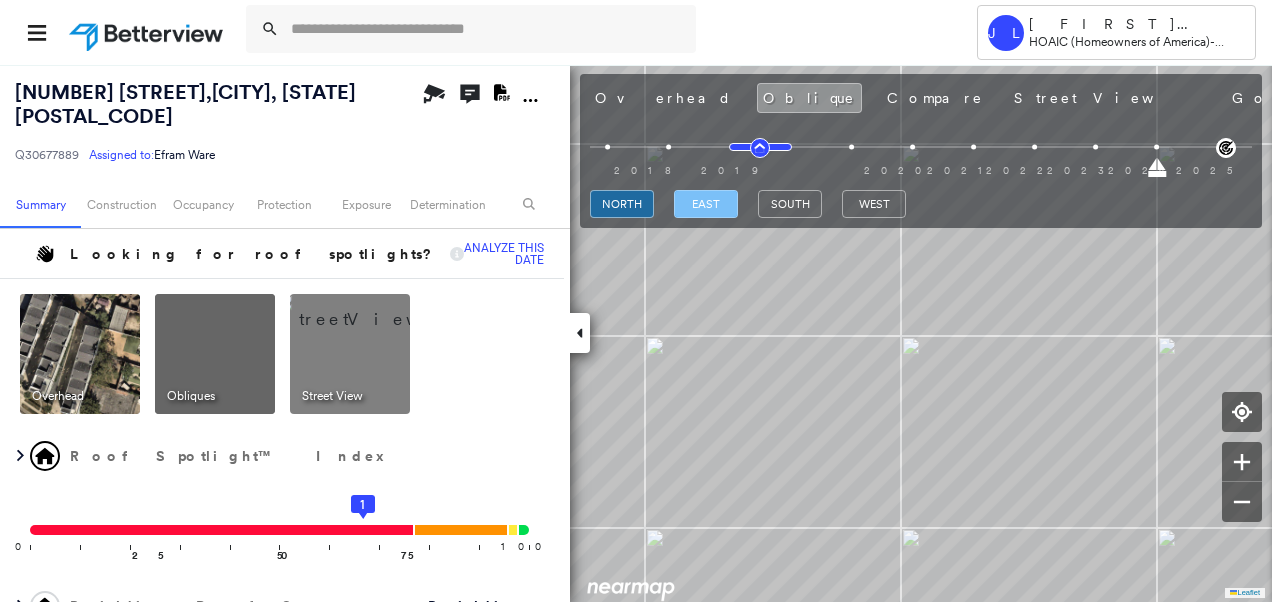 click on "east" at bounding box center (706, 204) 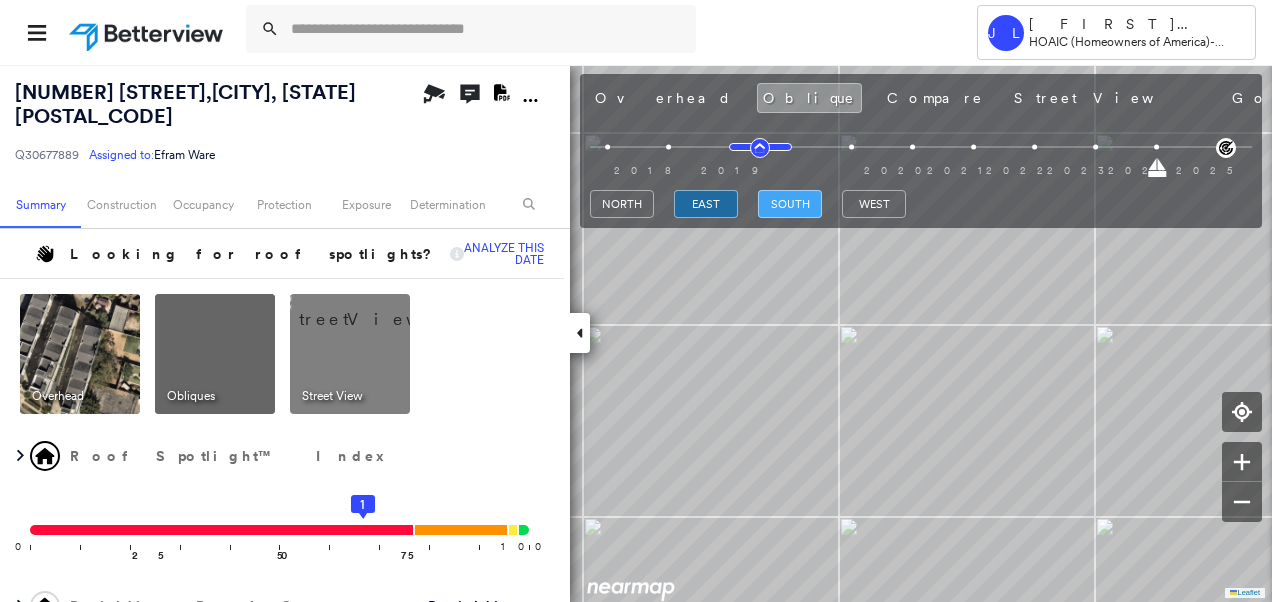 click on "south" at bounding box center [790, 204] 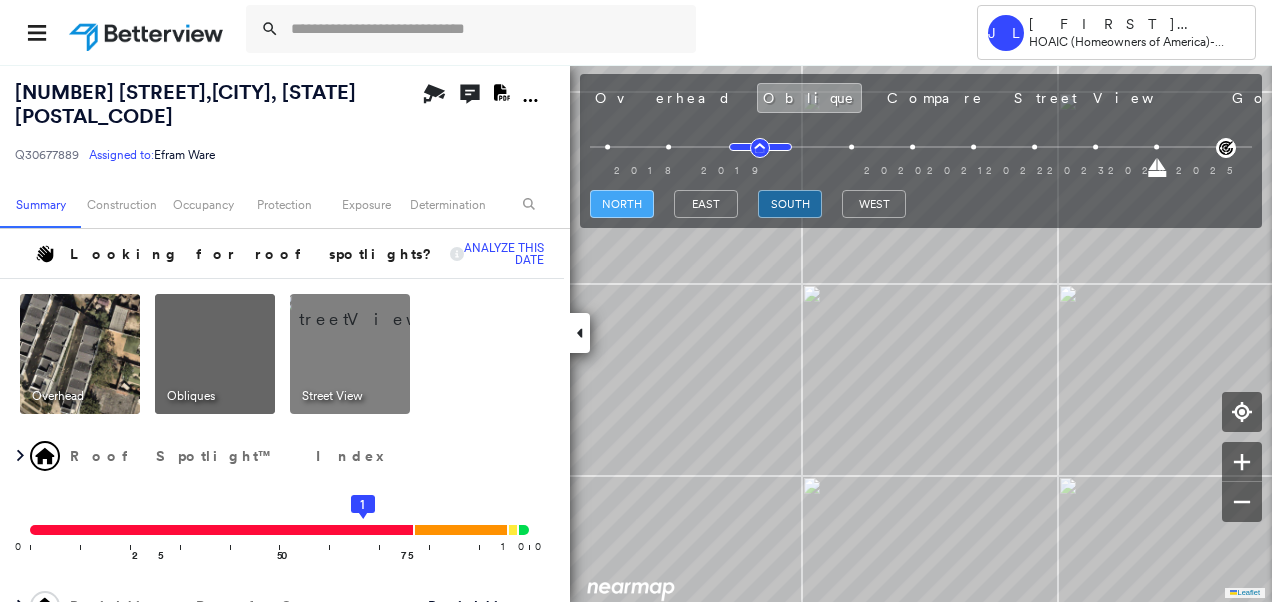 click on "north" at bounding box center [622, 204] 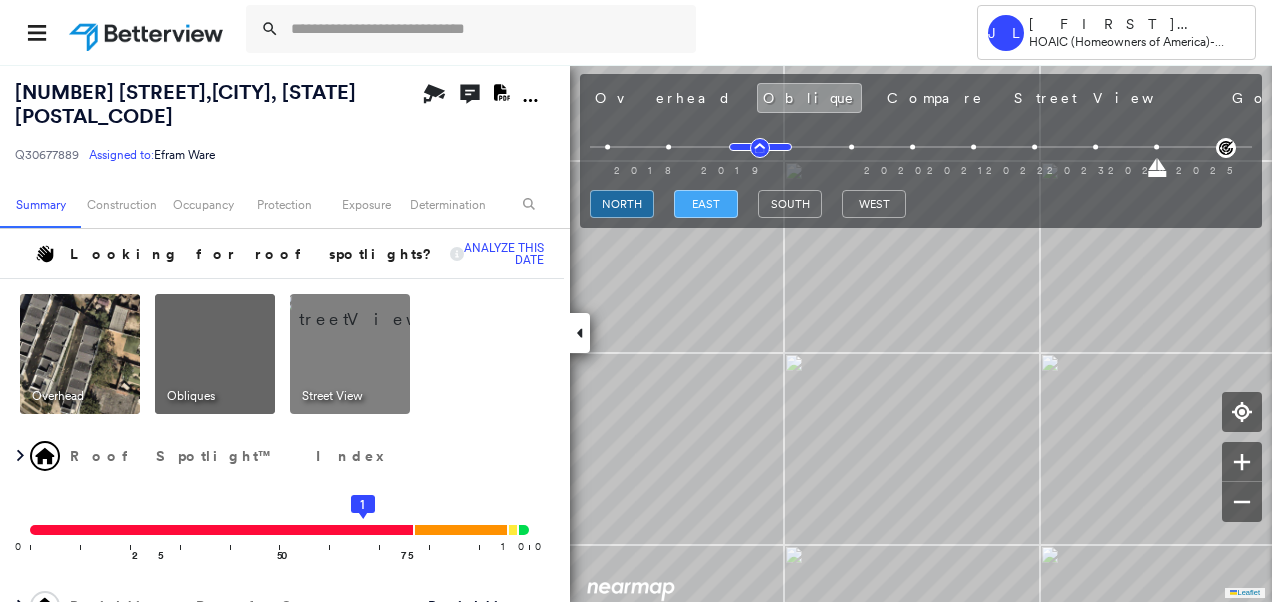 click on "east" at bounding box center (706, 204) 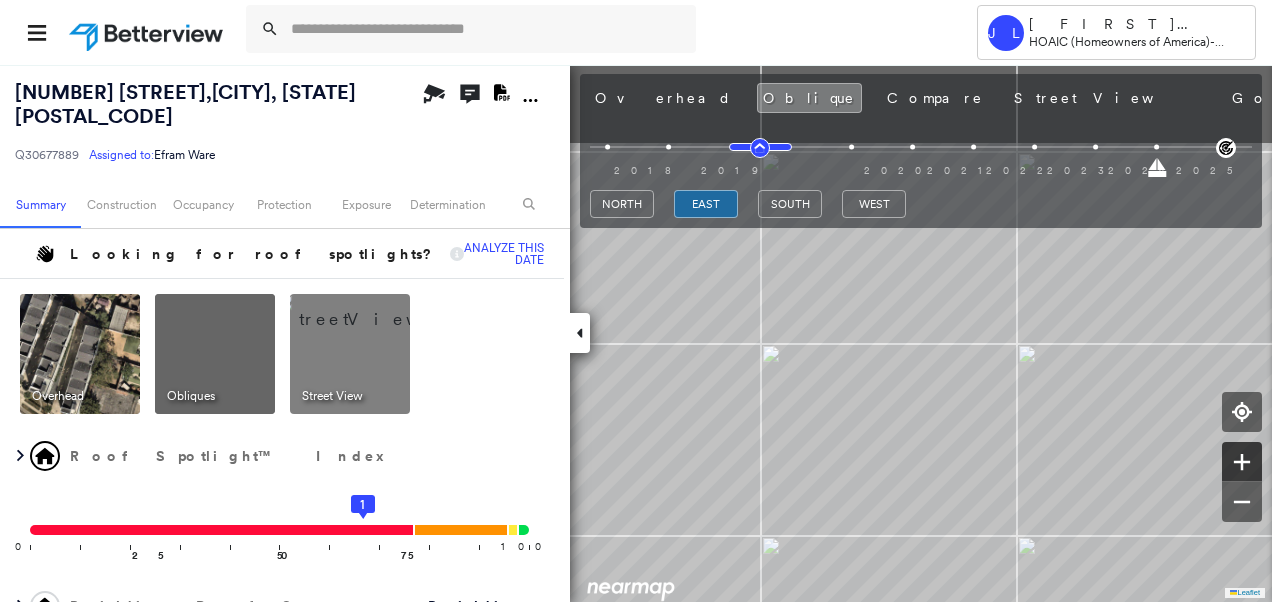 click on "Leaflet" at bounding box center [636, 333] 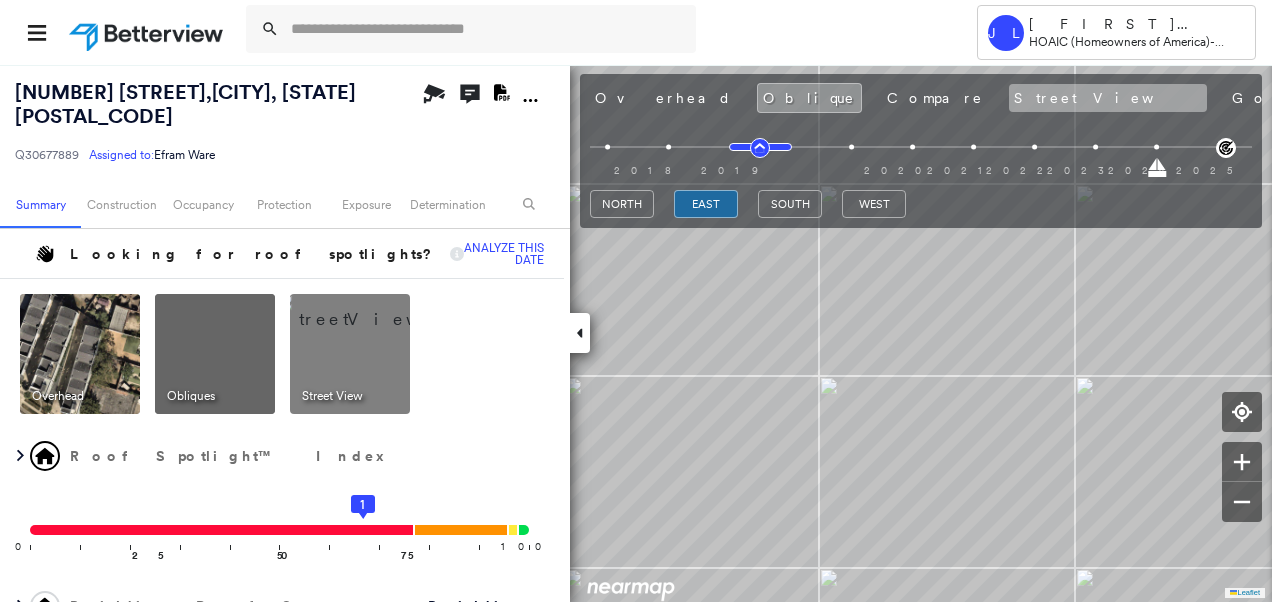 click on "Street View" at bounding box center (1108, 98) 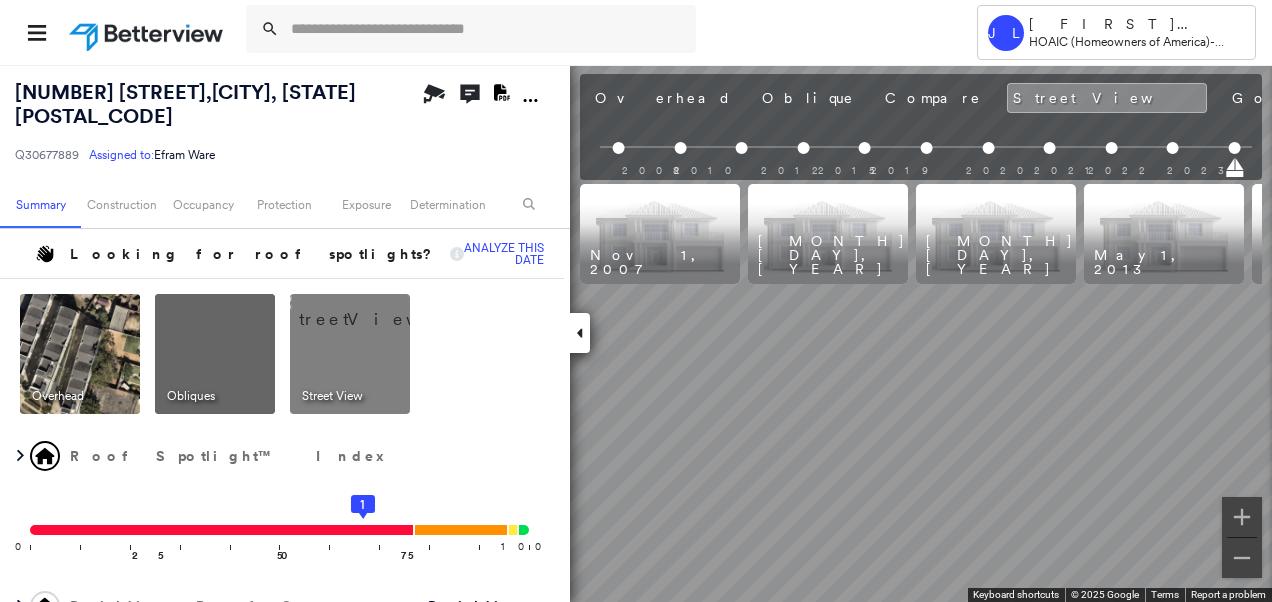 scroll, scrollTop: 0, scrollLeft: 1166, axis: horizontal 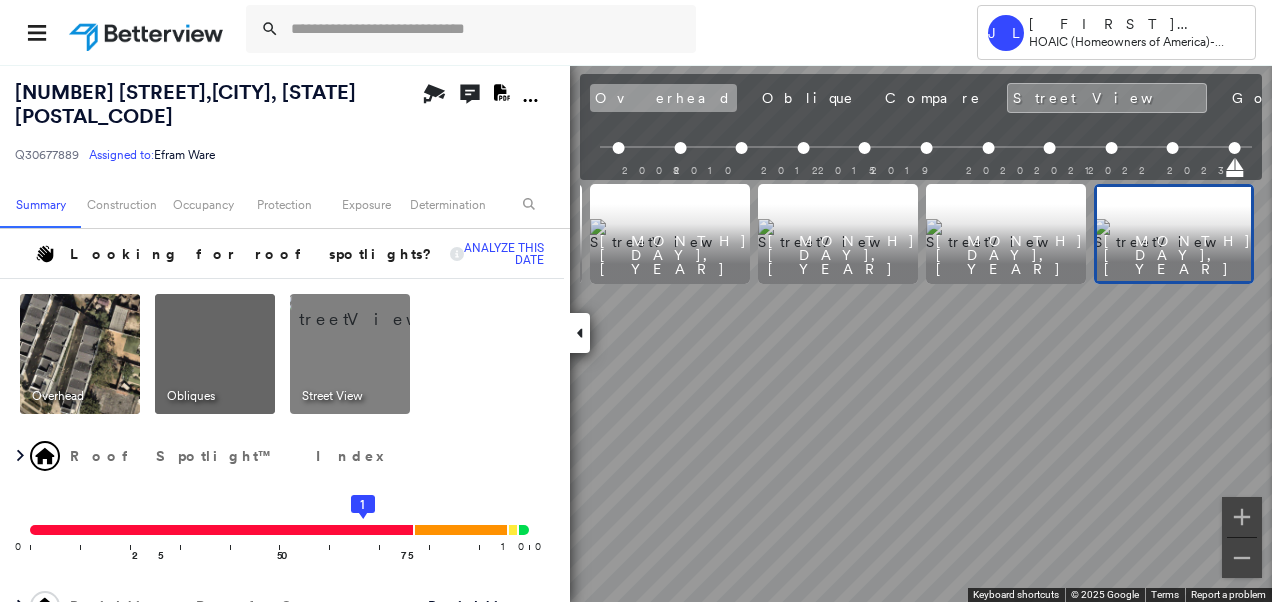 click on "Overhead" at bounding box center [663, 98] 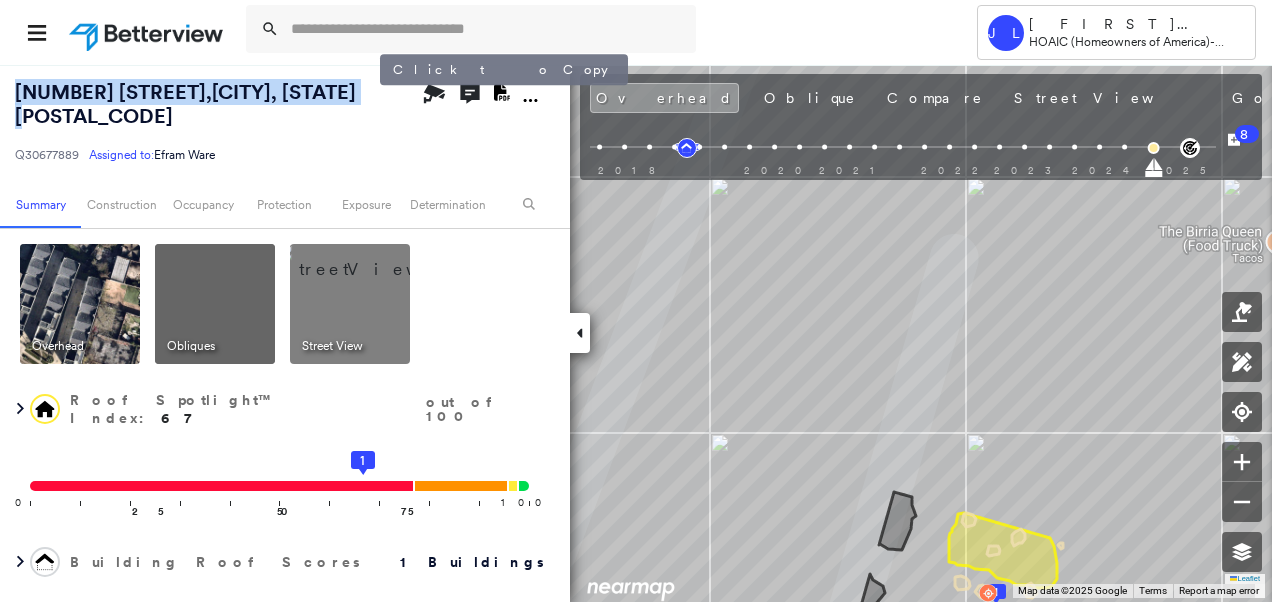 drag, startPoint x: 12, startPoint y: 88, endPoint x: 373, endPoint y: 98, distance: 361.1385 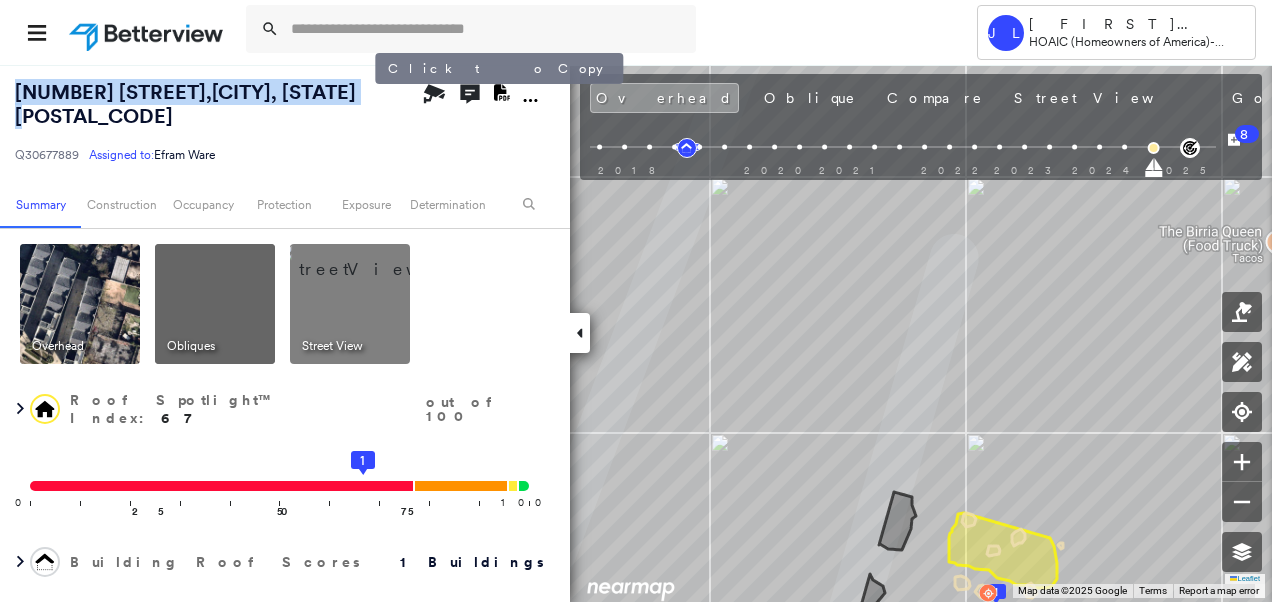 drag, startPoint x: 373, startPoint y: 98, endPoint x: 320, endPoint y: 88, distance: 53.935146 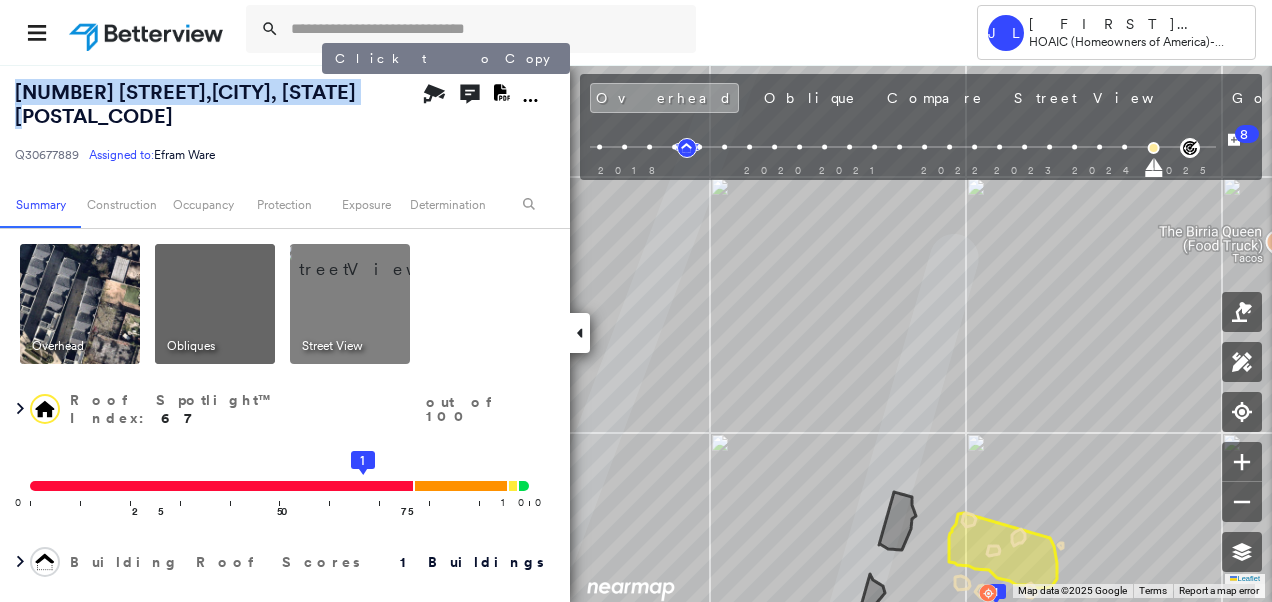copy on "1621 Wheeler St ,  HOUSTON, TX 77004" 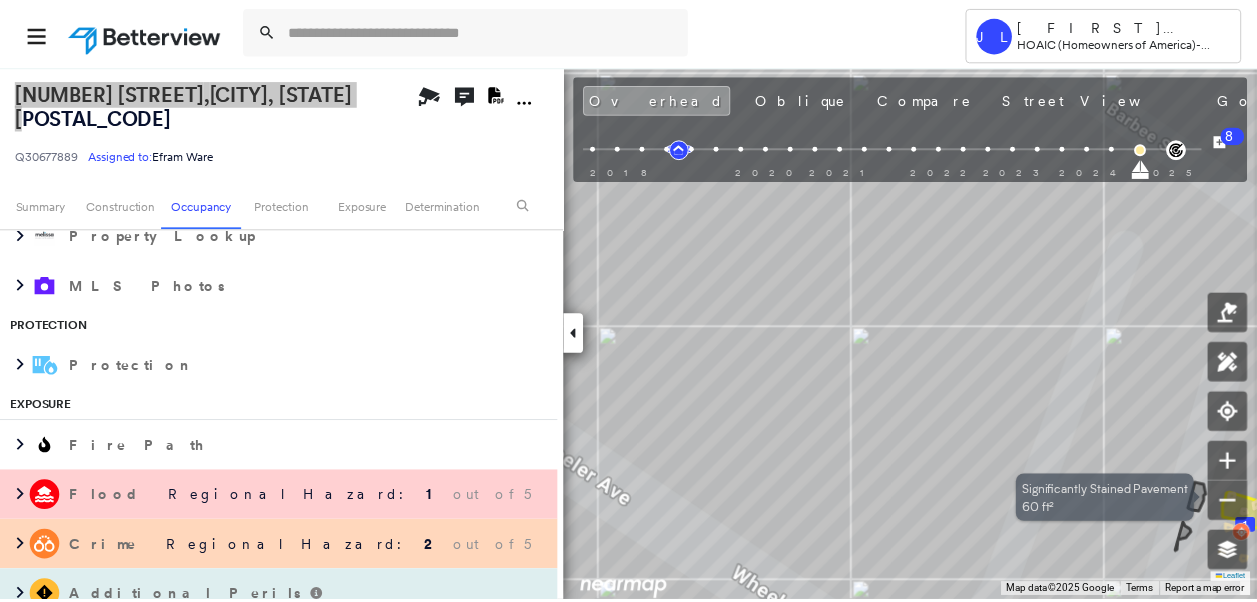 scroll, scrollTop: 2100, scrollLeft: 0, axis: vertical 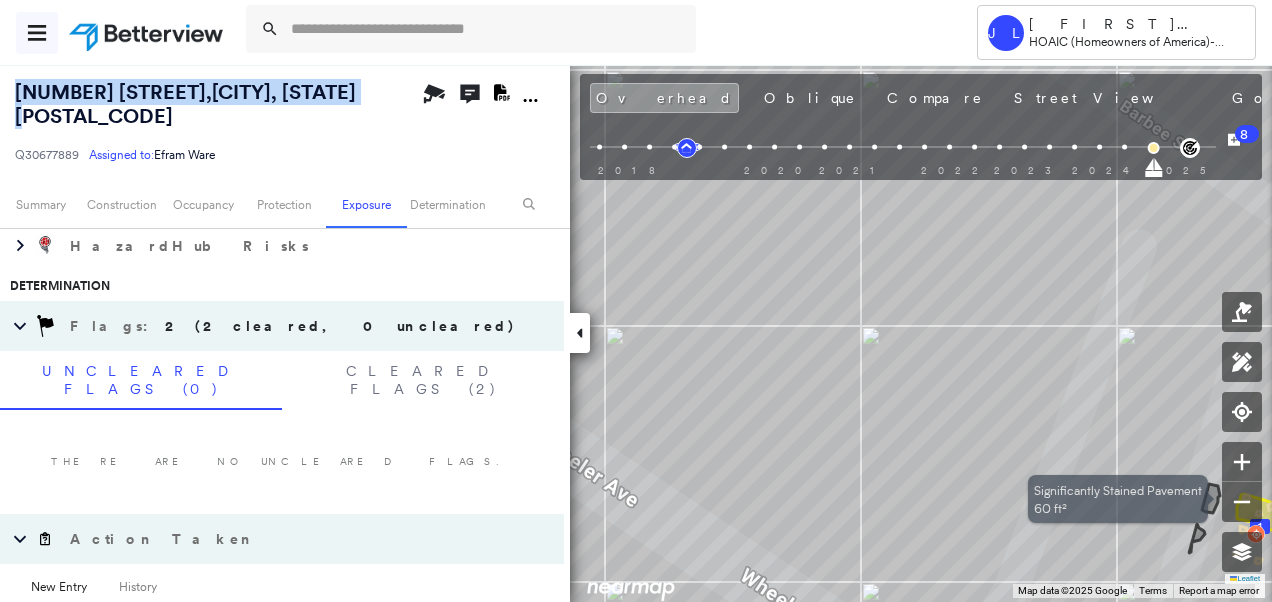 click 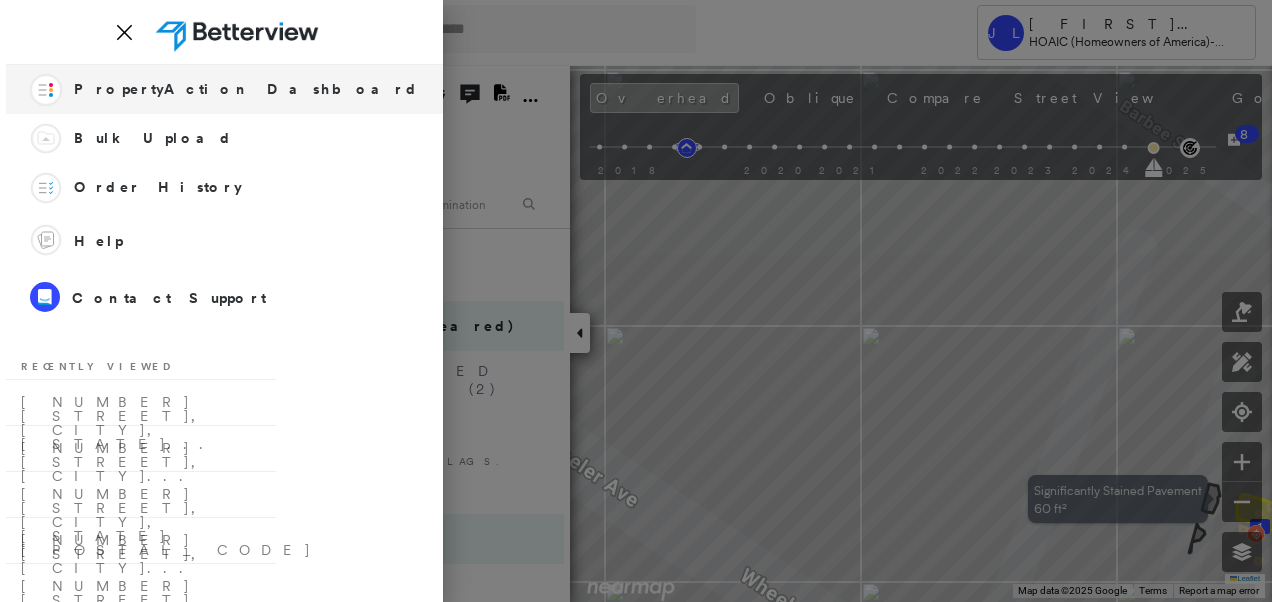 click on "PropertyAction Dashboard" at bounding box center [246, 89] 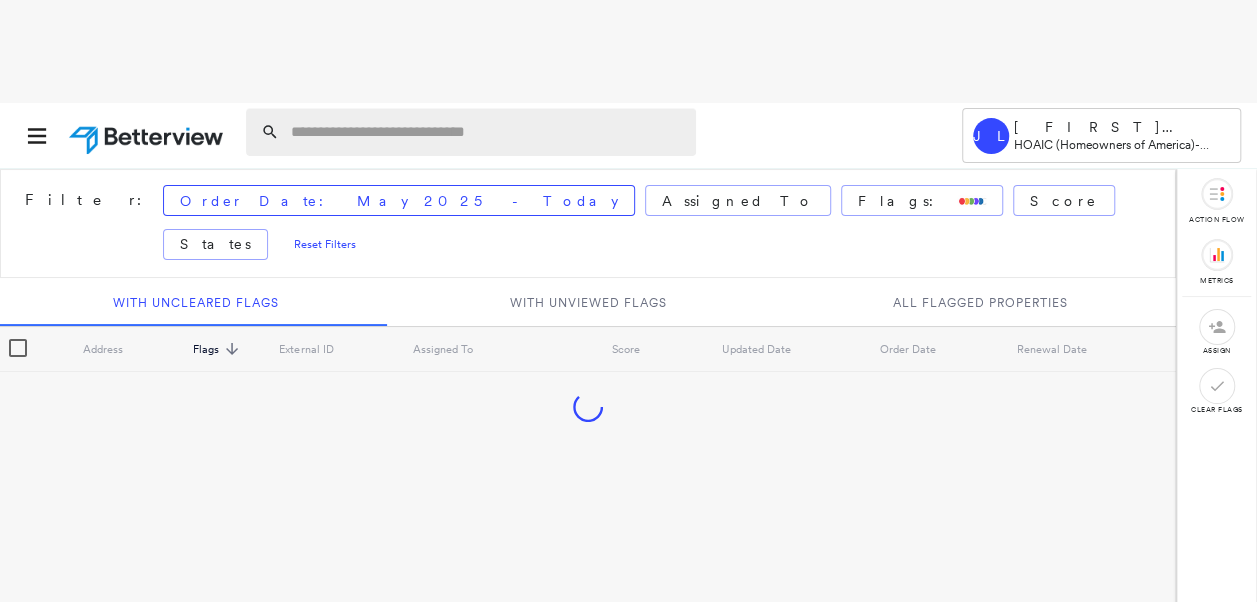click at bounding box center (487, 132) 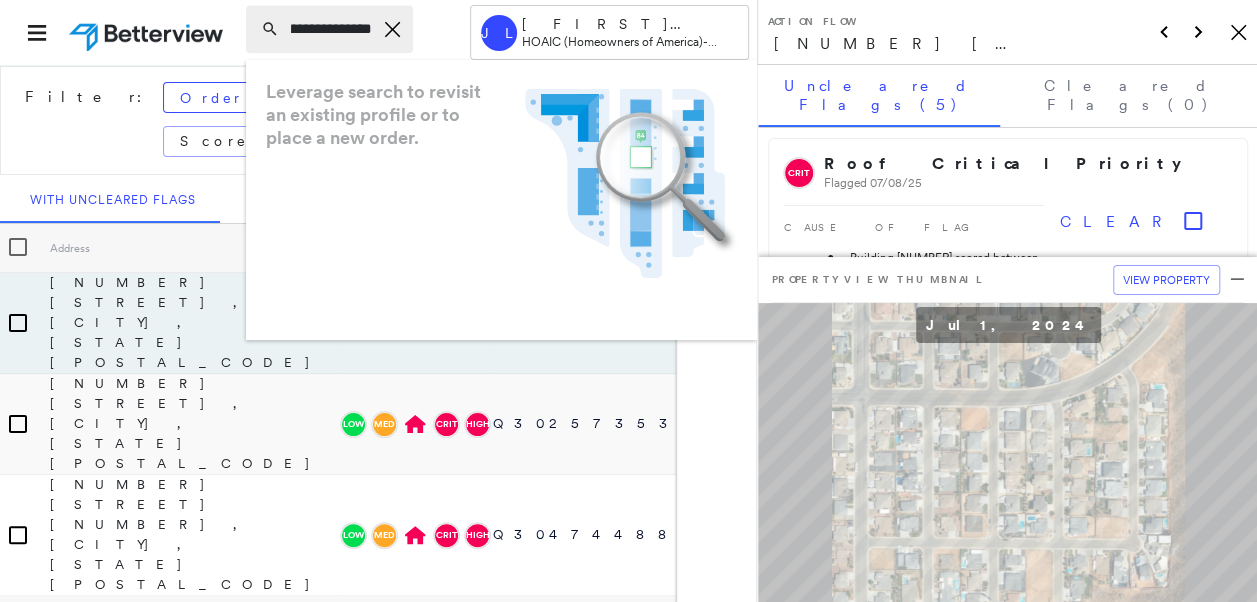 scroll, scrollTop: 0, scrollLeft: 90, axis: horizontal 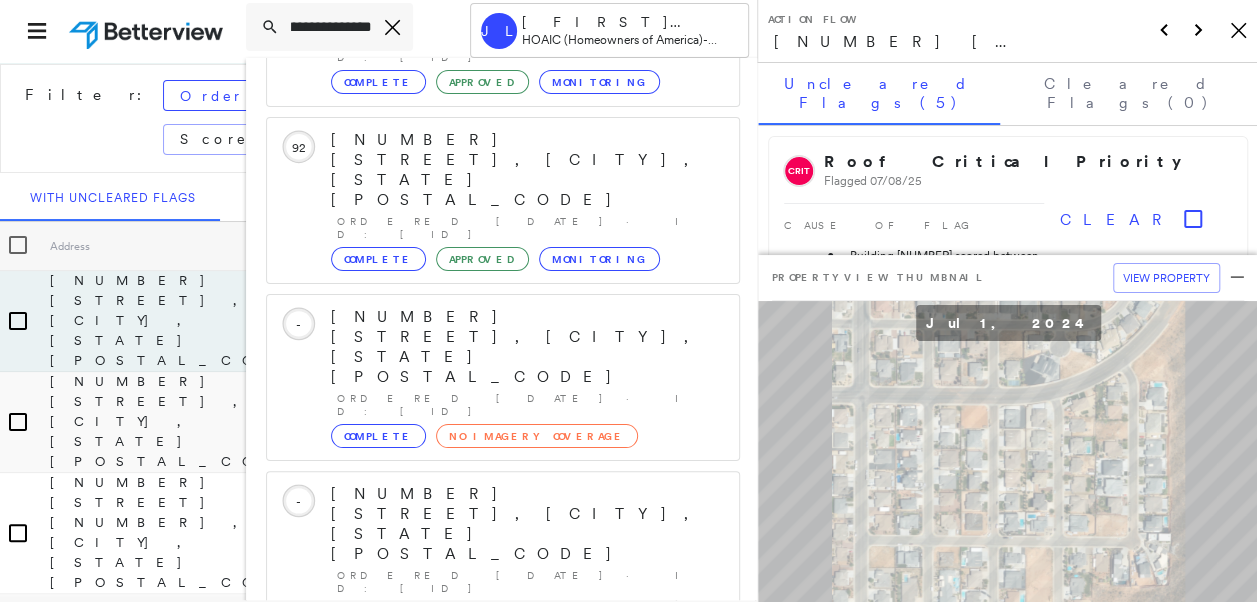 click on "Show  5  more existing properties" at bounding box center (504, 858) 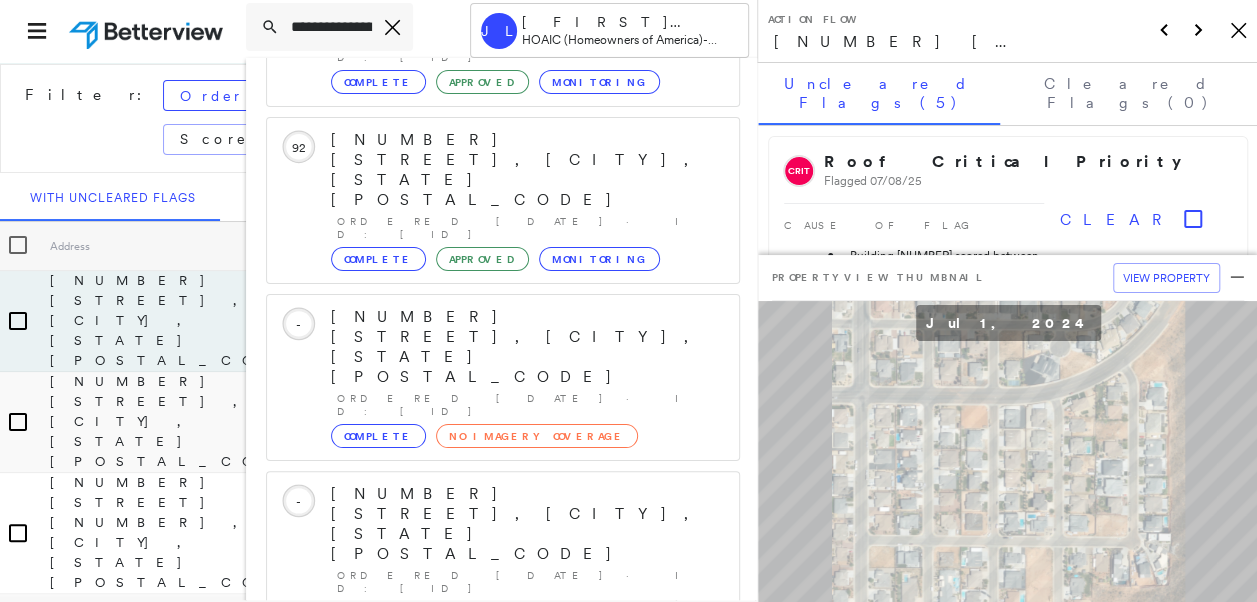 scroll, scrollTop: 719, scrollLeft: 0, axis: vertical 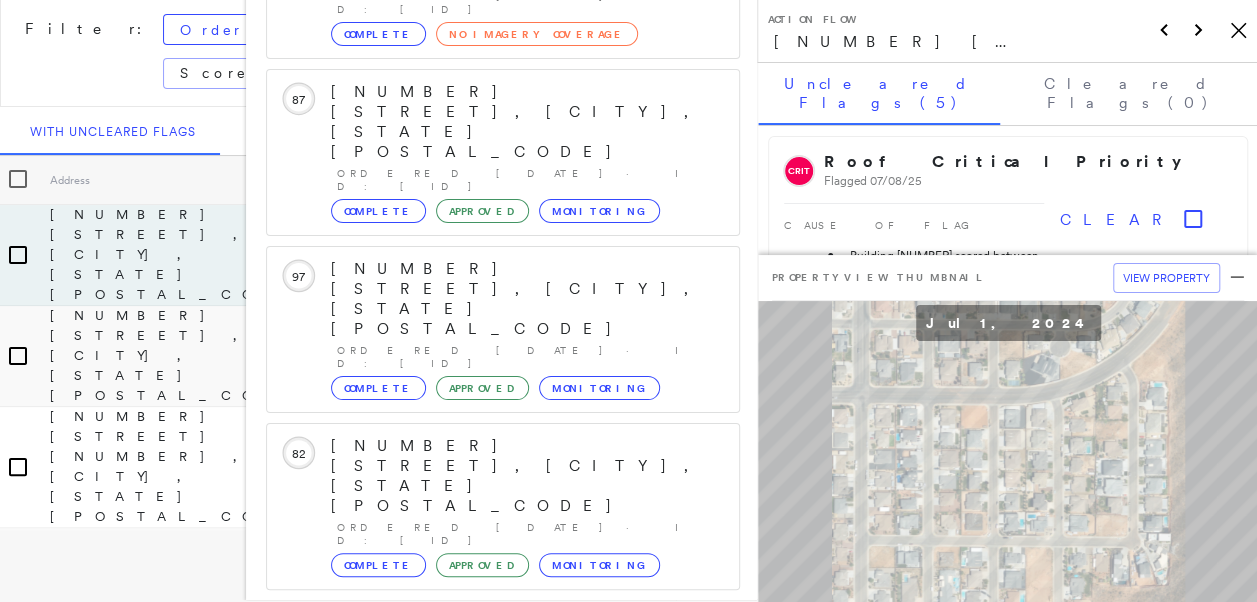 click on "8162 W Lufkin Dr, Pine, AZ 85544 Group Created with Sketch." at bounding box center (503, 1309) 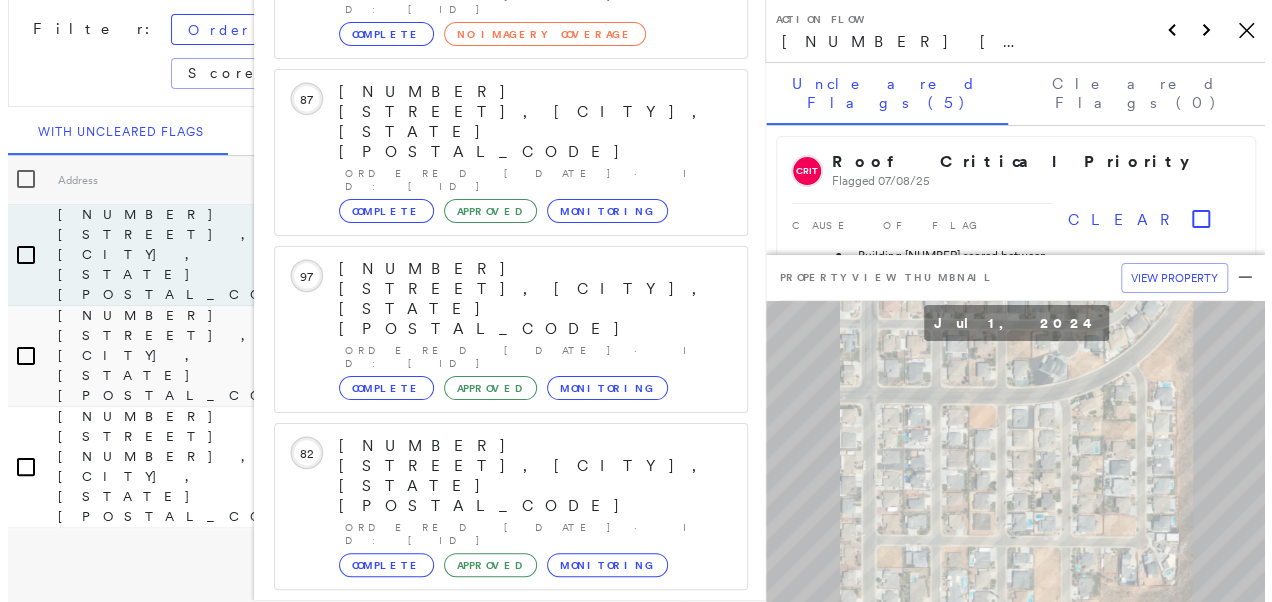 scroll, scrollTop: 0, scrollLeft: 0, axis: both 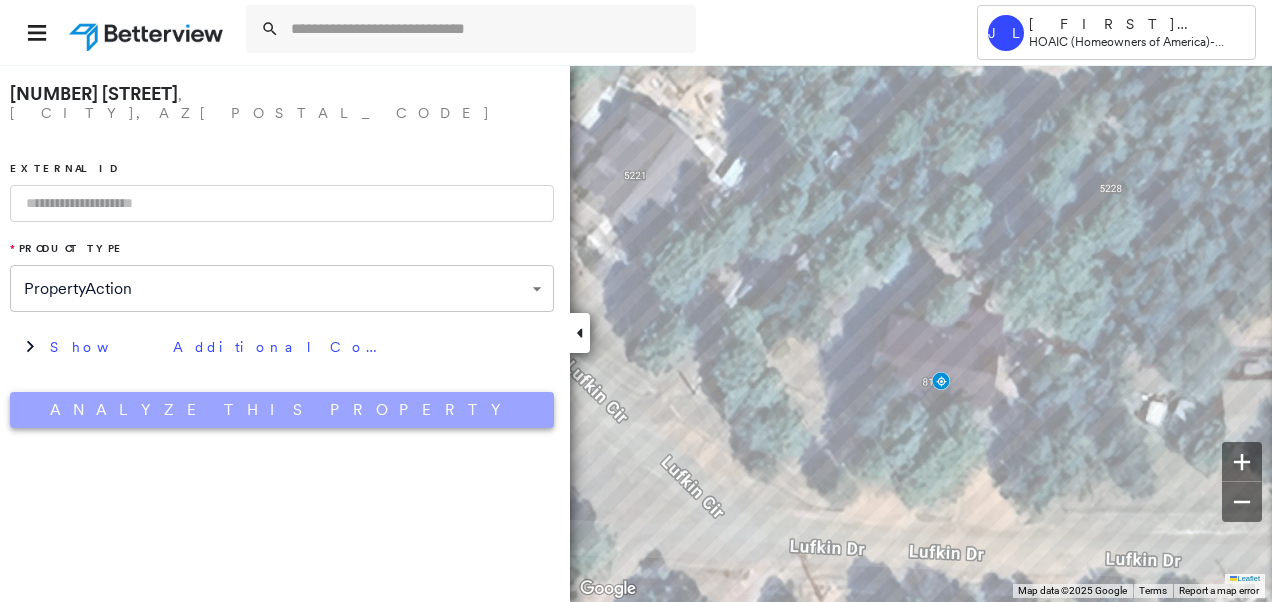 click on "Analyze This Property" at bounding box center (282, 410) 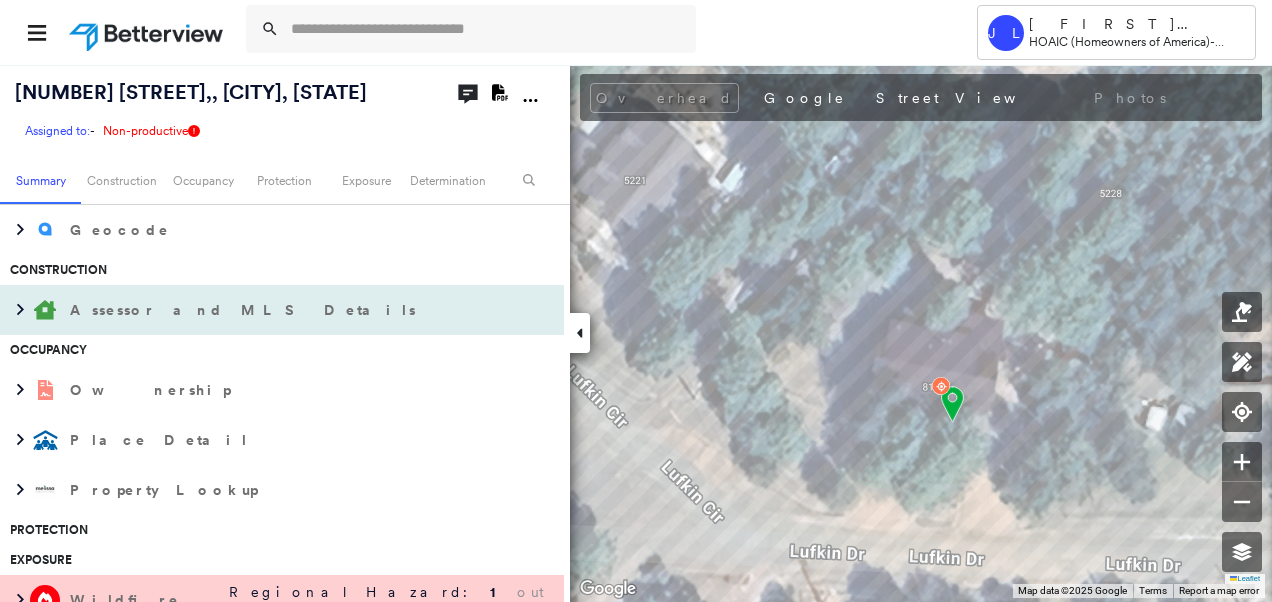 scroll, scrollTop: 700, scrollLeft: 0, axis: vertical 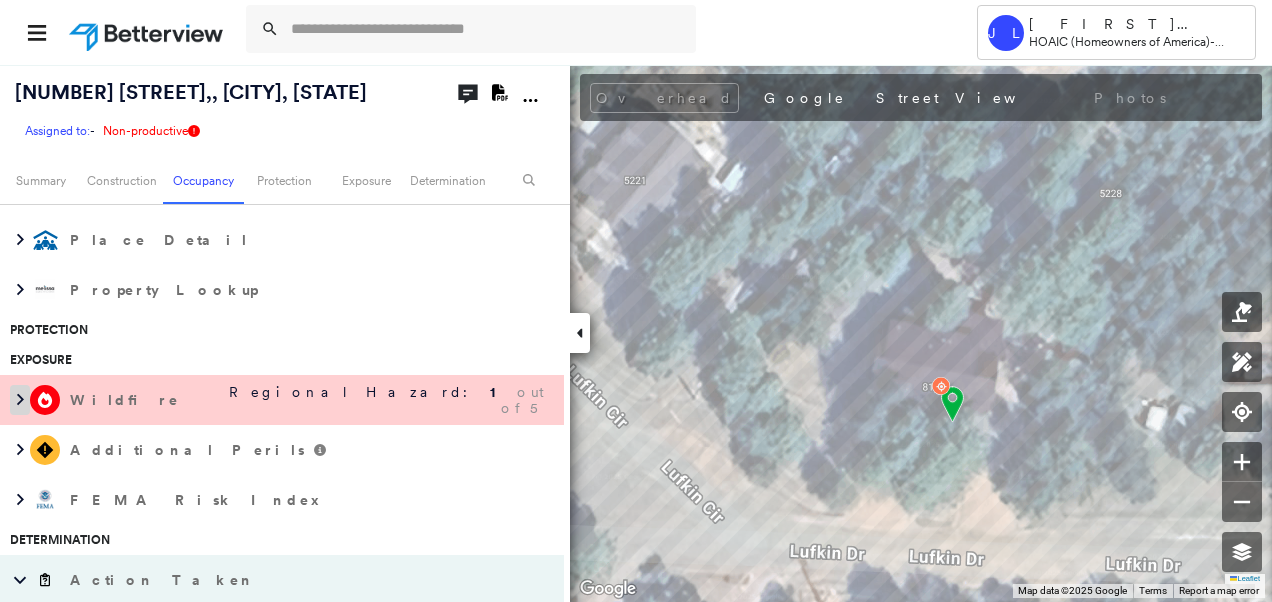 click at bounding box center (15, 400) 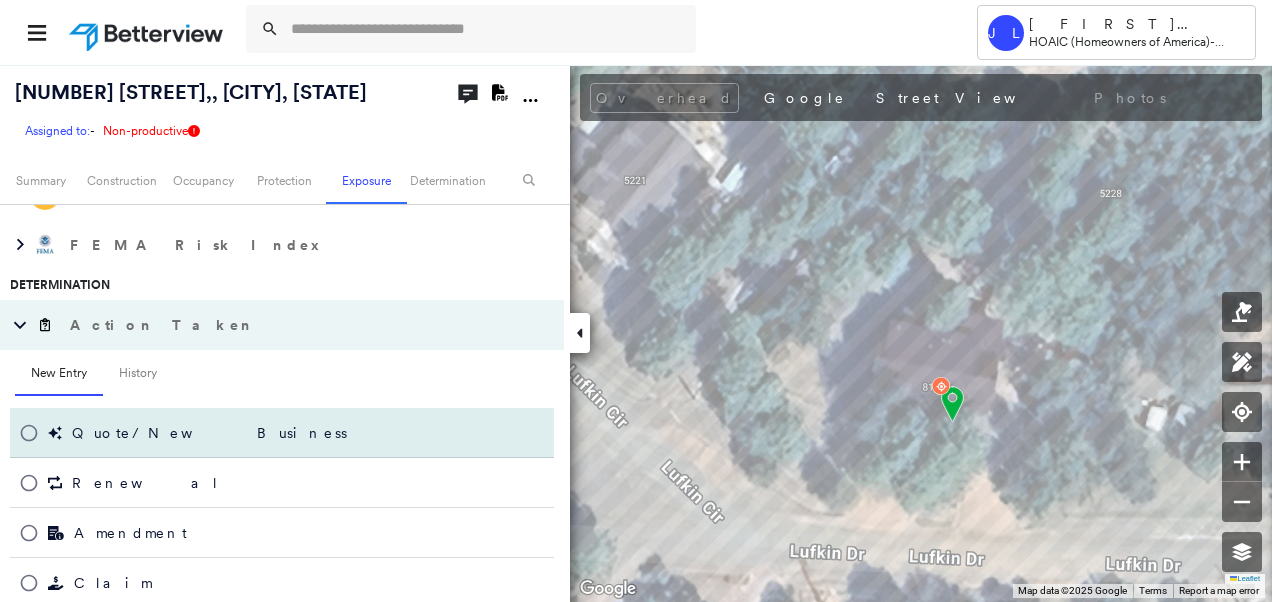 scroll, scrollTop: 900, scrollLeft: 0, axis: vertical 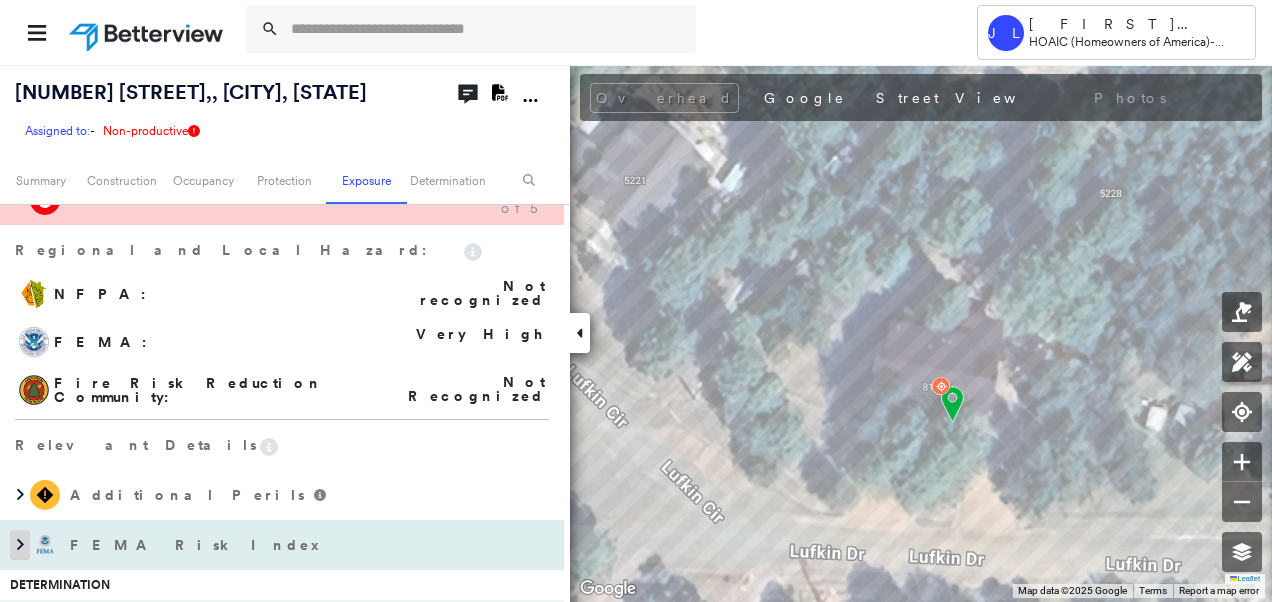 click at bounding box center [20, 545] 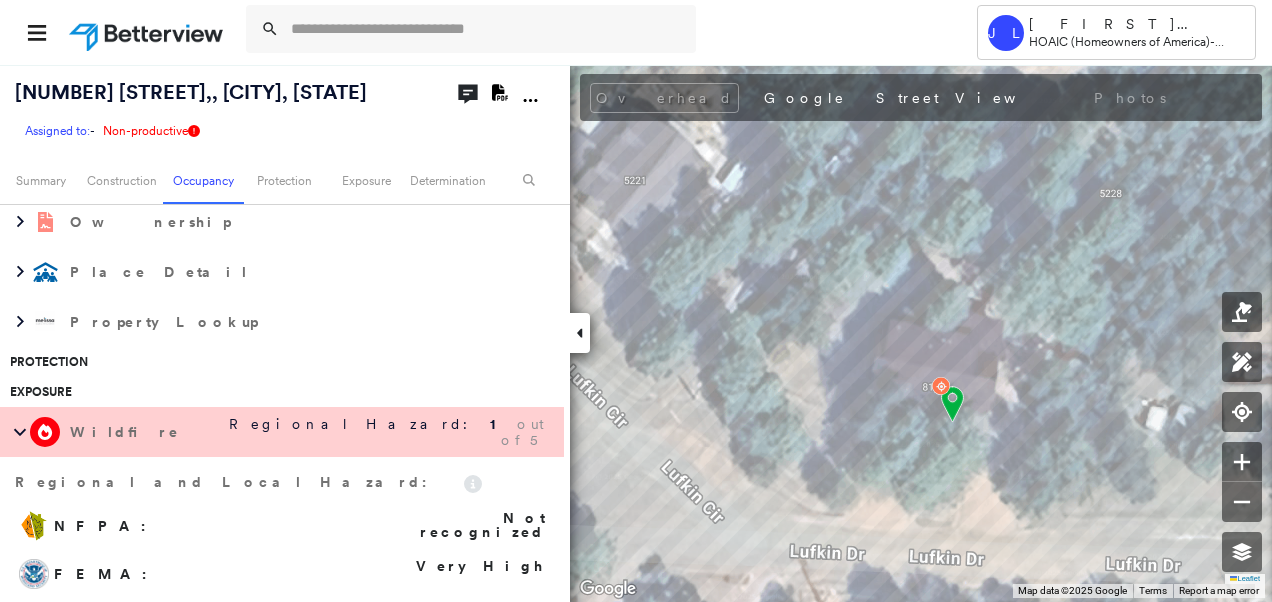 scroll, scrollTop: 868, scrollLeft: 0, axis: vertical 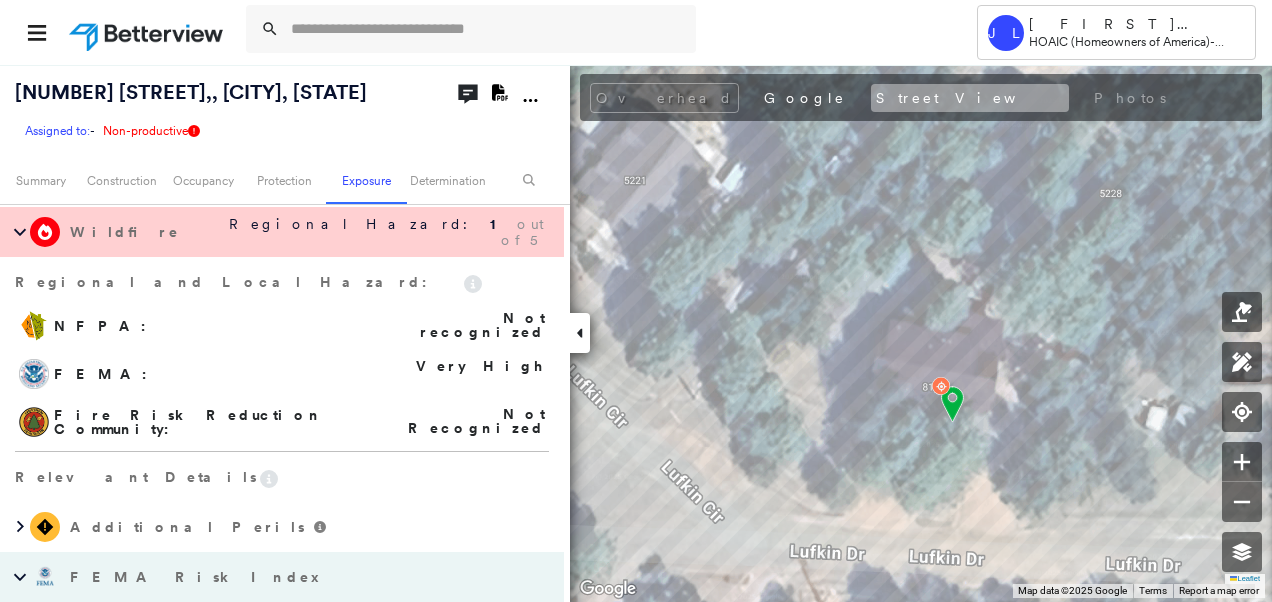 click on "Street View" at bounding box center (970, 98) 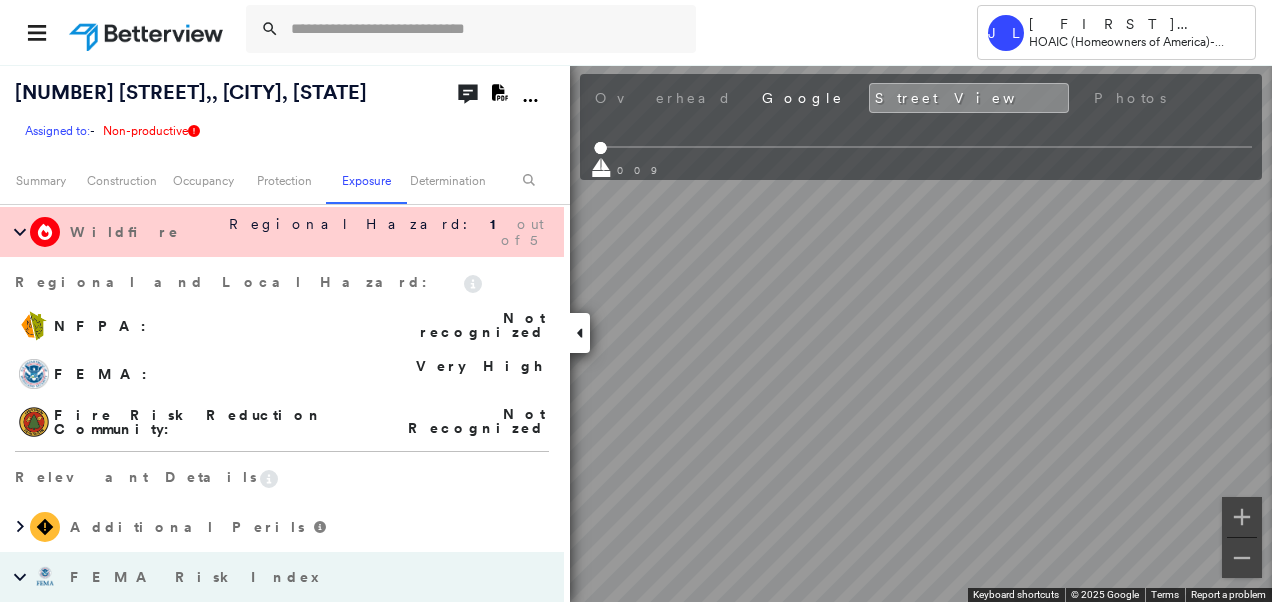 click on "Tower JL Jamie LaRoque HOAIC (Homeowners of America)  -   Personal Lines 8162 W Lufkin Dr ,  Pine, AZ 85544 Assigned to:  - Assigned to:  - Assigned to:  - Non-productive  Open Comments Download PDF Report Summary Construction Occupancy Protection Exposure Determination Overhead Keyboard shortcuts Map Data Map data ©2025 Google Map data ©2025 Google 20 m  Click to toggle between metric and imperial units Terms To navigate, press the arrow keys. Keyboard shortcuts Map Data Map data ©2025 Imagery ©2025 Airbus, Maxar Technologies Map data ©2025 Imagery ©2025 Airbus, Maxar Technologies 20 m  Click to toggle between metric and imperial units Terms To navigate, press the arrow keys. Obliques Not Available ; Street View Building Roof Scores 0 Buildings Policy Information Wildfire Risk Score Value :  N/A Analysis dpv vacant :  Y Assessment LSale Recording Date :  N/A RDI :  Residential Owner Name :  N/A Geocode Construction Assessor and MLS Details Occupancy Ownership Place Detail Property Lookup Protection 1" at bounding box center [636, 301] 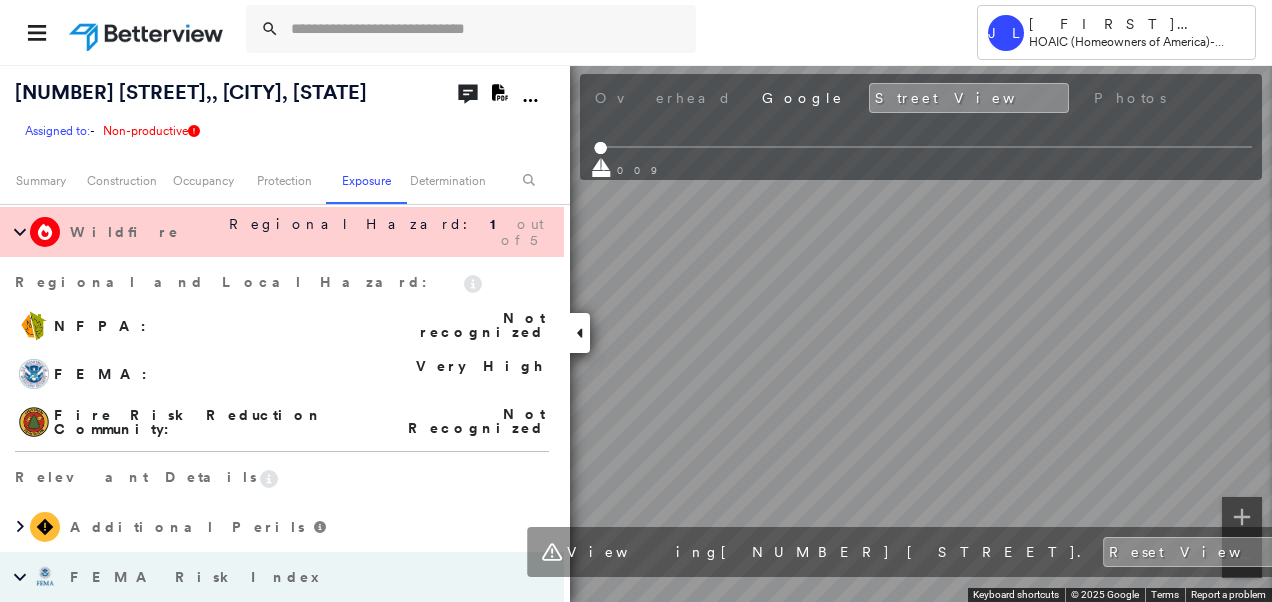 click on "Tower JL Jamie LaRoque HOAIC (Homeowners of America)  -   Personal Lines 8162 W Lufkin Dr ,  Pine, AZ 85544 Assigned to:  - Assigned to:  - Assigned to:  - Non-productive  Open Comments Download PDF Report Summary Construction Occupancy Protection Exposure Determination Overhead Keyboard shortcuts Map Data Map data ©2025 Google Map data ©2025 Google 20 m  Click to toggle between metric and imperial units Terms To navigate, press the arrow keys. Keyboard shortcuts Map Data Map data ©2025 Imagery ©2025 Airbus, Maxar Technologies Map data ©2025 Imagery ©2025 Airbus, Maxar Technologies 20 m  Click to toggle between metric and imperial units Terms To navigate, press the arrow keys. Obliques Not Available ; Street View Building Roof Scores 0 Buildings Policy Information Wildfire Risk Score Value :  N/A Analysis dpv vacant :  Y Assessment LSale Recording Date :  N/A RDI :  Residential Owner Name :  N/A Geocode Construction Assessor and MLS Details Occupancy Ownership Place Detail Property Lookup Protection 1" at bounding box center (636, 301) 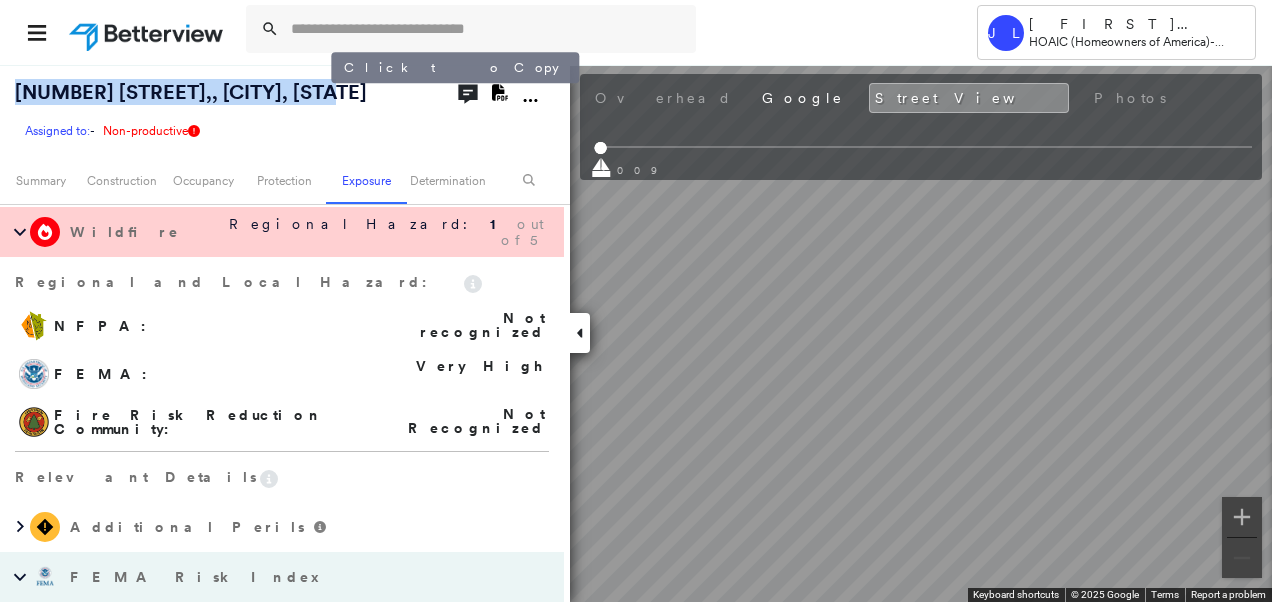 drag, startPoint x: 28, startPoint y: 88, endPoint x: 329, endPoint y: 97, distance: 301.13452 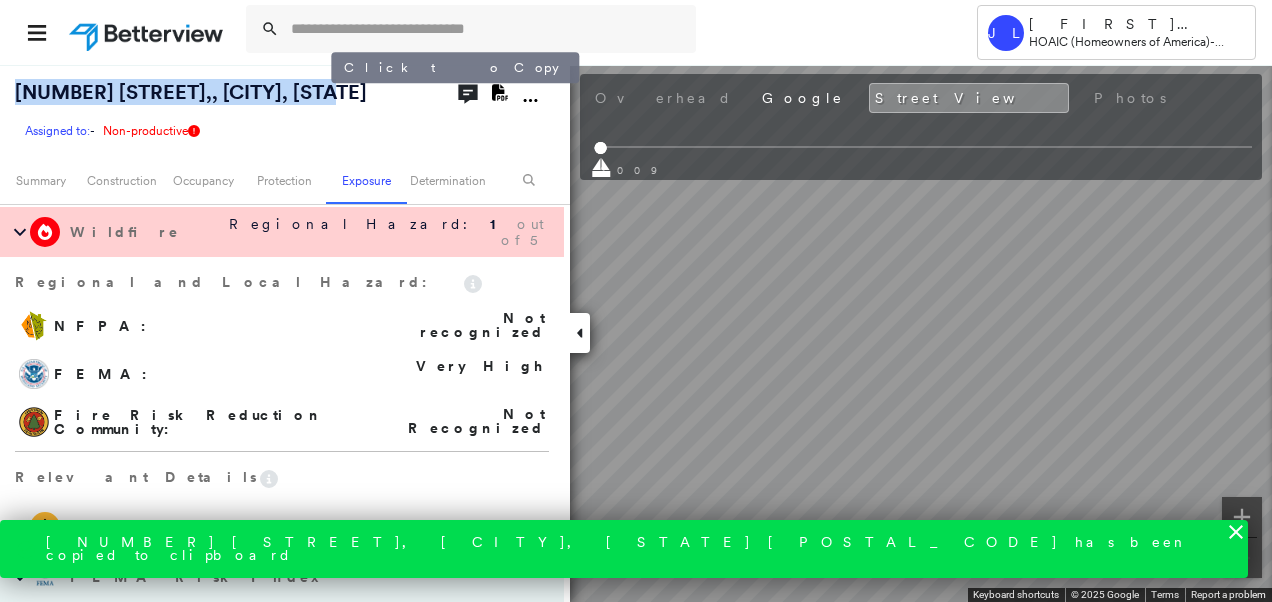 drag, startPoint x: 329, startPoint y: 97, endPoint x: 302, endPoint y: 92, distance: 27.45906 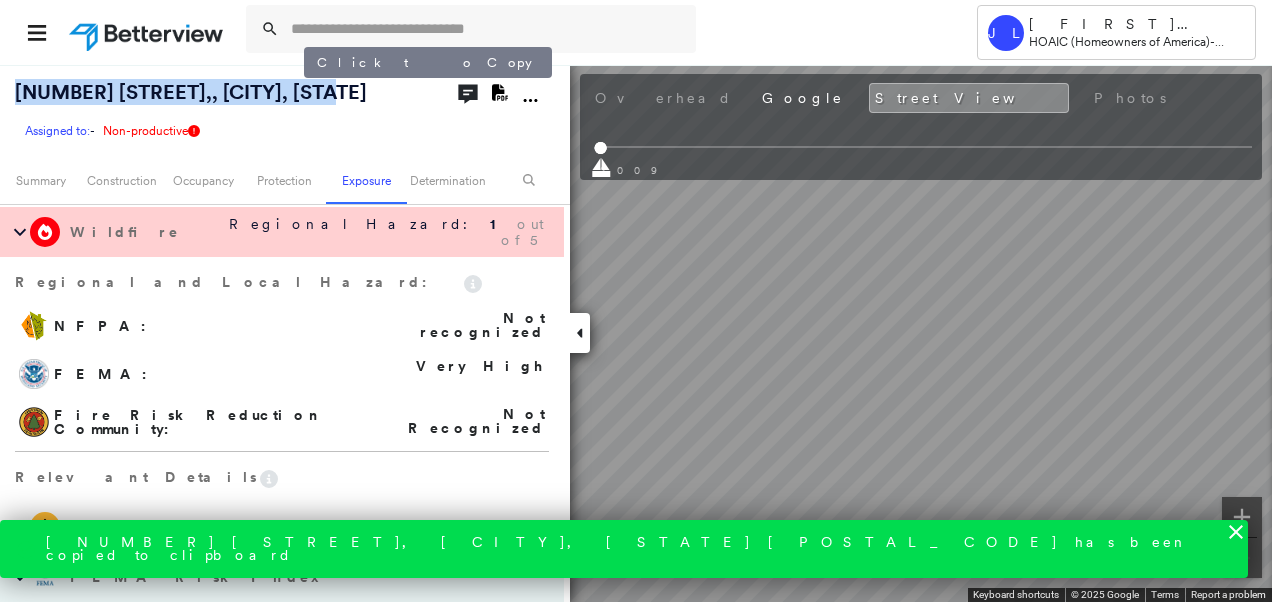 copy on "8162 W Lufkin Dr ,  Pine, AZ 85544" 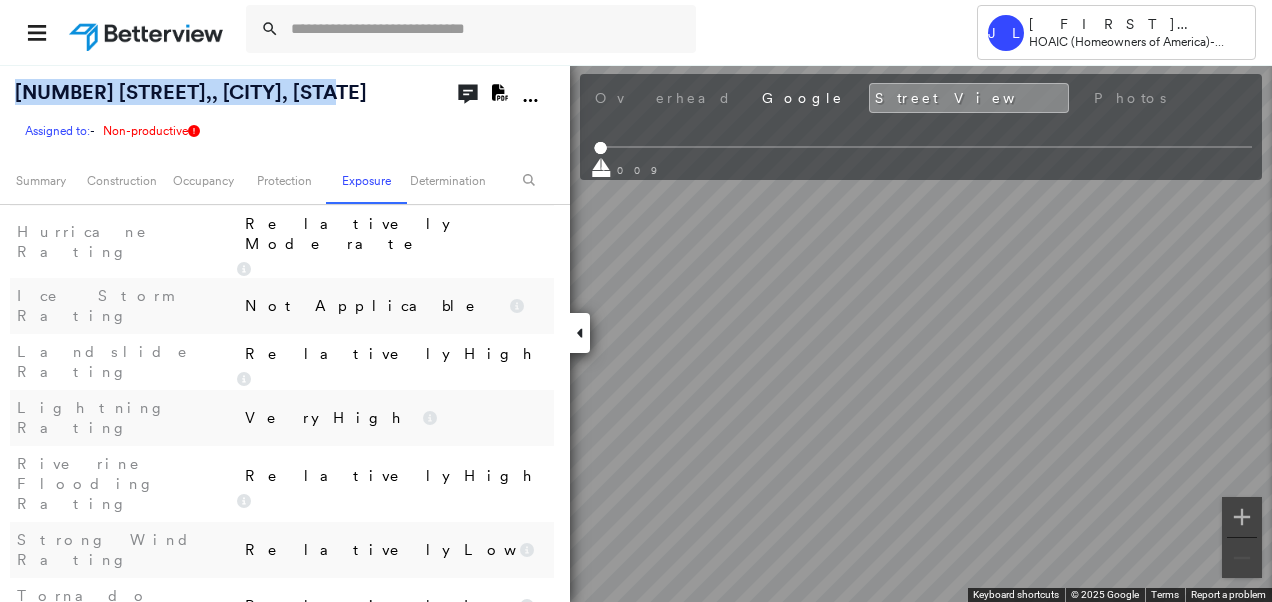scroll, scrollTop: 2168, scrollLeft: 0, axis: vertical 